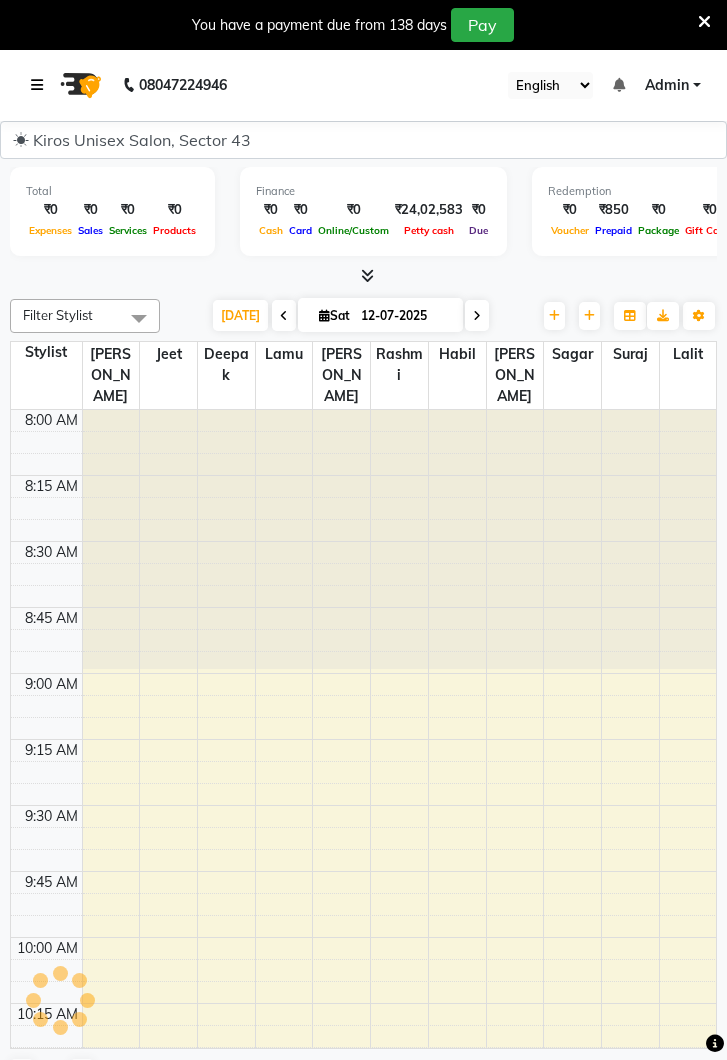 click at bounding box center [41, 85] 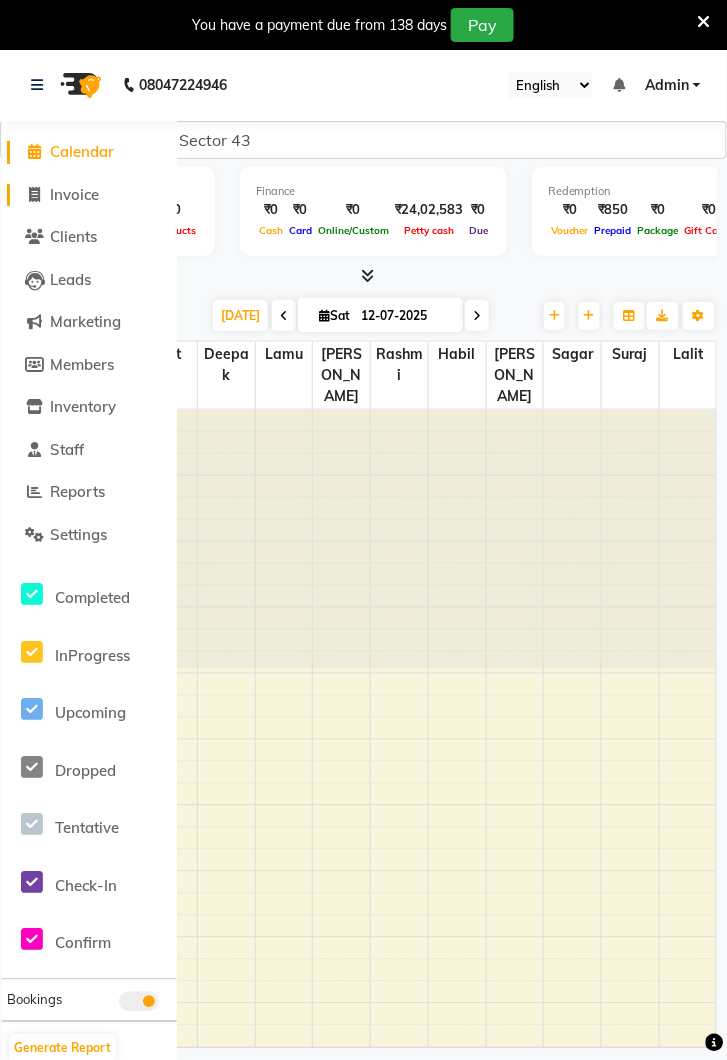 click on "Invoice" 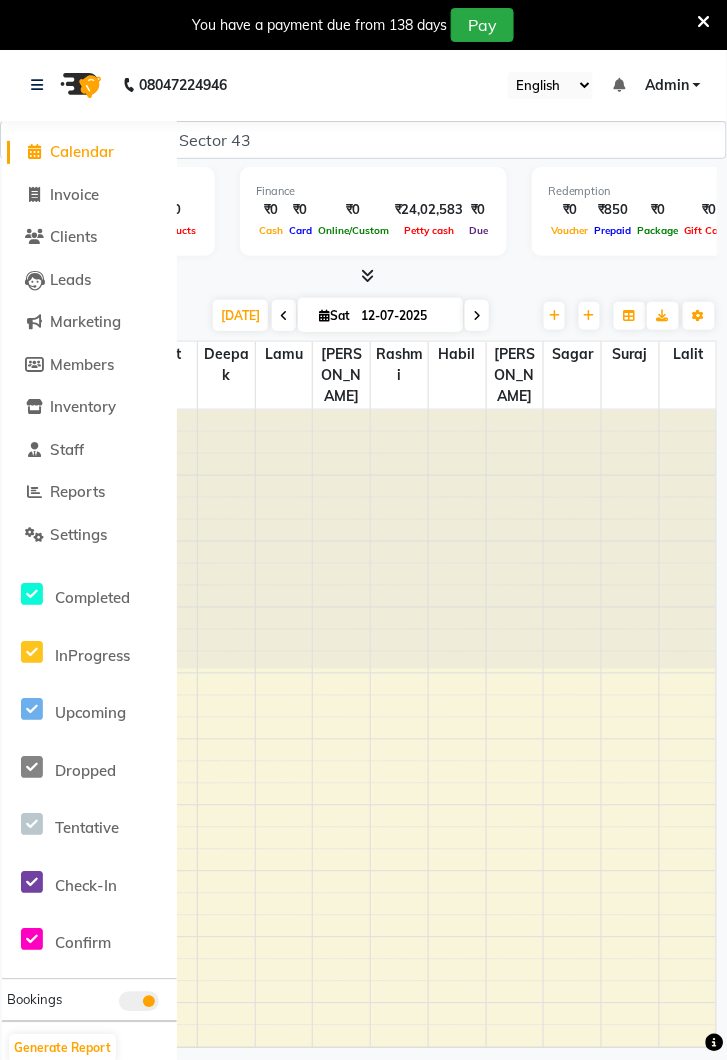 select on "service" 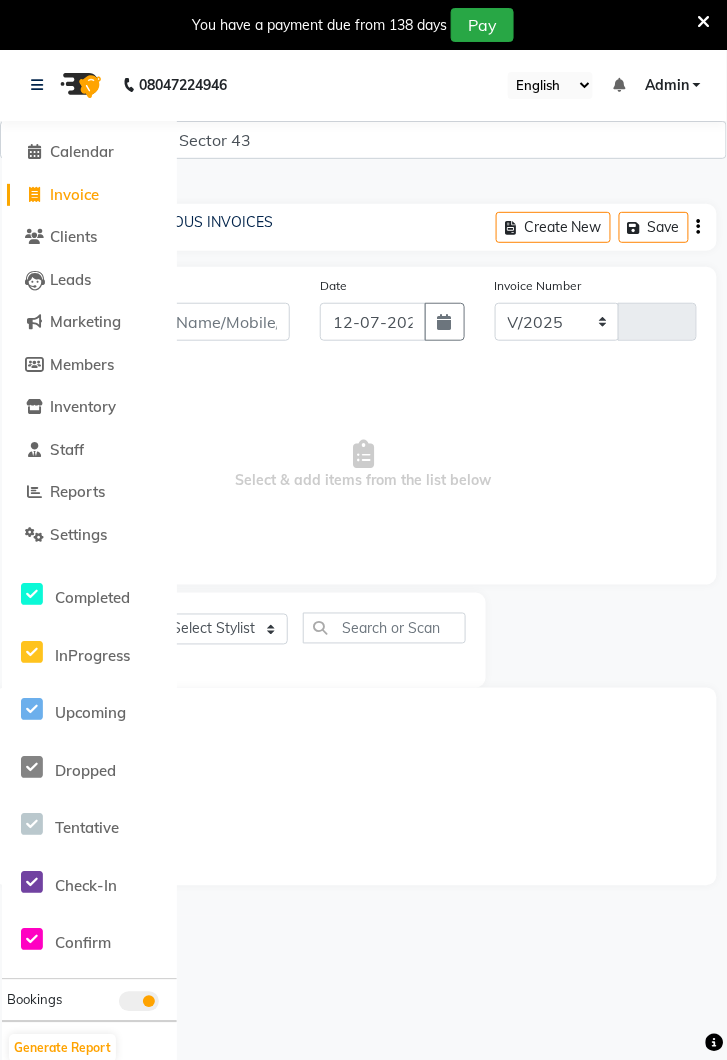 select on "5694" 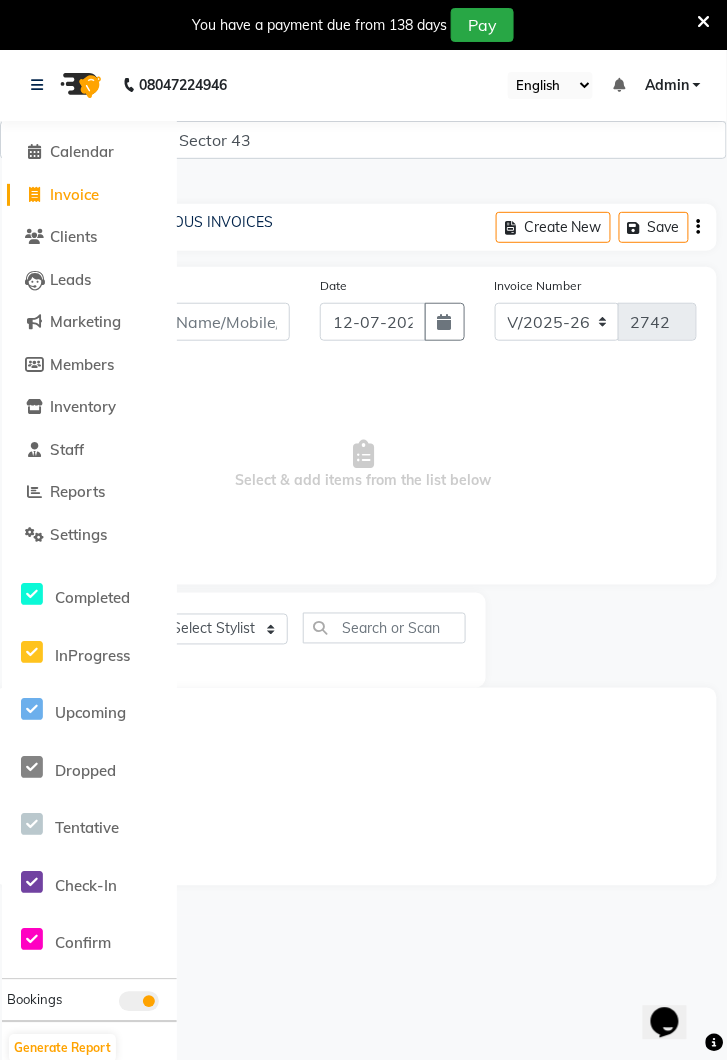 scroll, scrollTop: 0, scrollLeft: 0, axis: both 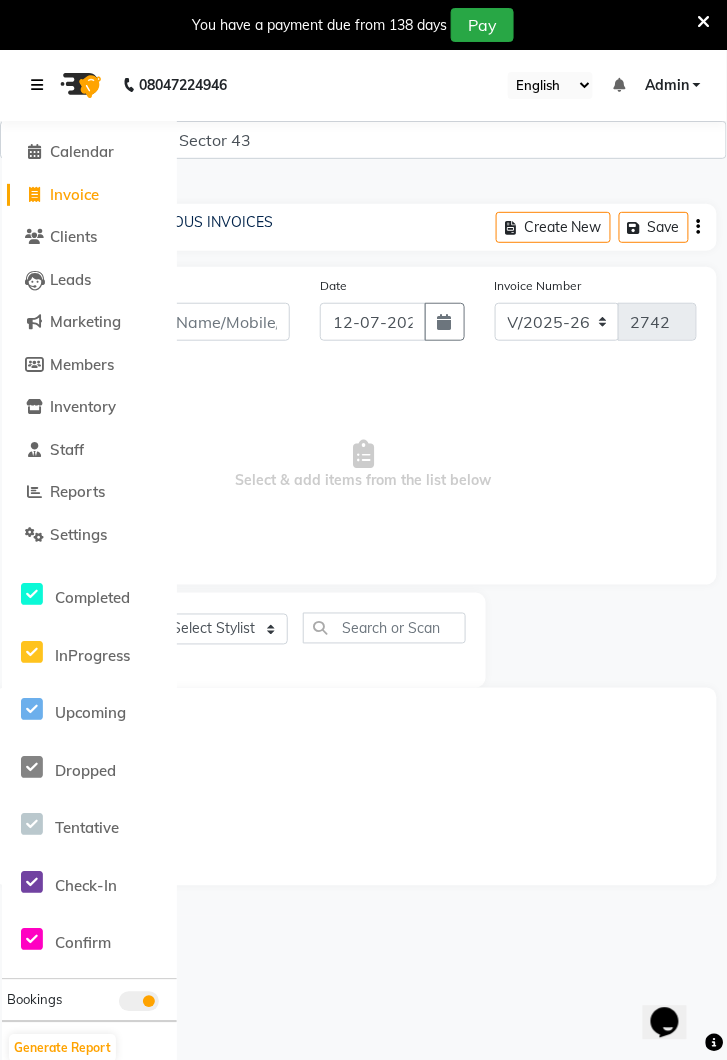 click at bounding box center (41, 85) 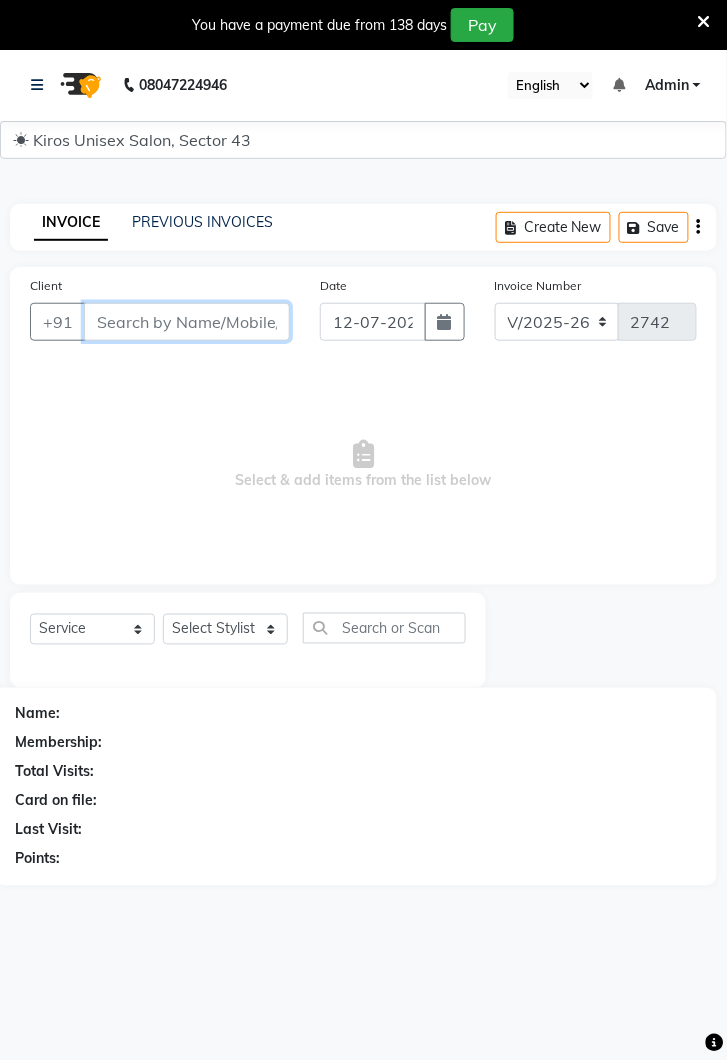 click on "Client" at bounding box center [187, 322] 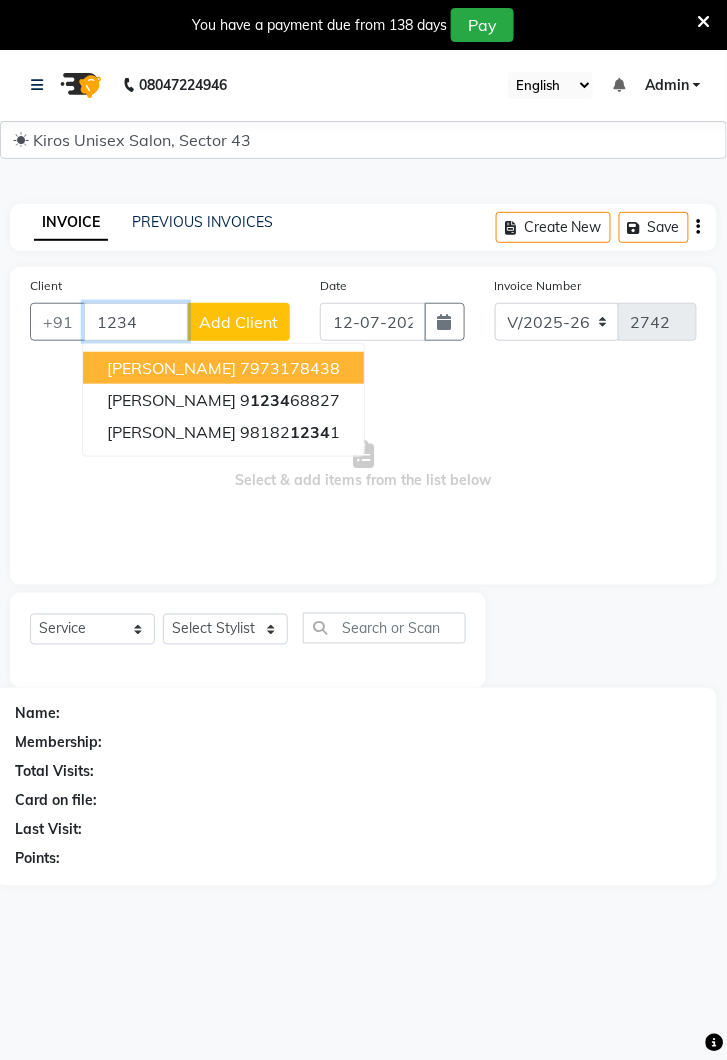 type on "1234" 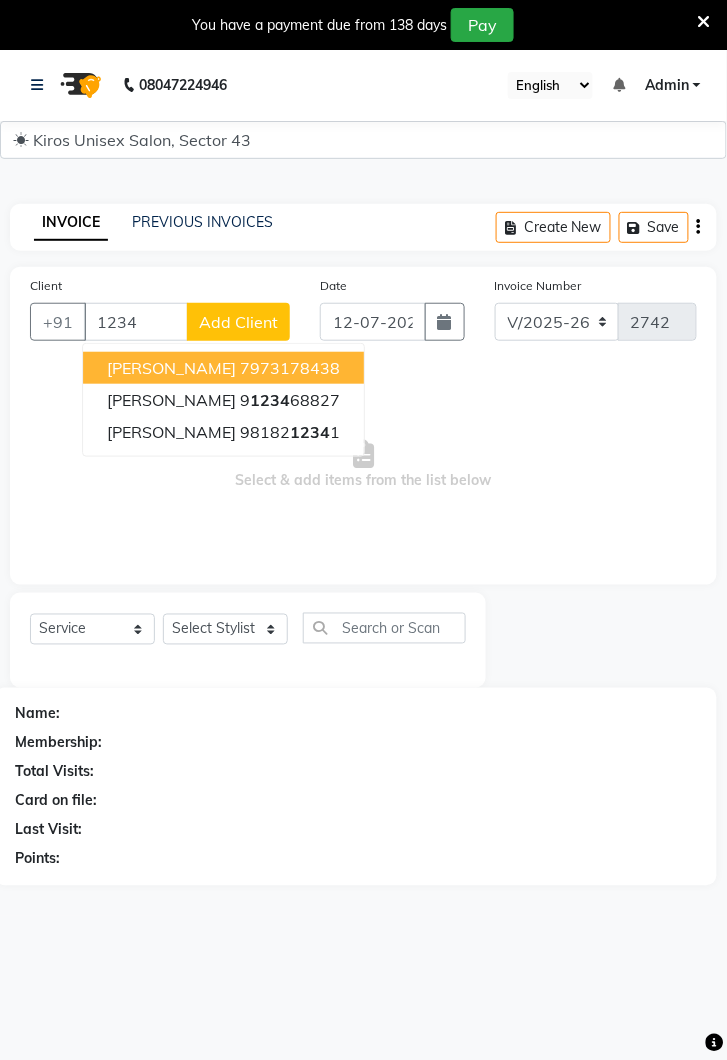 click on "Add Client" 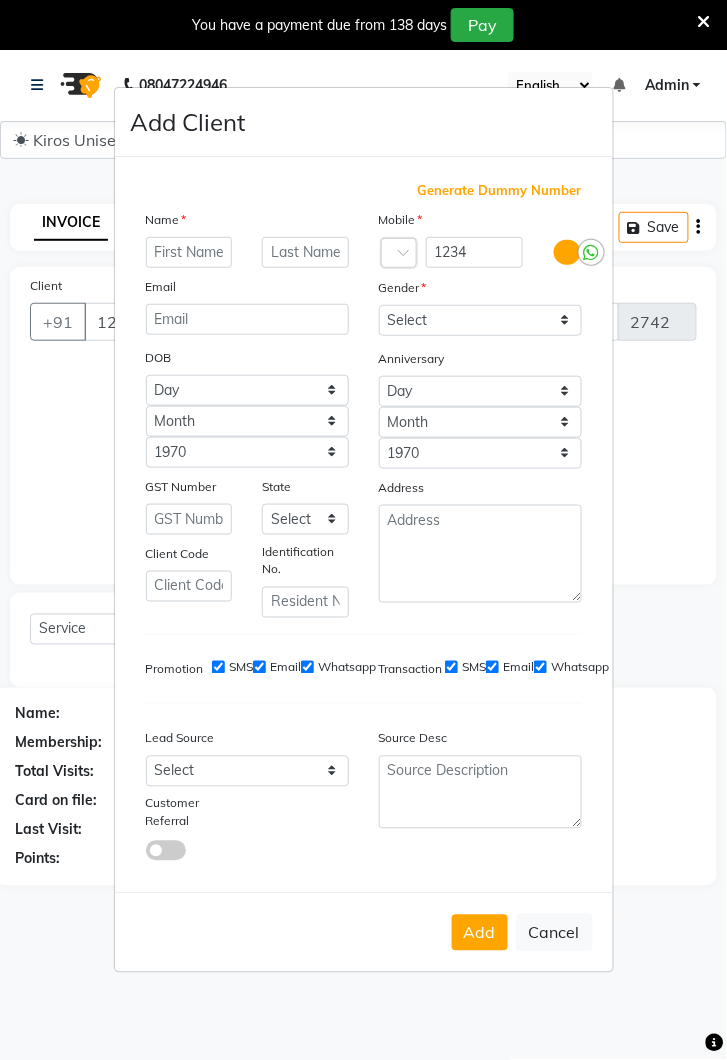 click on "Generate Dummy Number" at bounding box center [500, 191] 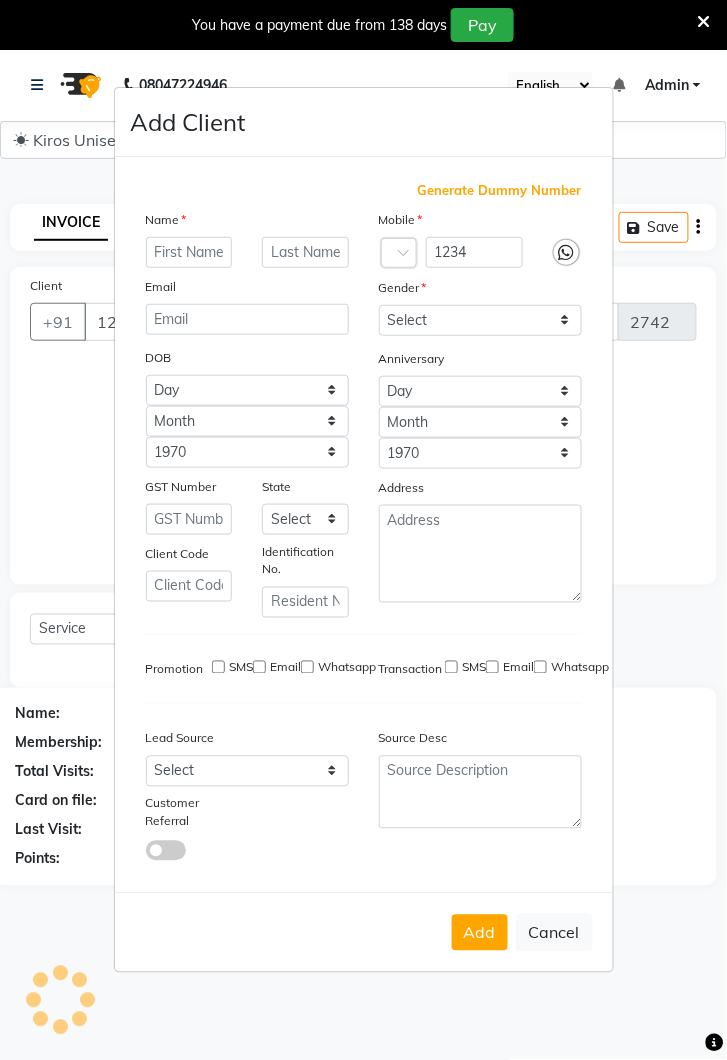 type on "1245000000087" 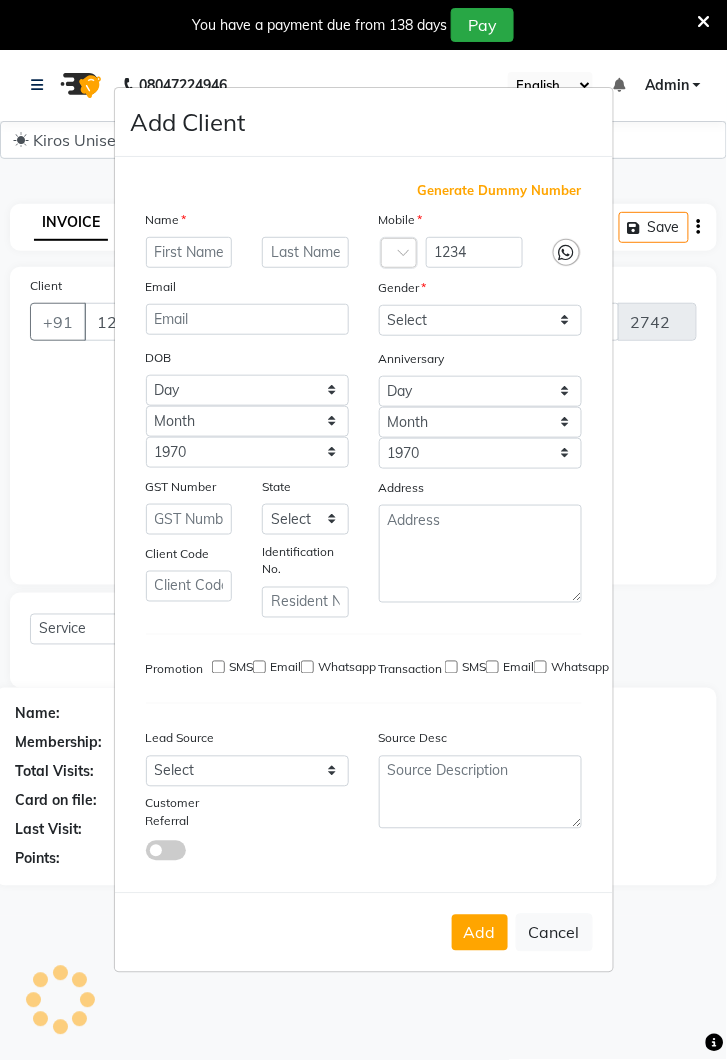 checkbox on "false" 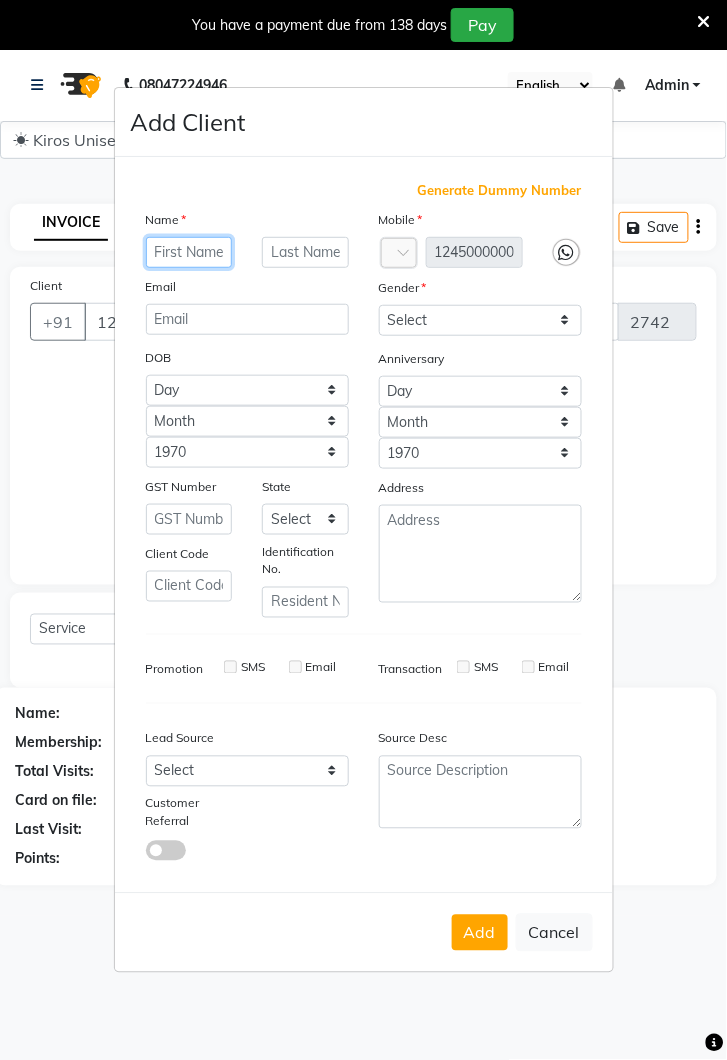 click at bounding box center (189, 252) 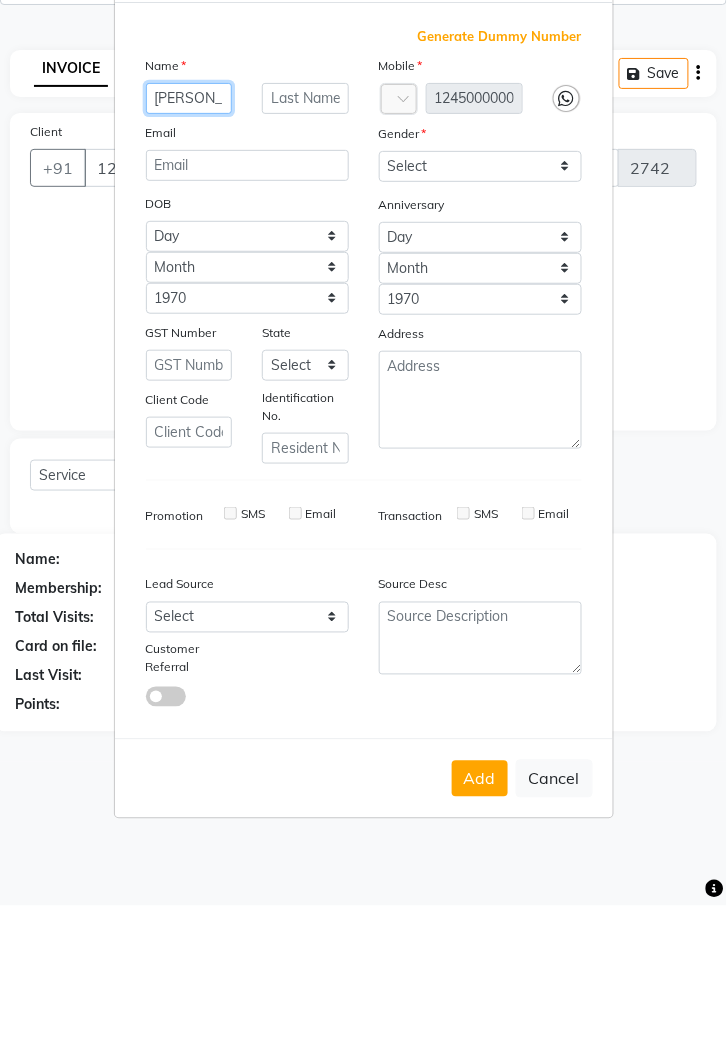 type on "[PERSON_NAME]" 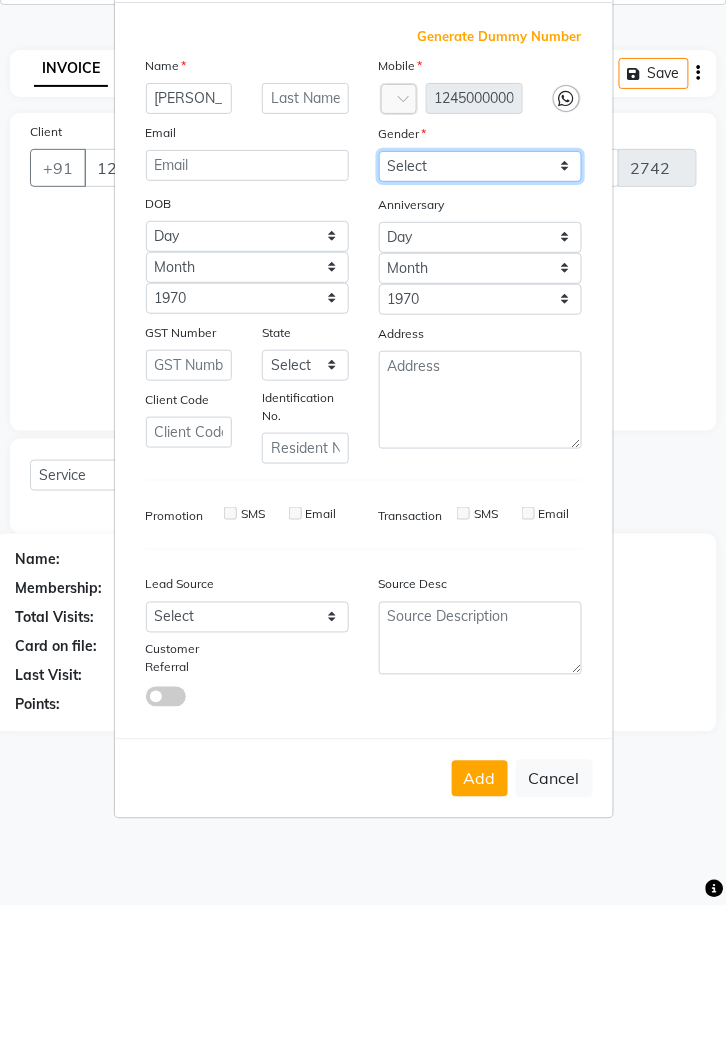 click on "Select Male Female Other Prefer Not To Say" at bounding box center (480, 320) 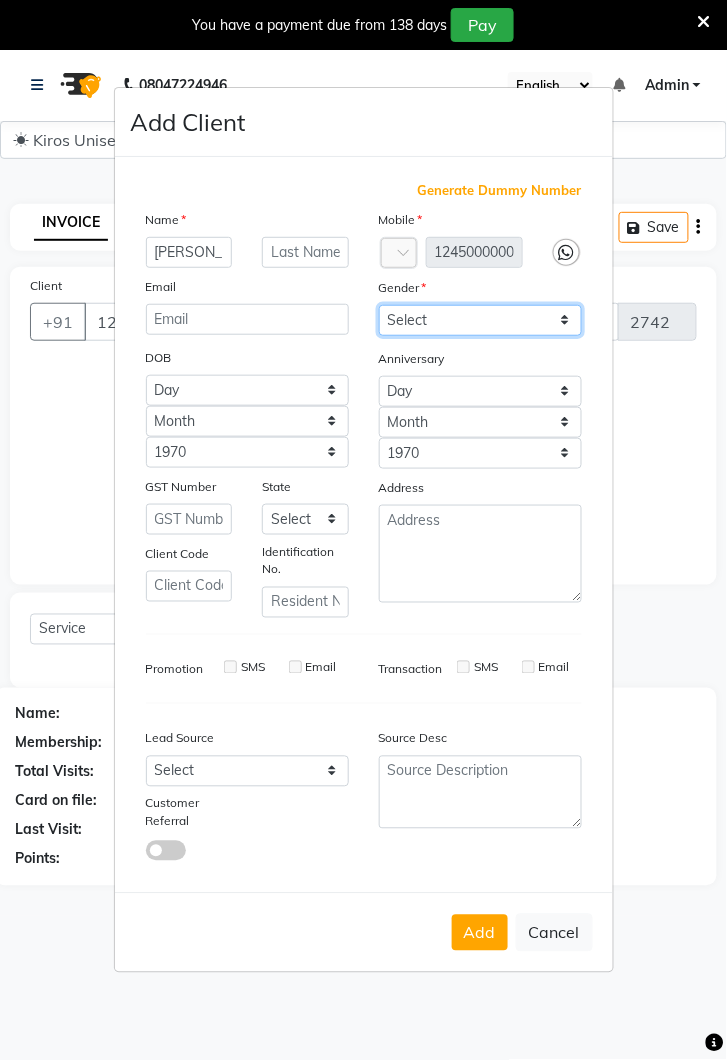 select on "male" 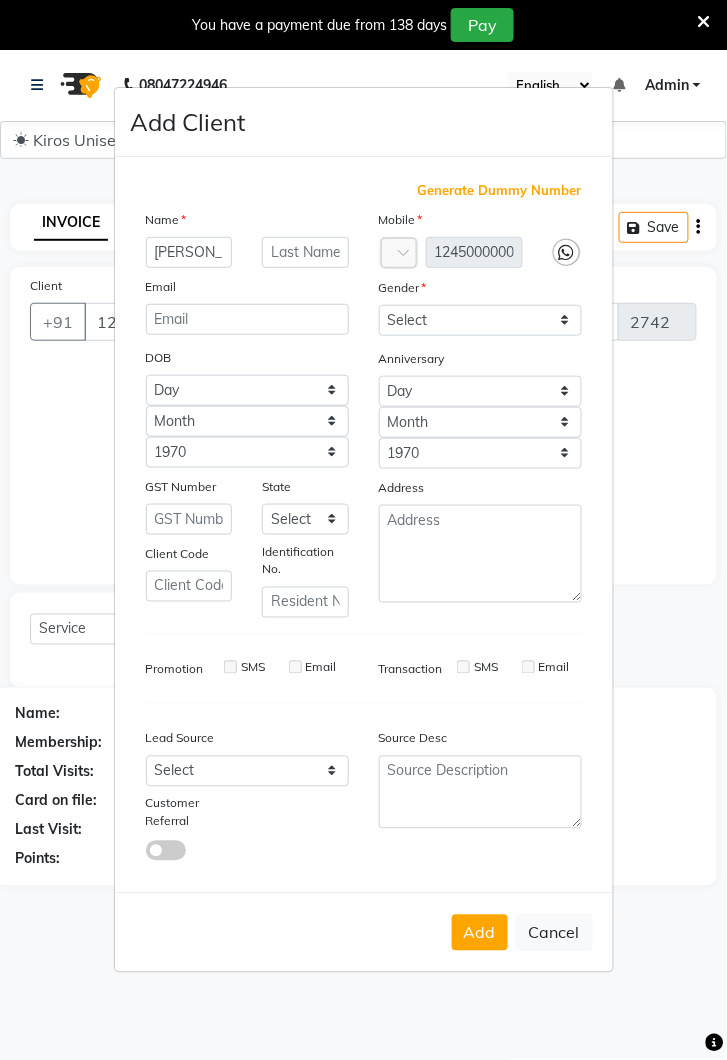 click on "Add" at bounding box center (480, 933) 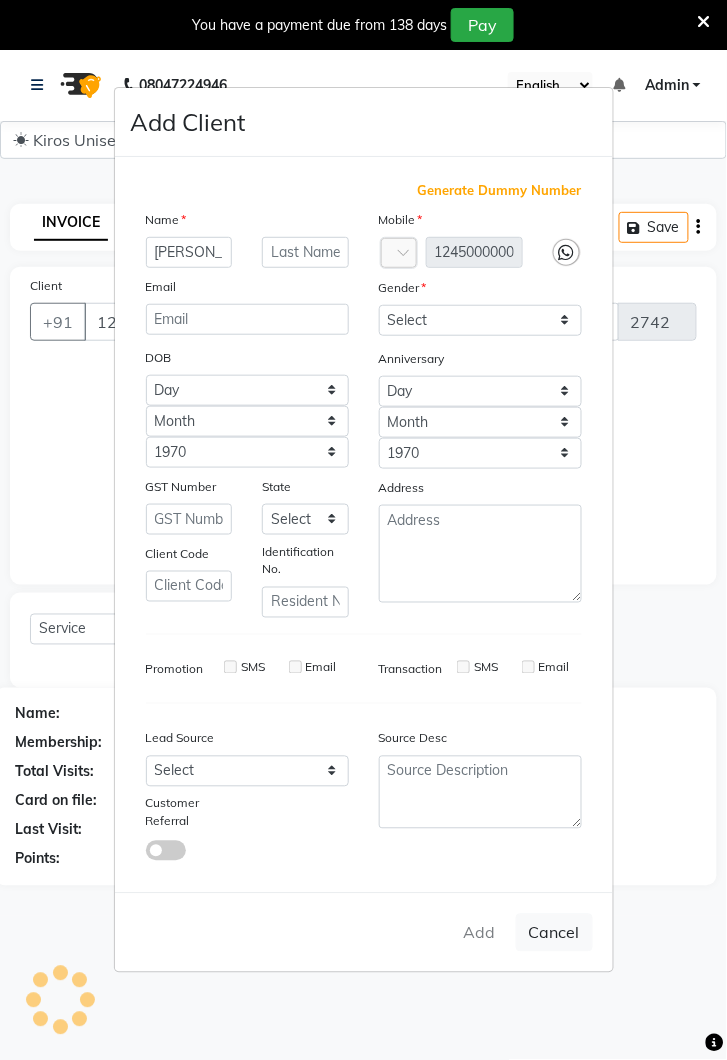 type on "1245000000087" 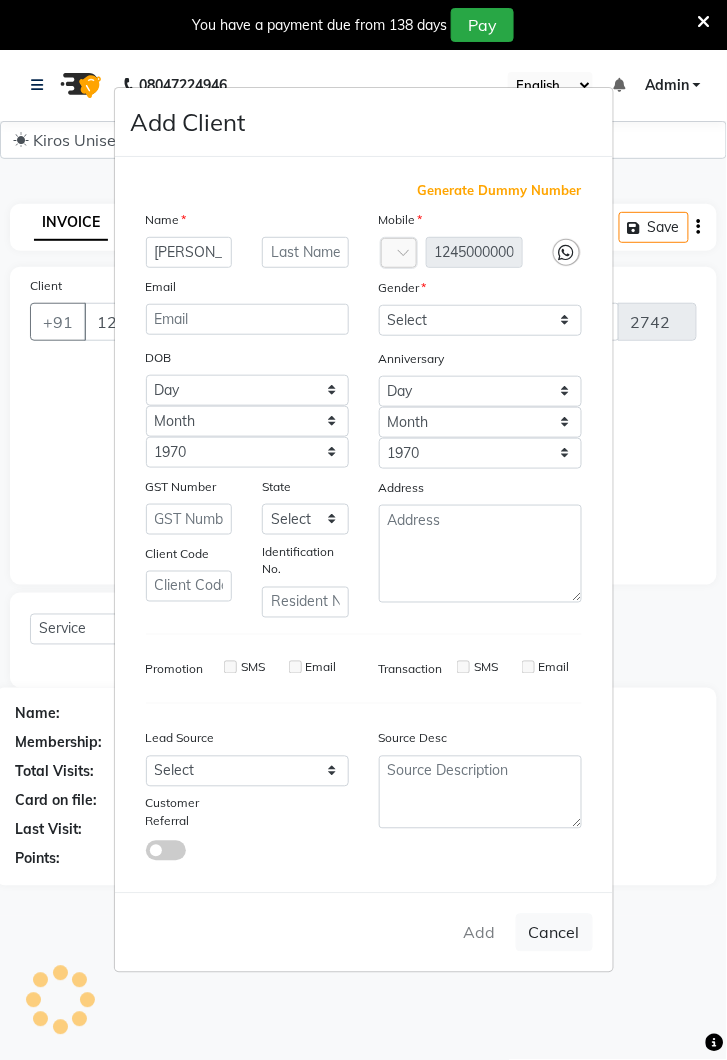 type 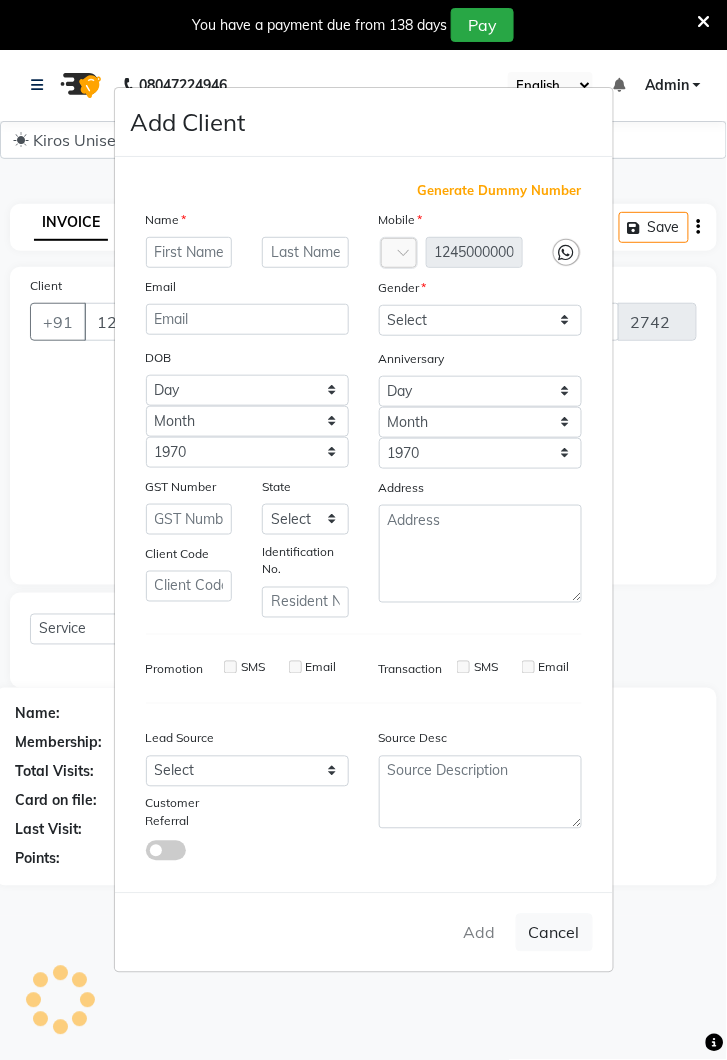 select 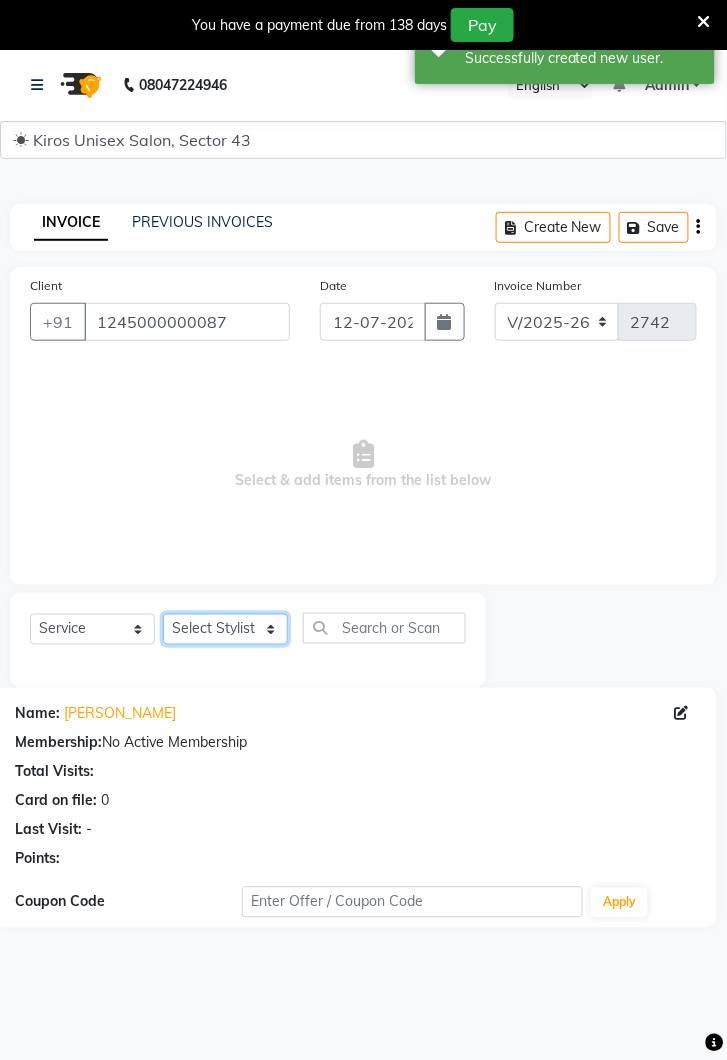 click on "Select Stylist Deepak [PERSON_NAME] [PERSON_NAME] Lamu [PERSON_NAME] [PERSON_NAME] Suraj" 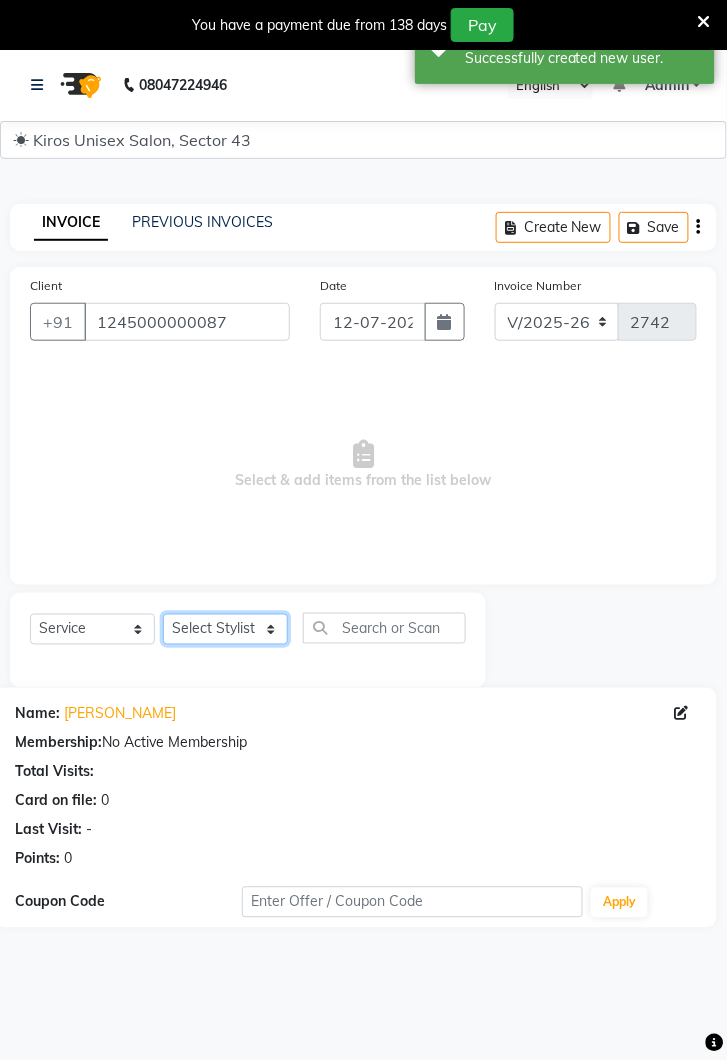select on "39647" 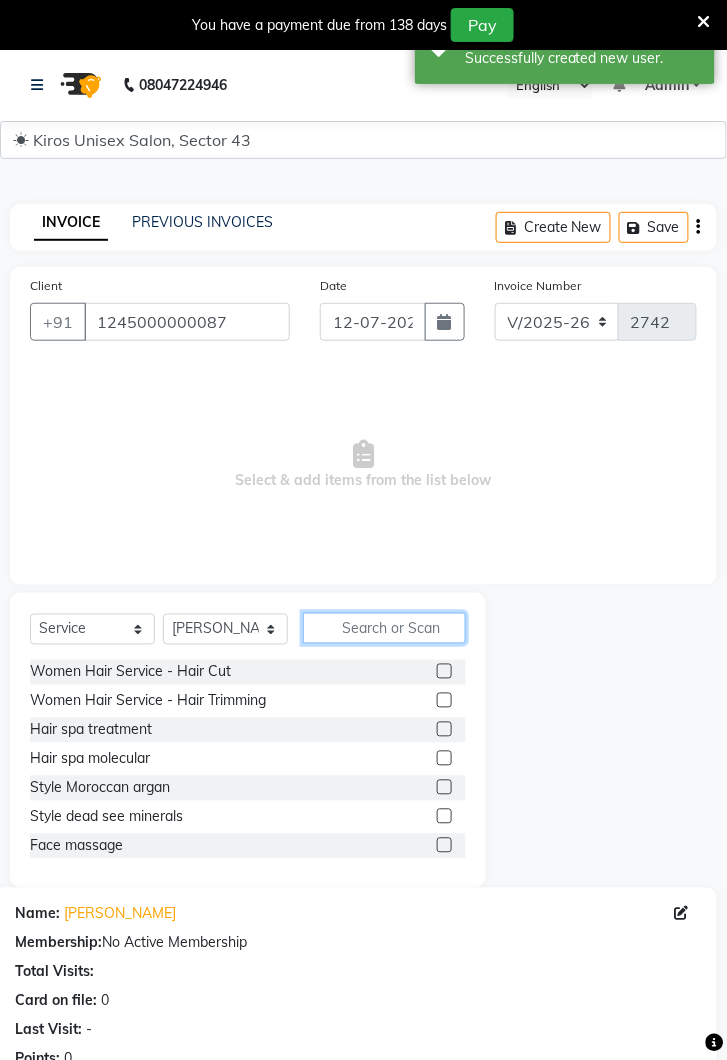 click 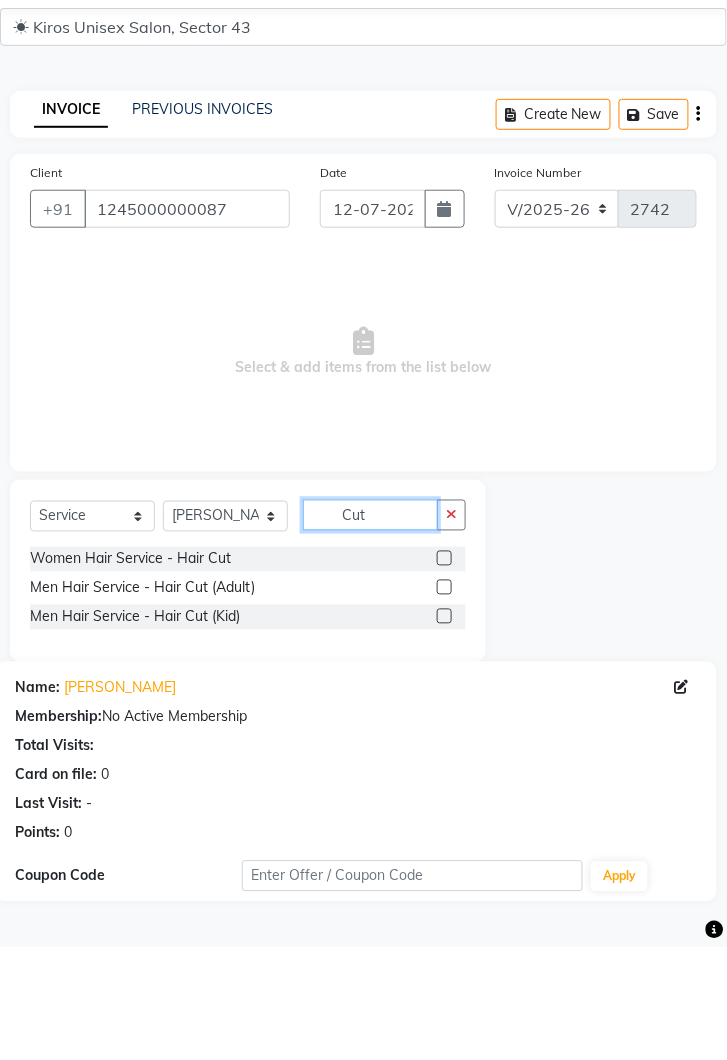type on "Cut" 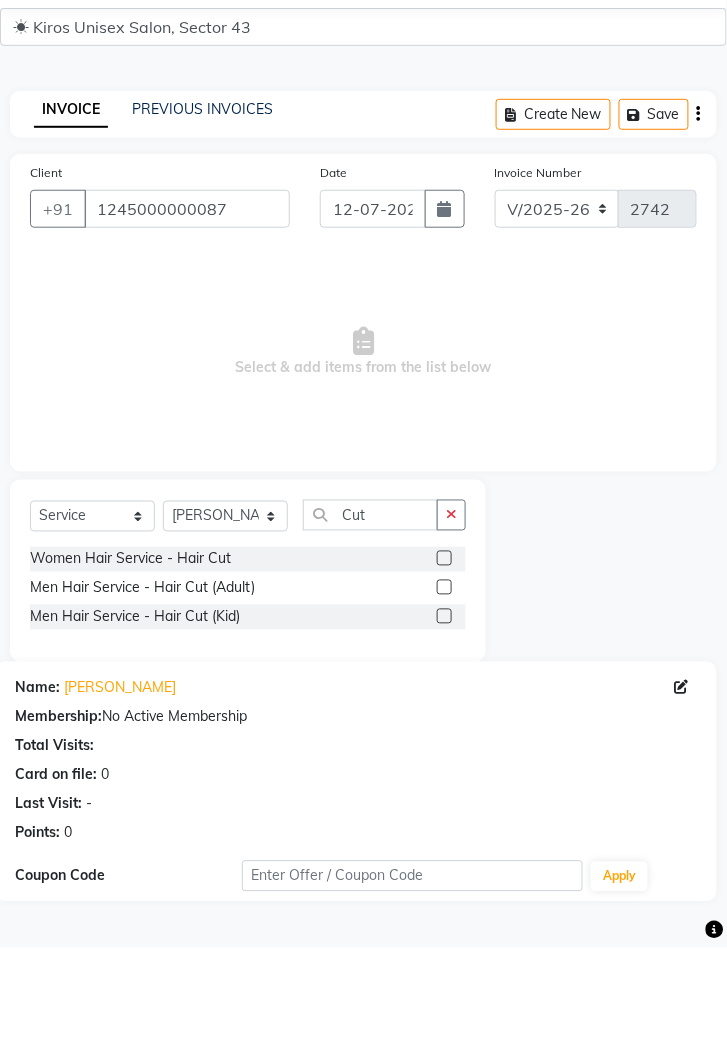 click 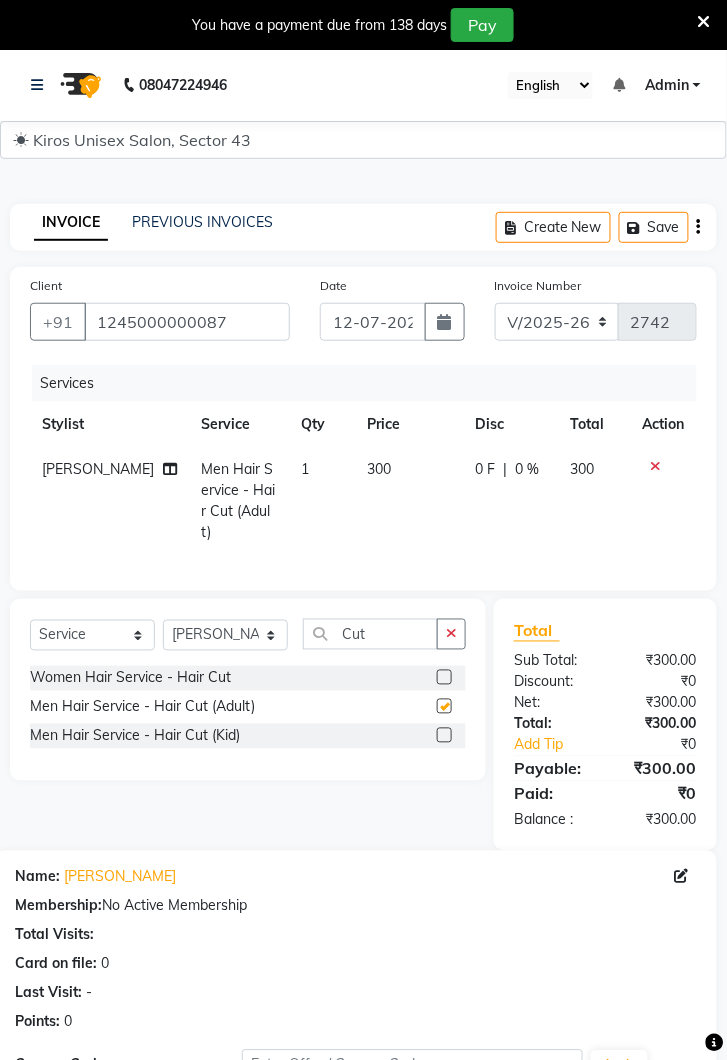 checkbox on "false" 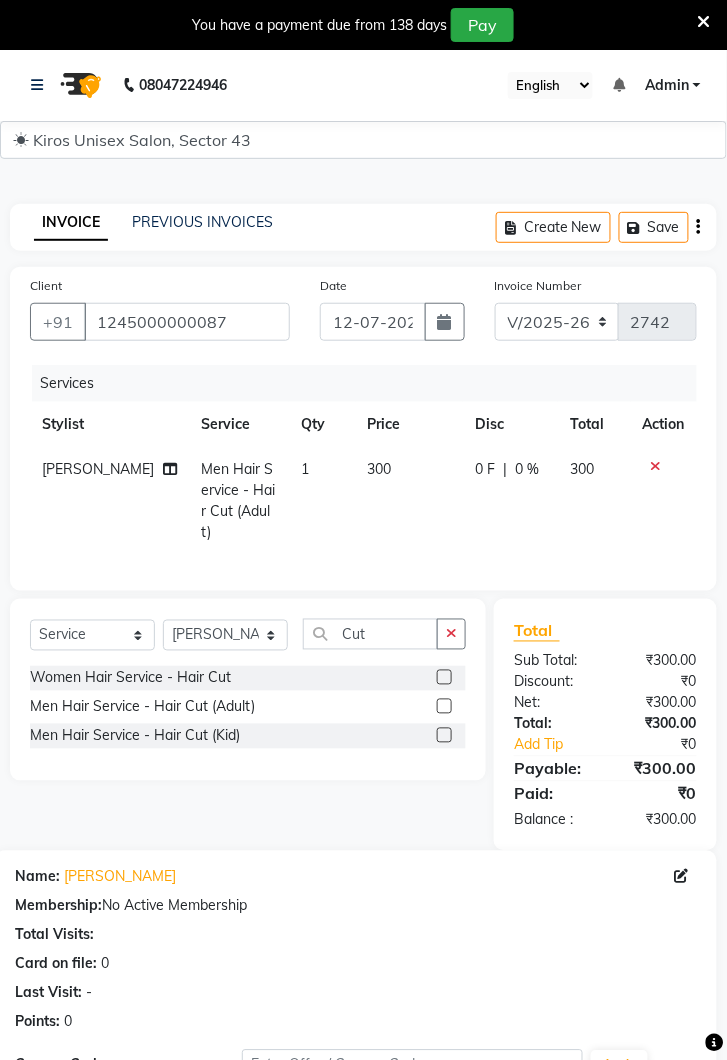 click 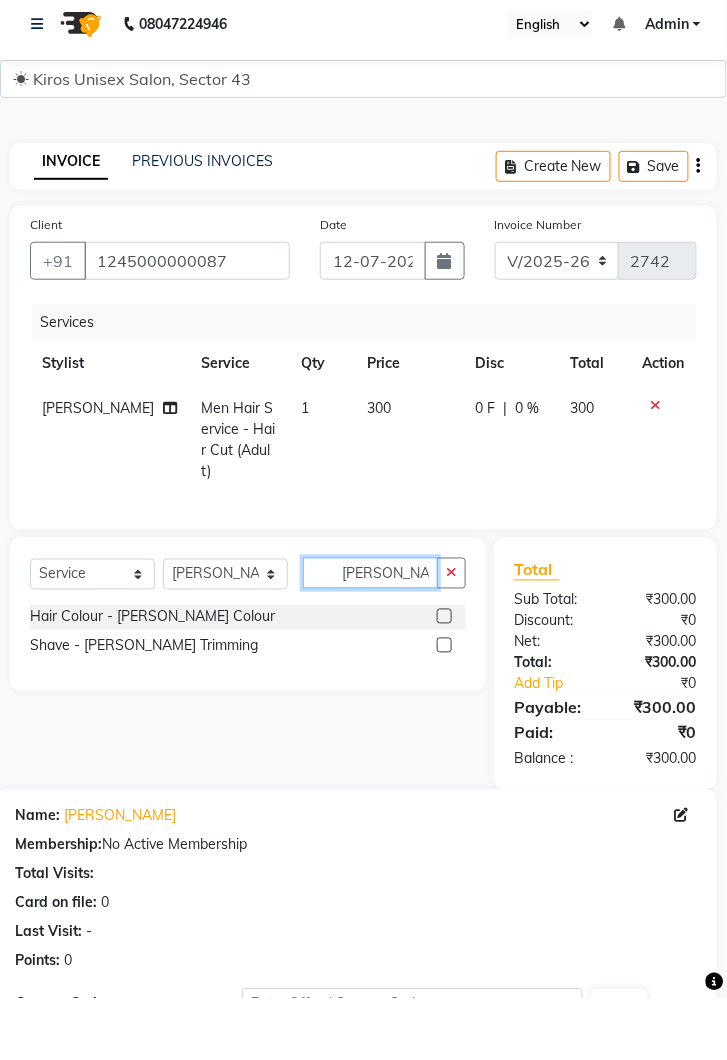 type on "[PERSON_NAME]" 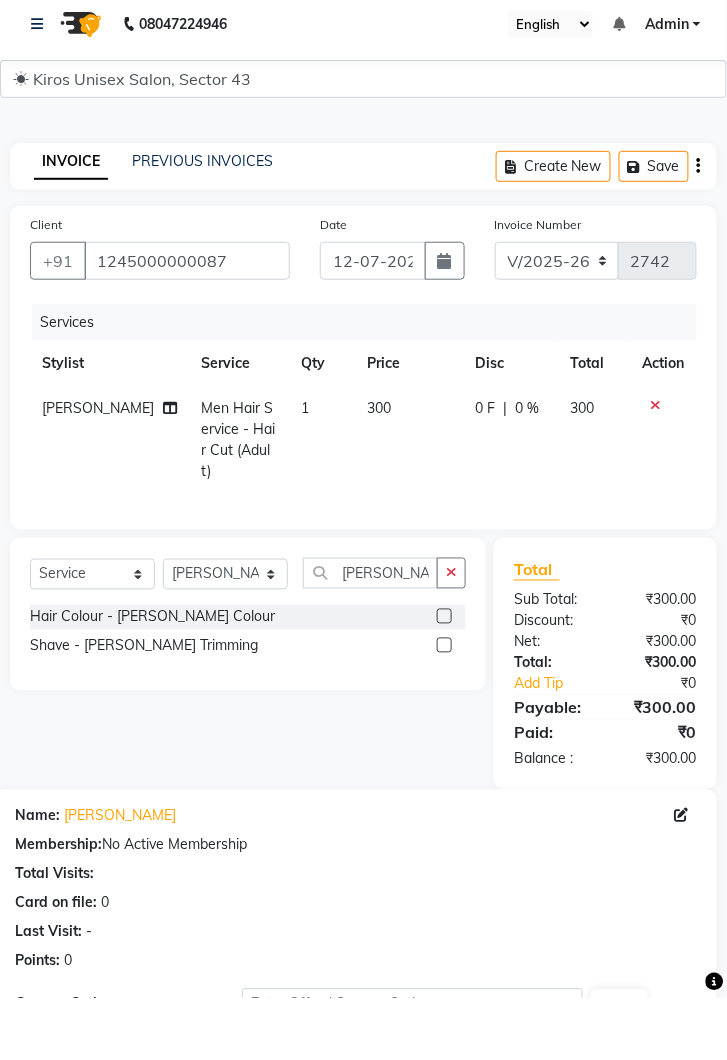 click 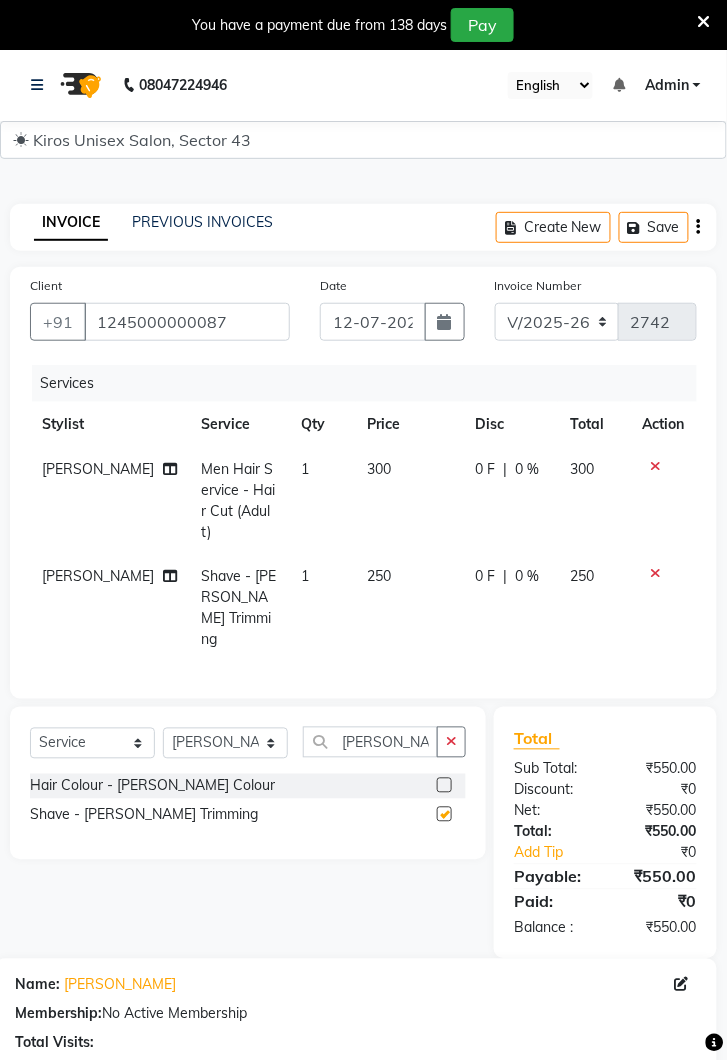 checkbox on "false" 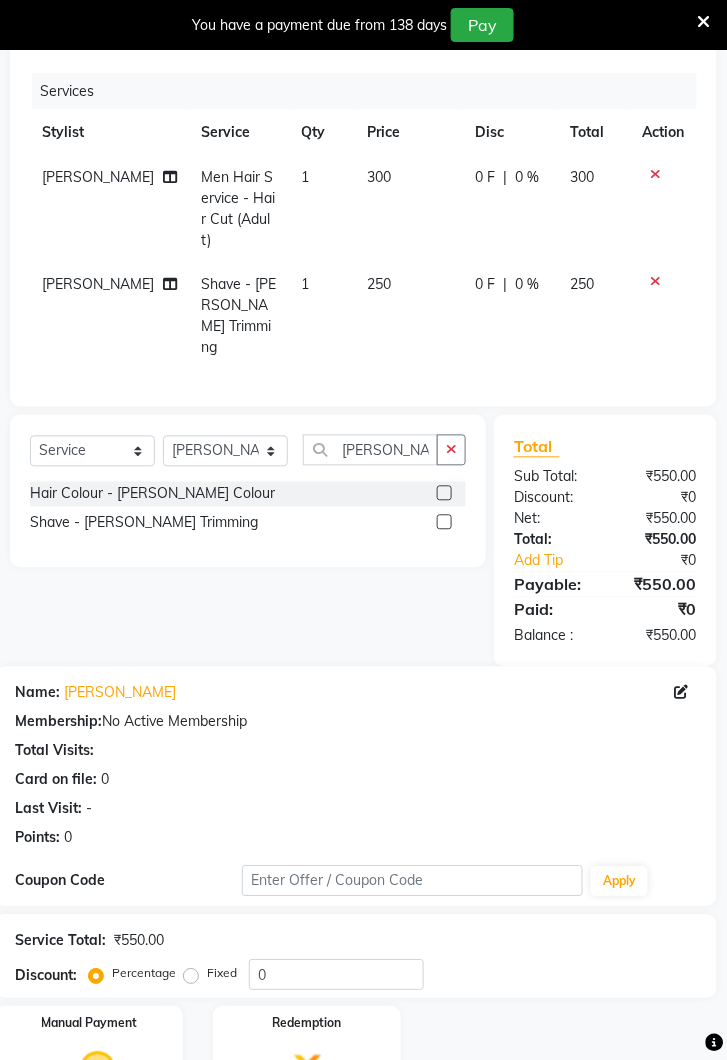 click 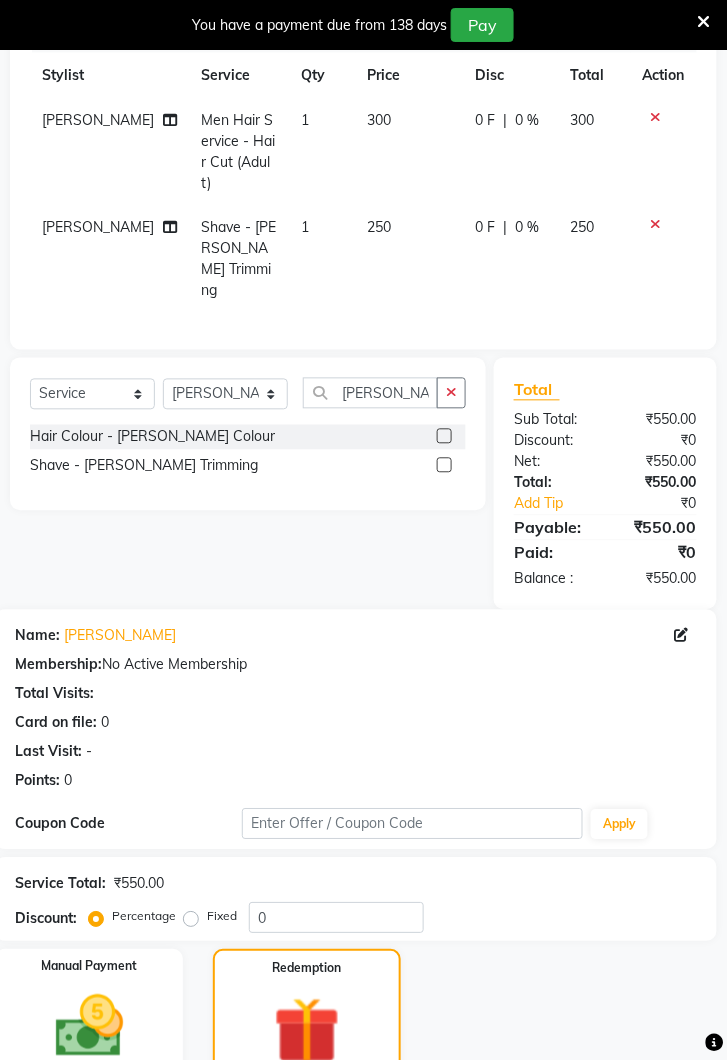 scroll, scrollTop: 422, scrollLeft: 0, axis: vertical 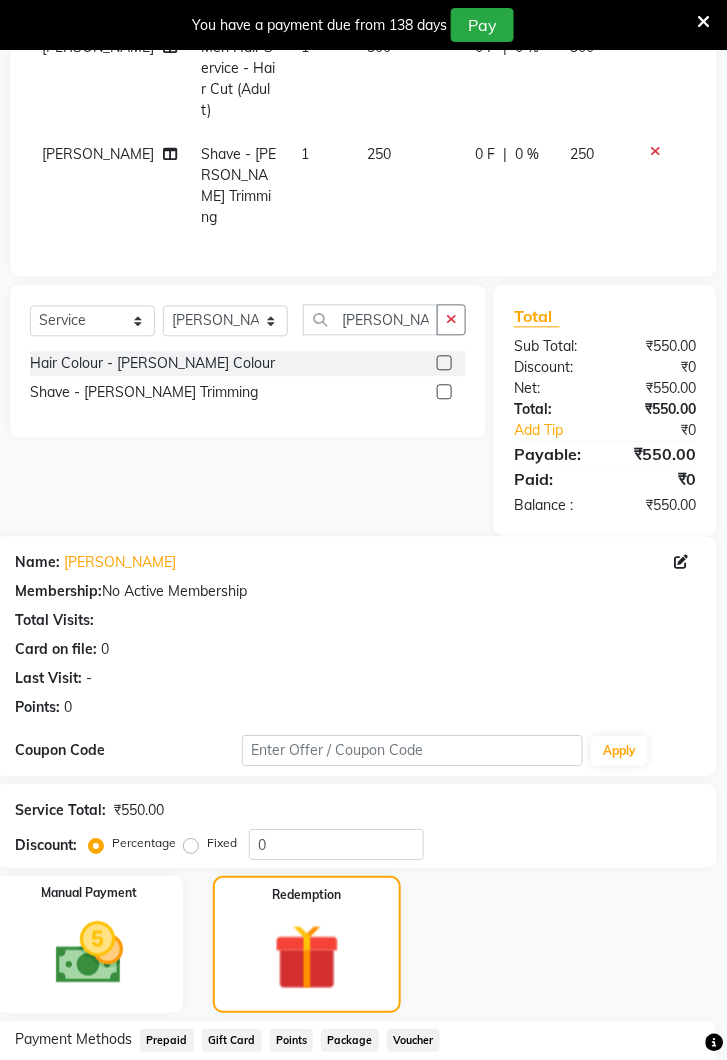 click 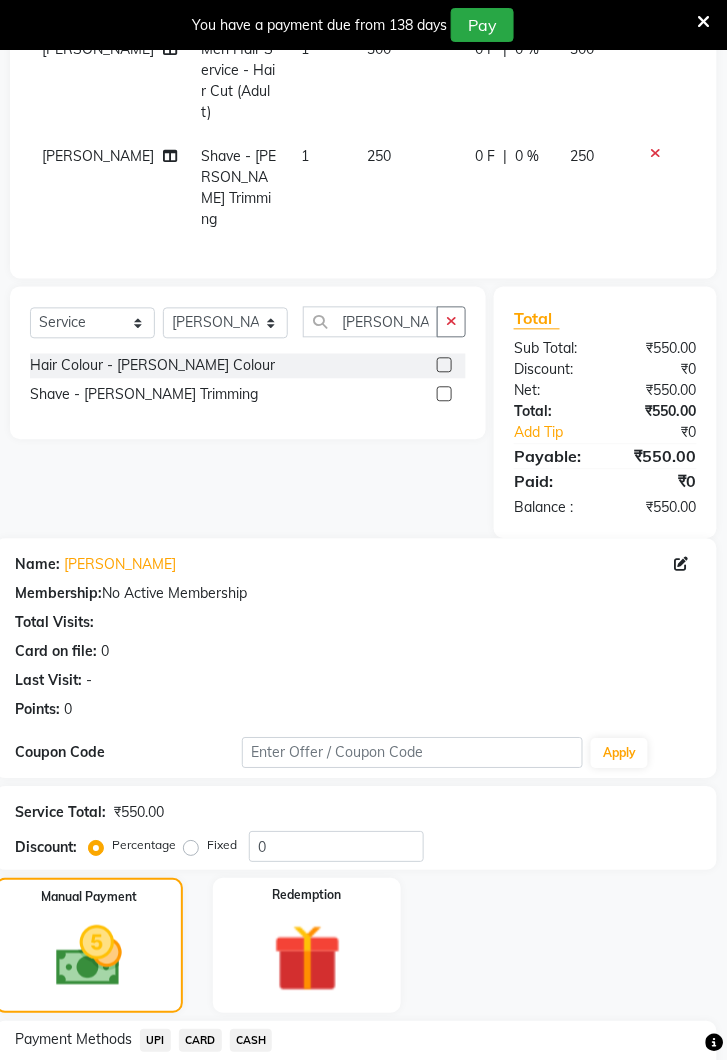 click on "UPI" 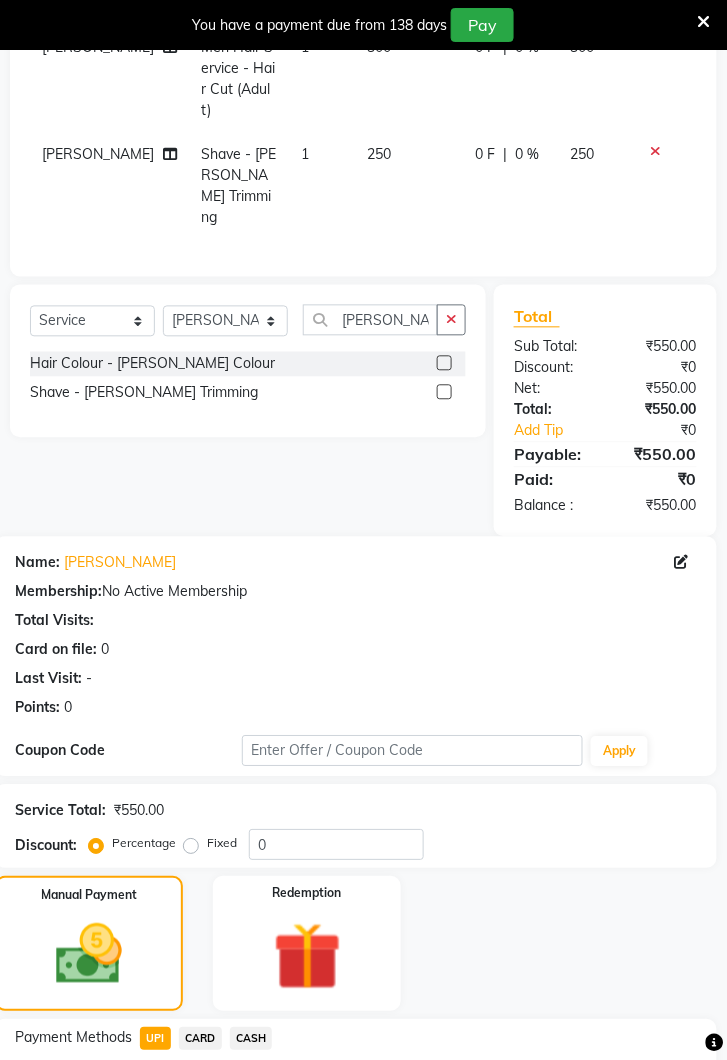 click on "Add Payment" 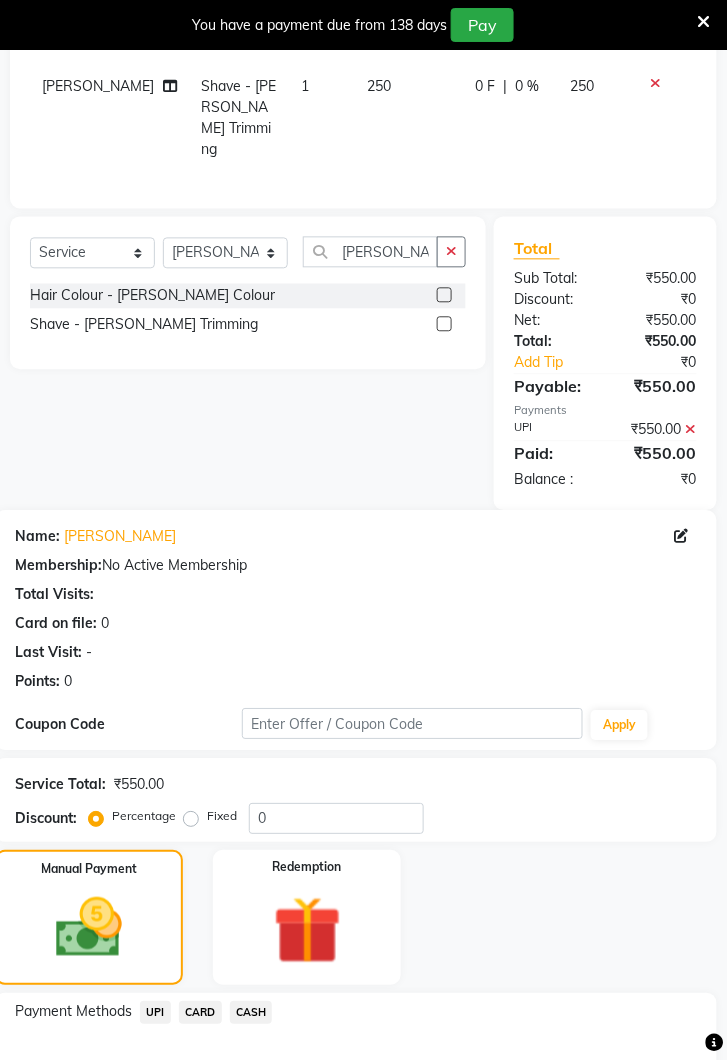 scroll, scrollTop: 574, scrollLeft: 0, axis: vertical 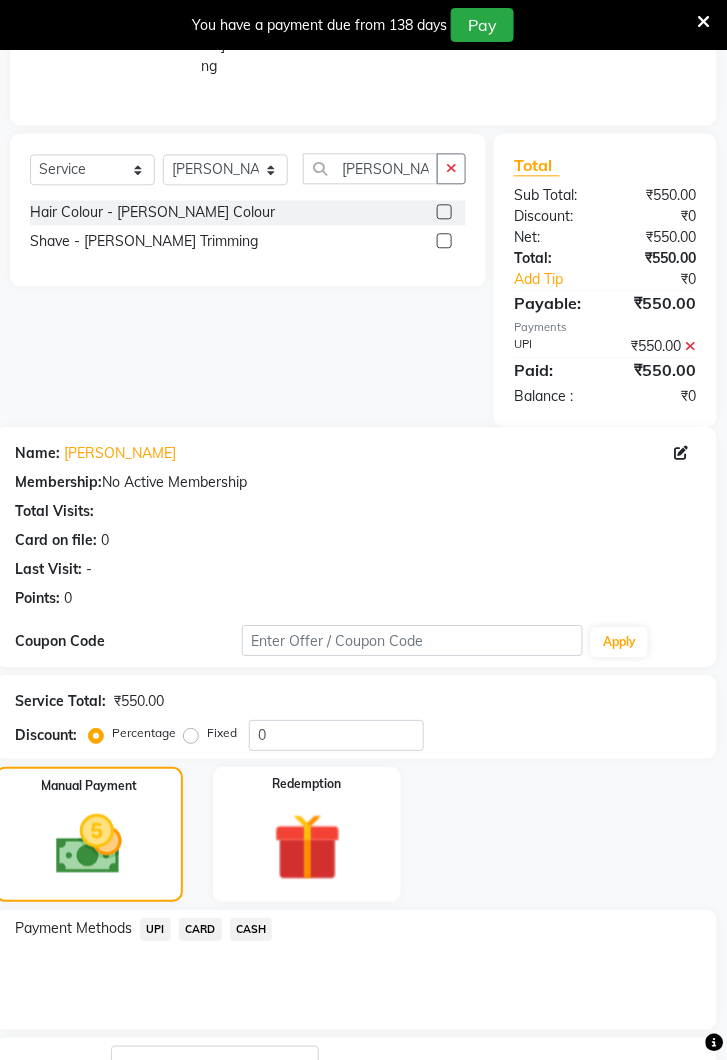 click on "Checkout" 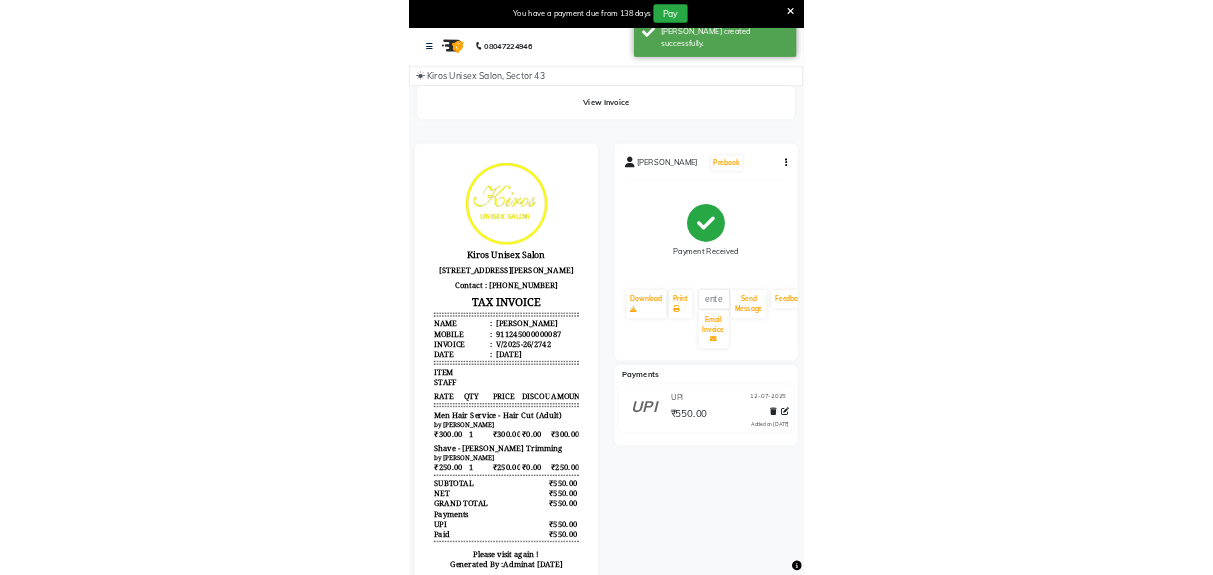 scroll, scrollTop: 0, scrollLeft: 0, axis: both 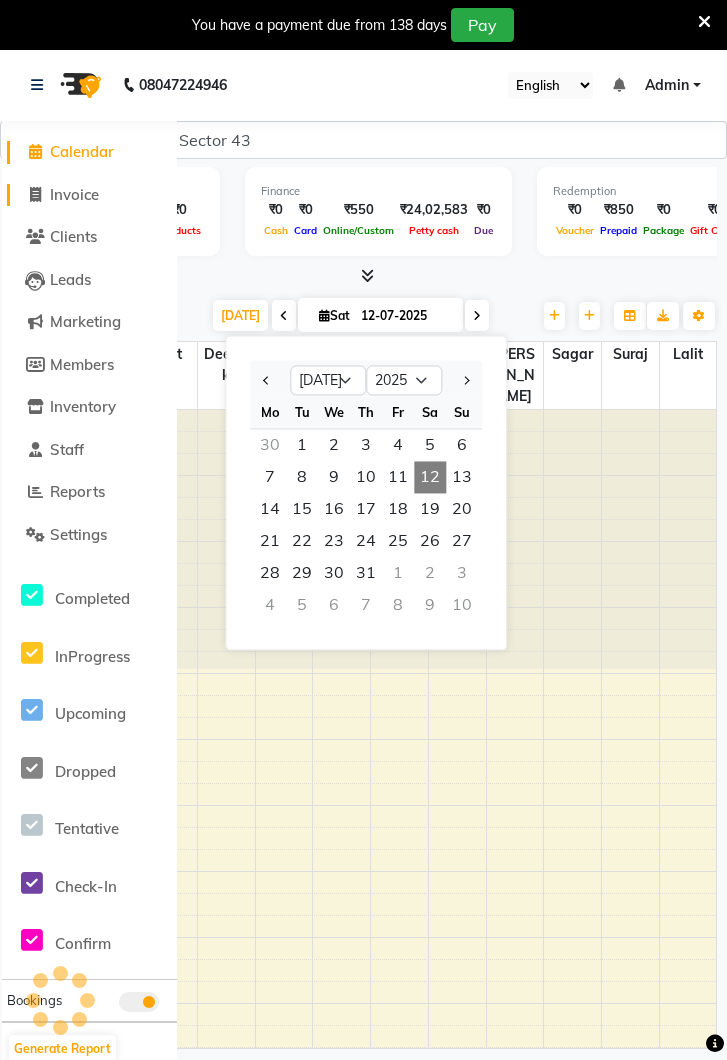 click on "Invoice" 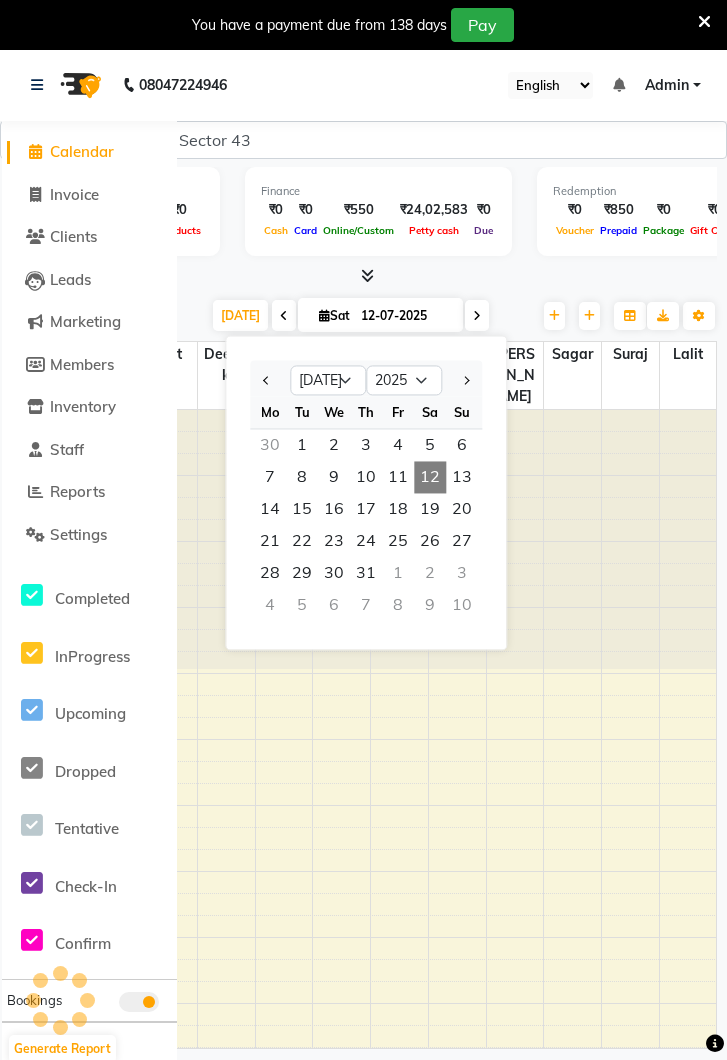 scroll, scrollTop: 0, scrollLeft: 0, axis: both 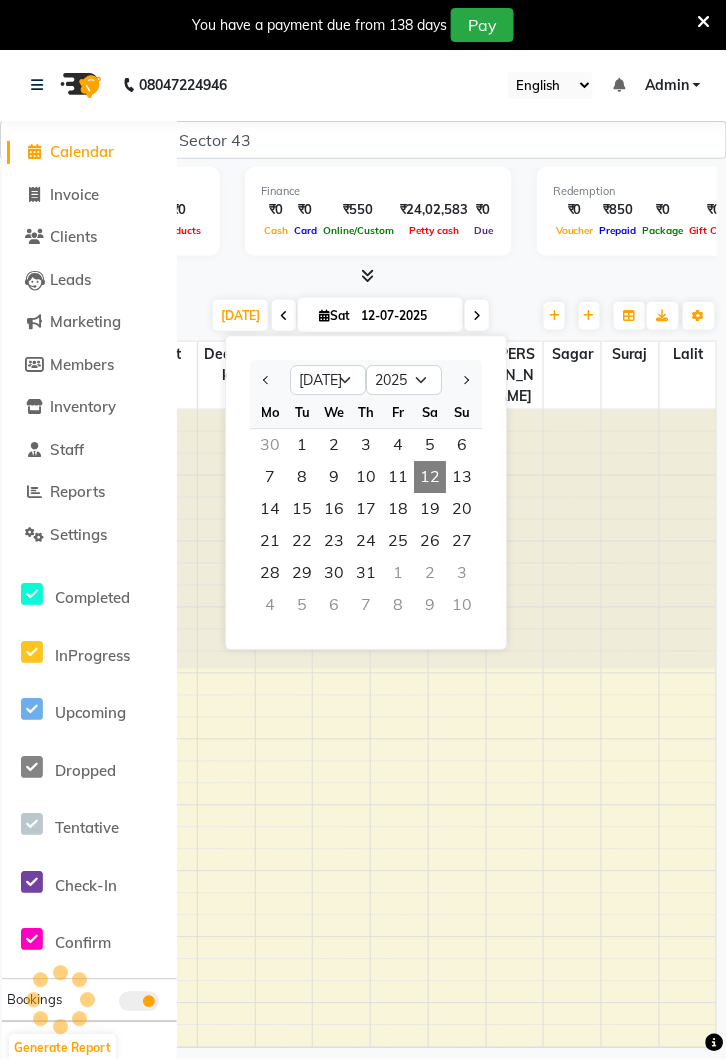 select on "5694" 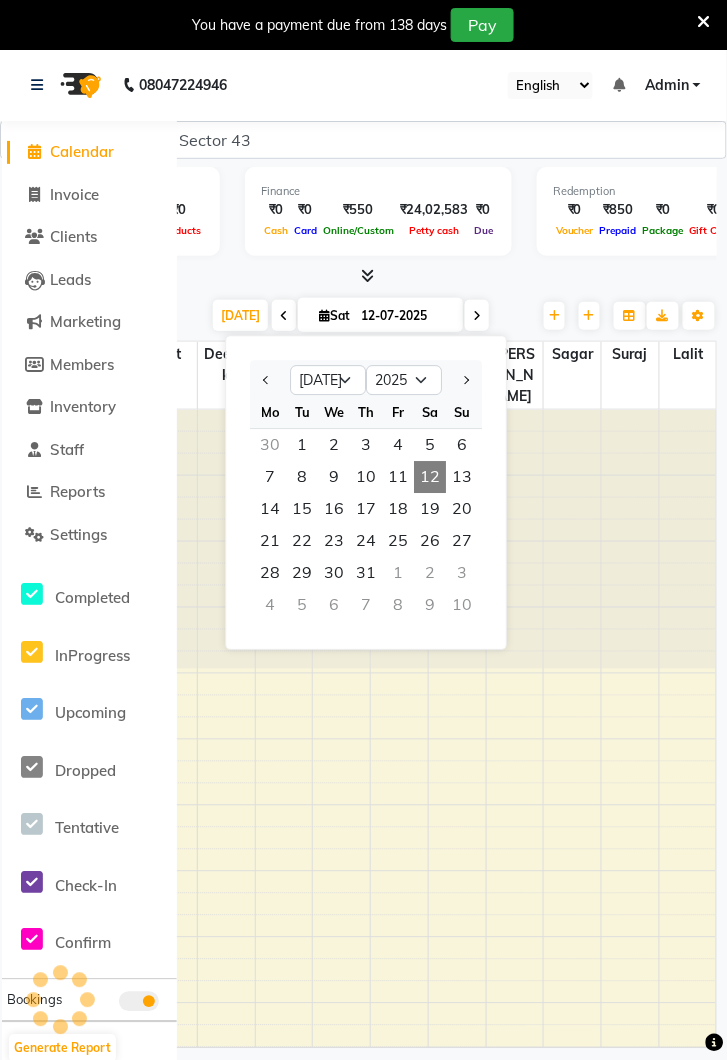 select on "service" 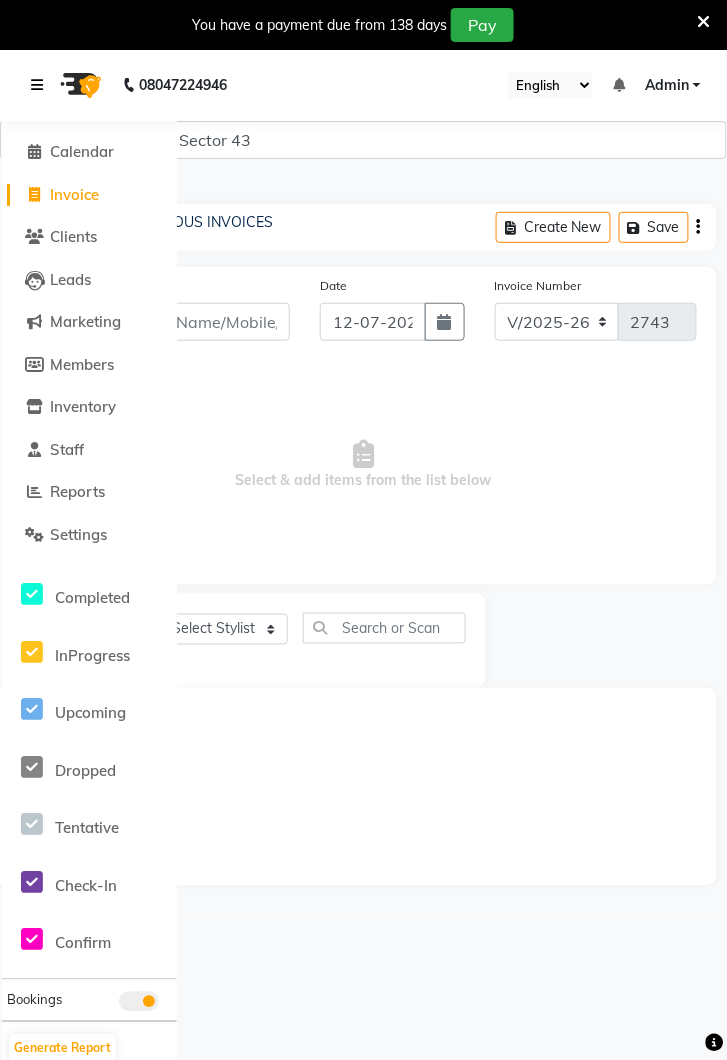 click at bounding box center (41, 85) 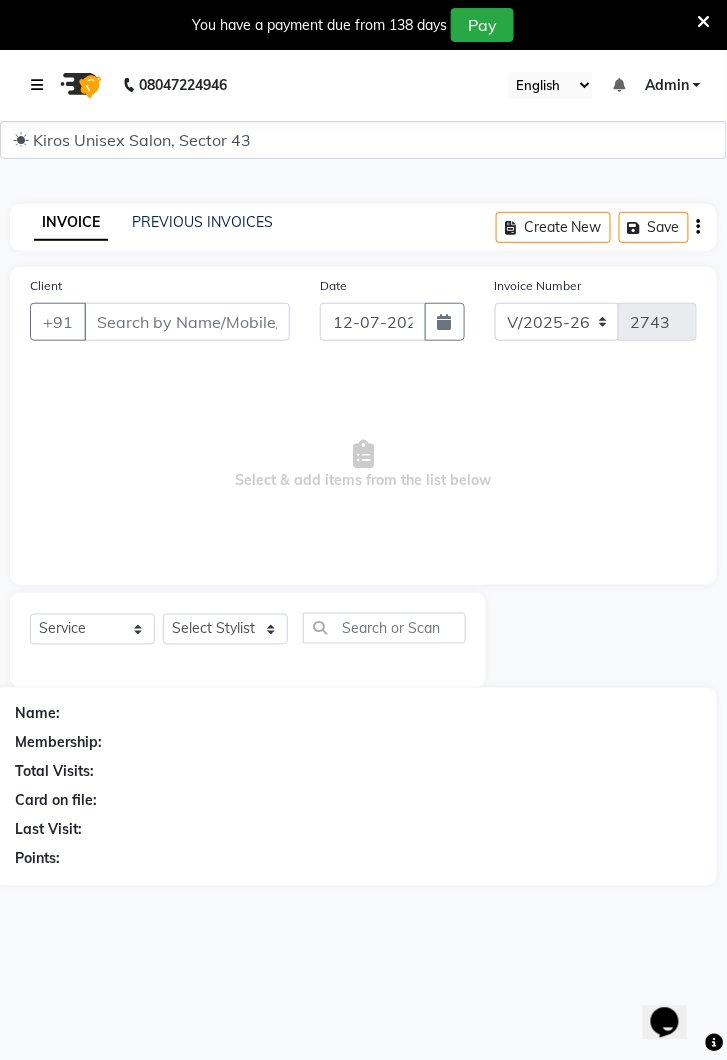 scroll, scrollTop: 0, scrollLeft: 0, axis: both 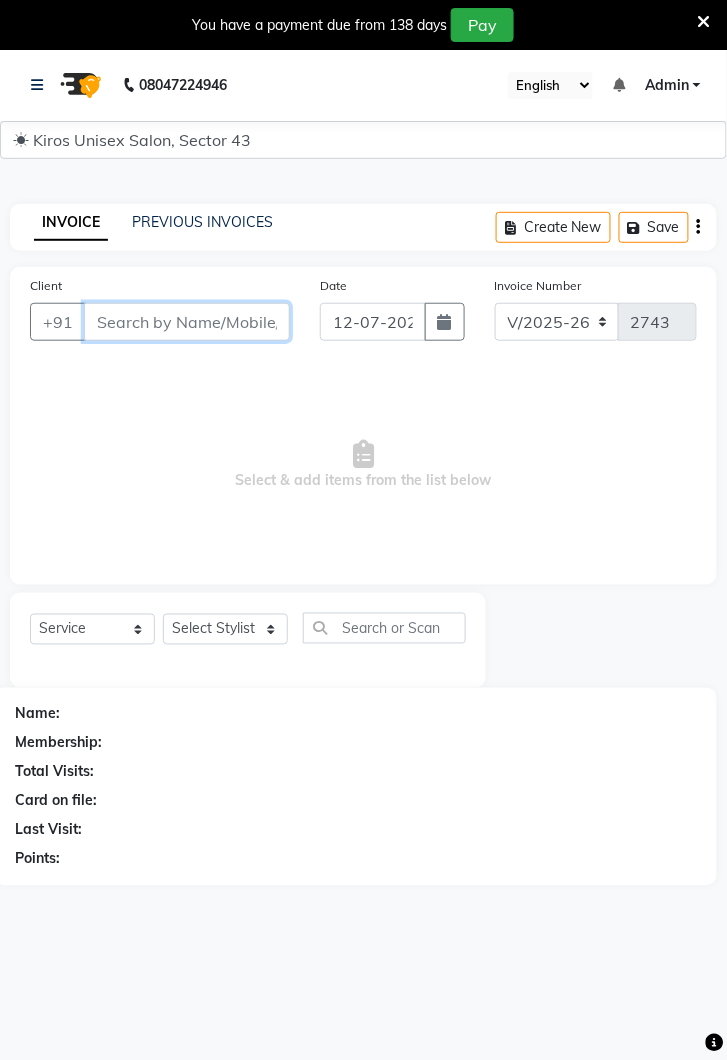 click on "Client" at bounding box center [187, 322] 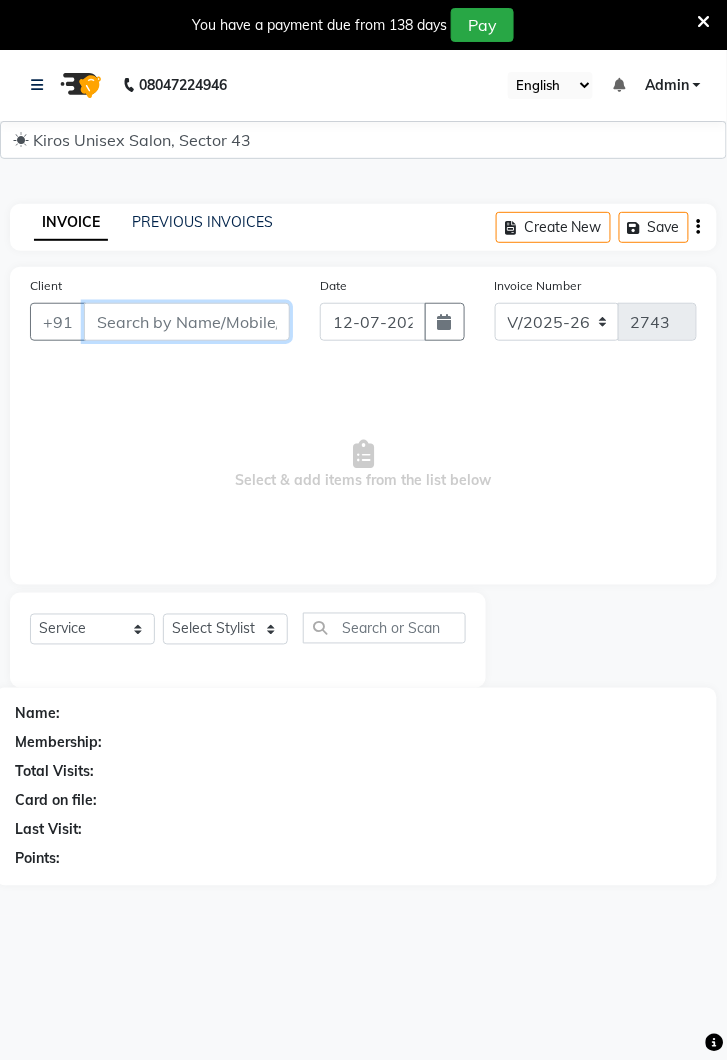 click on "Client" at bounding box center [187, 322] 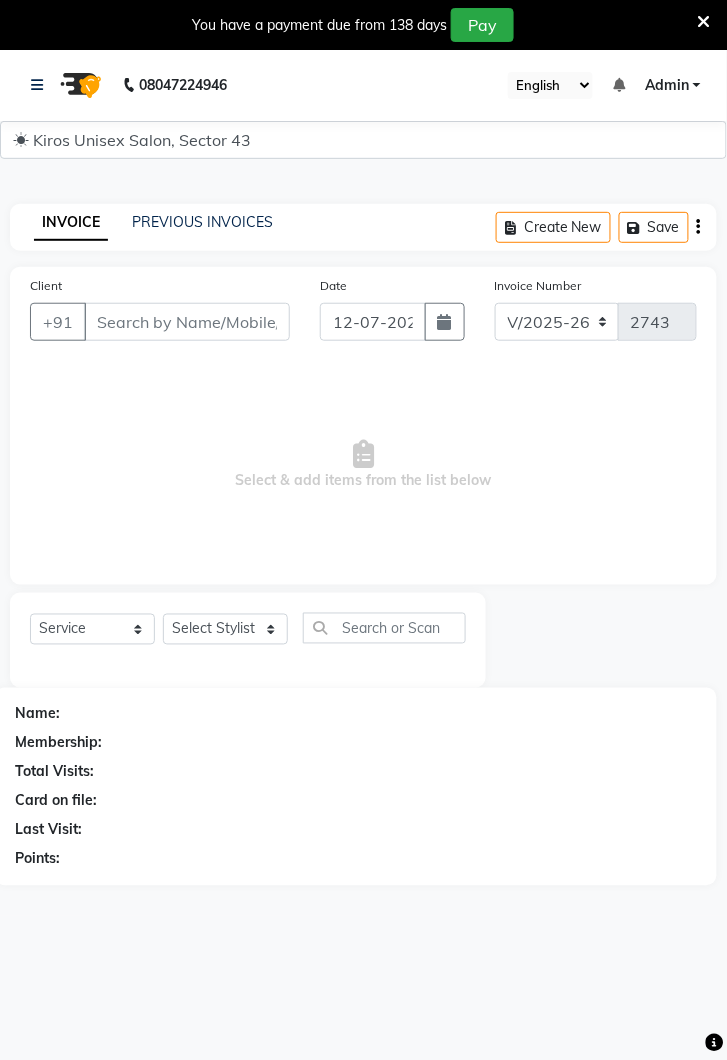 click on "Select & add items from the list below" at bounding box center (363, 465) 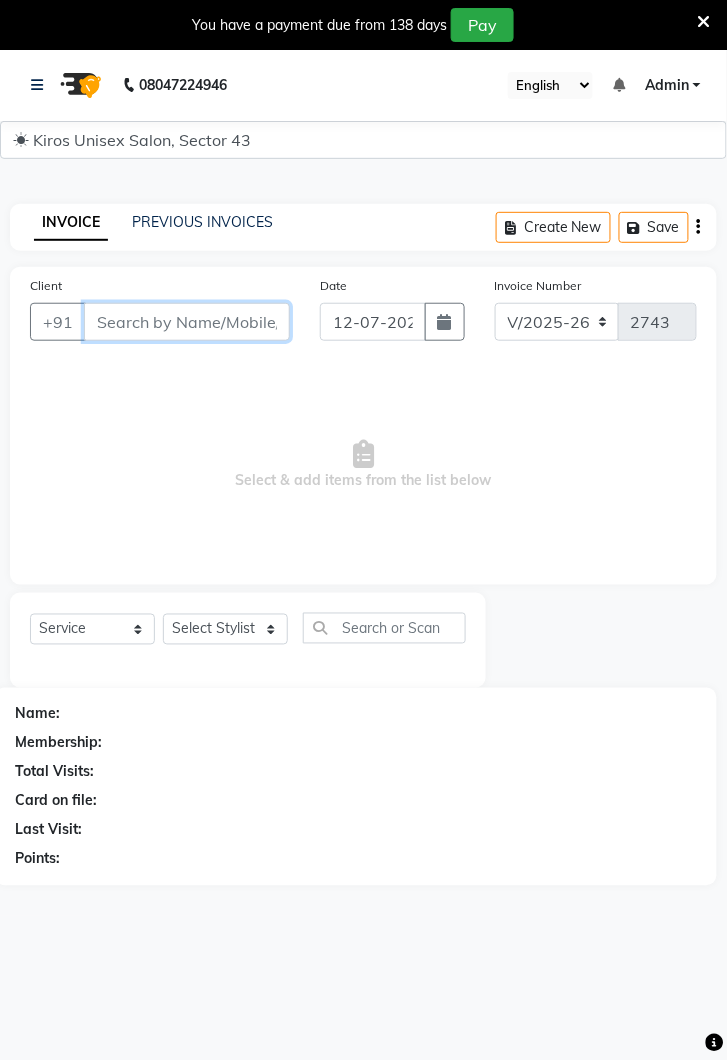click on "Client" at bounding box center (187, 322) 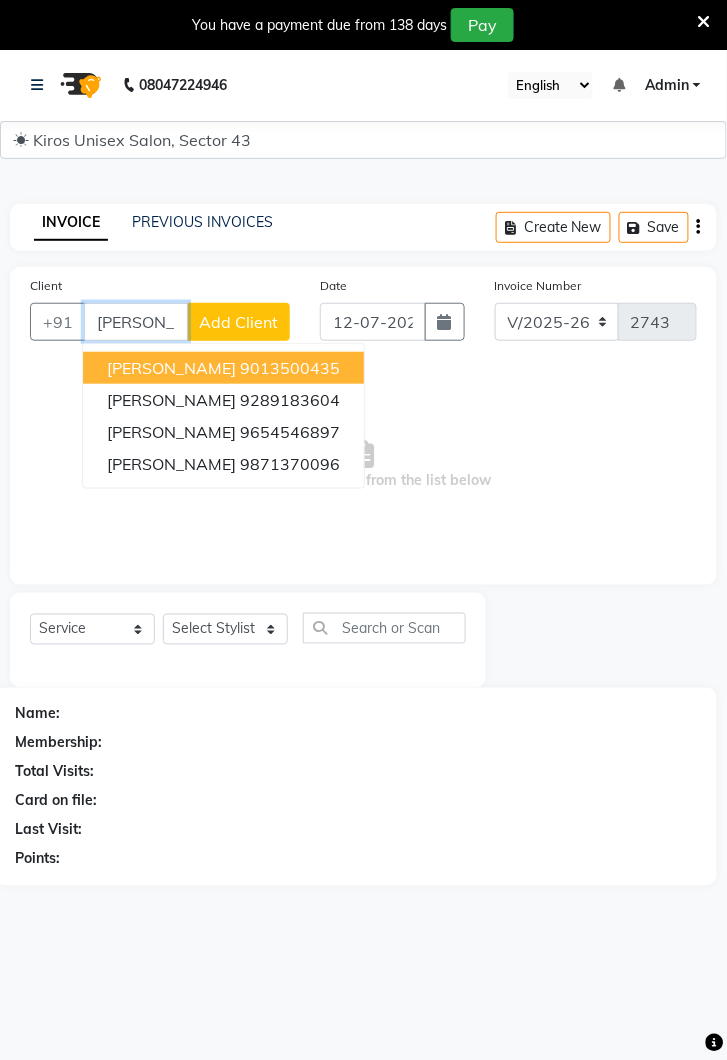 click on "9013500435" at bounding box center (290, 368) 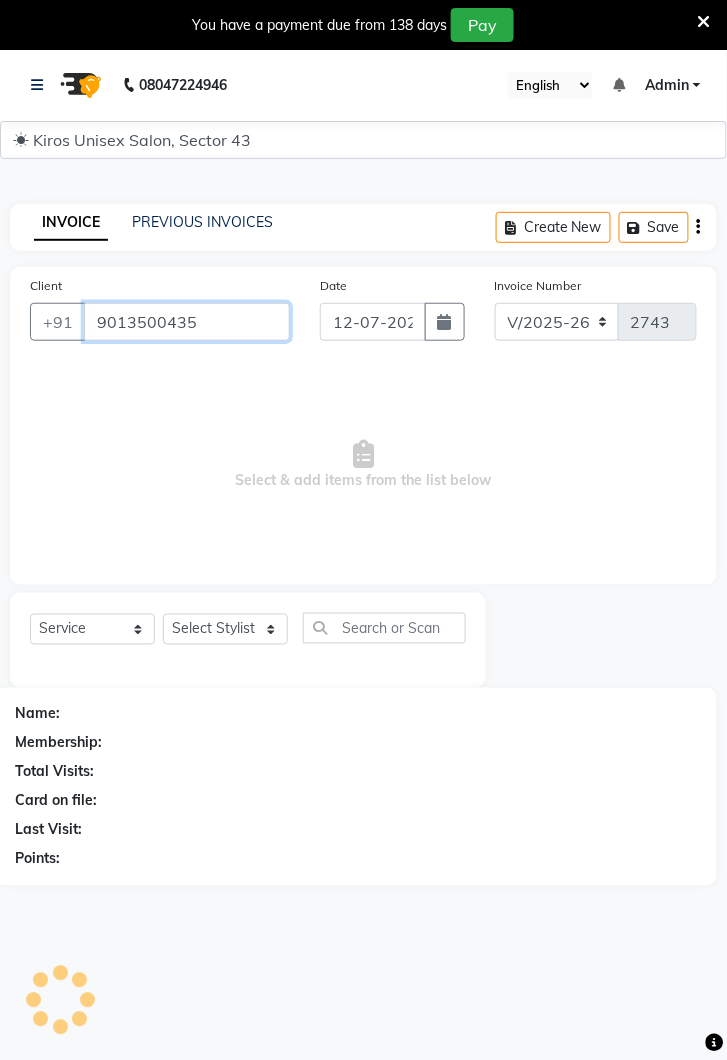 type on "9013500435" 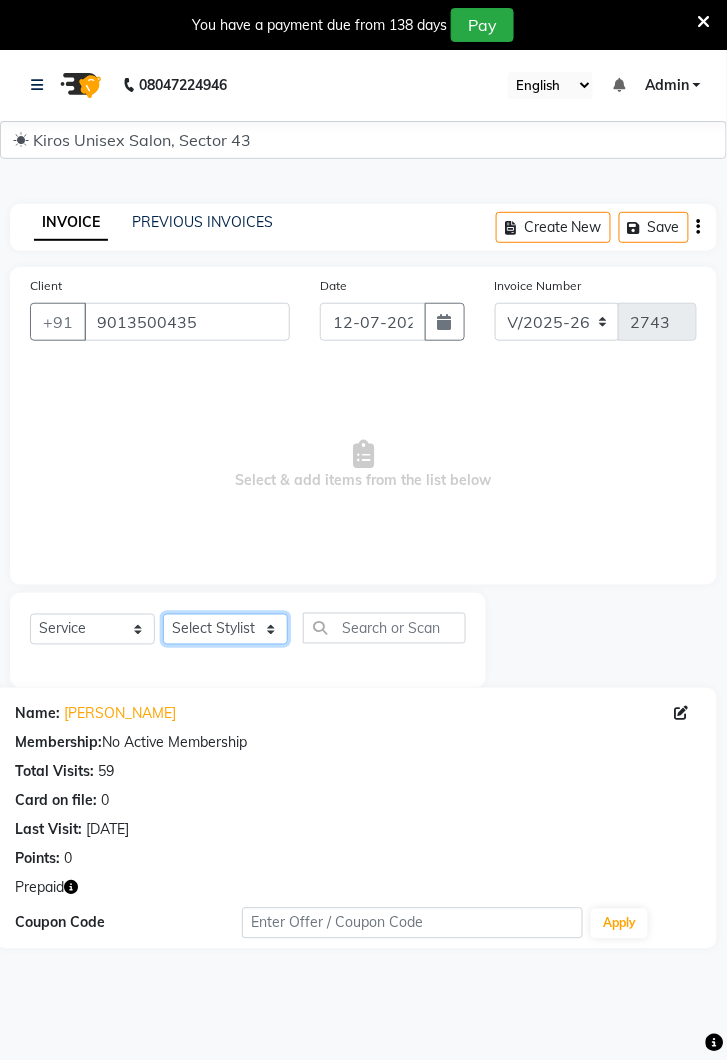 click on "Select Stylist Deepak [PERSON_NAME] [PERSON_NAME] Lamu [PERSON_NAME] [PERSON_NAME] Suraj" 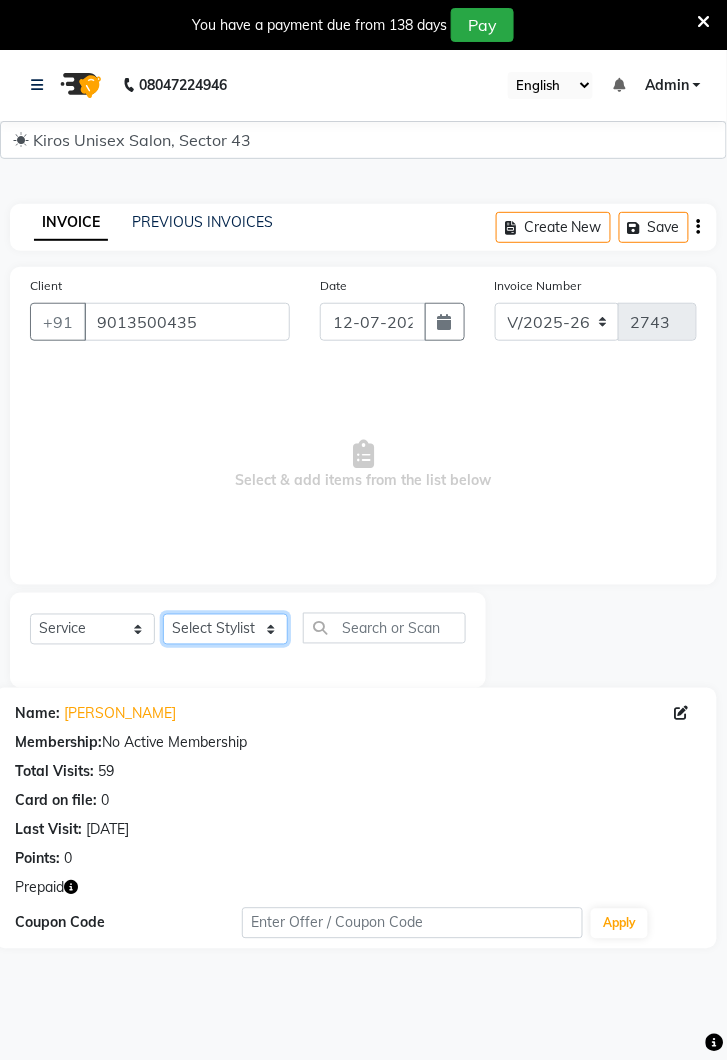 select on "67564" 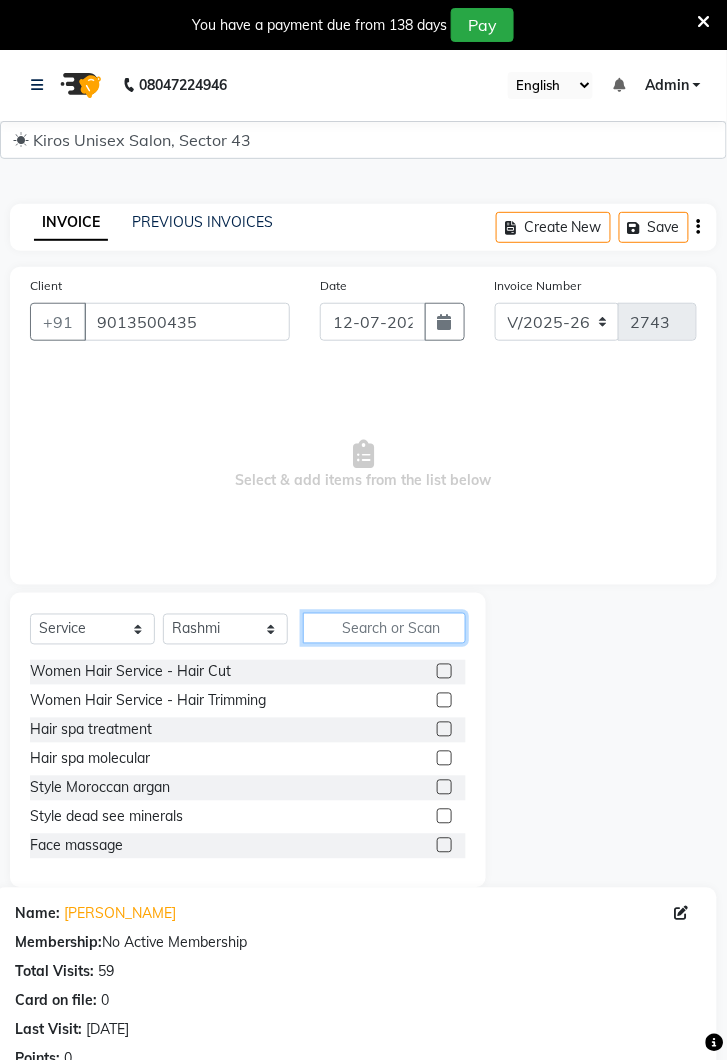 click 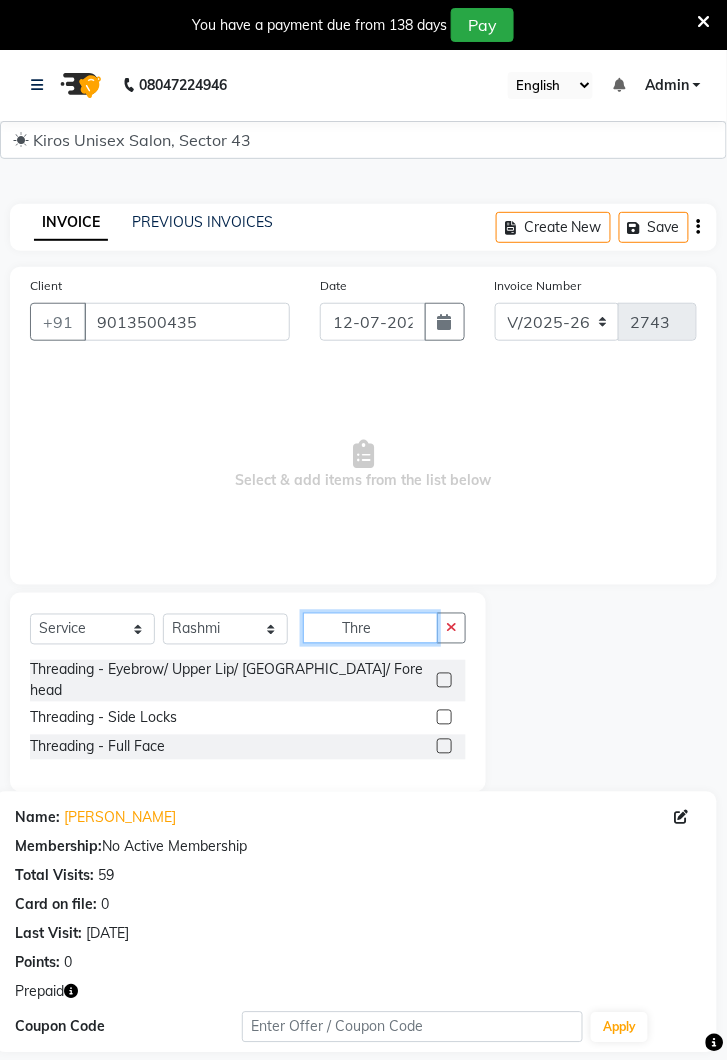 type on "Thre" 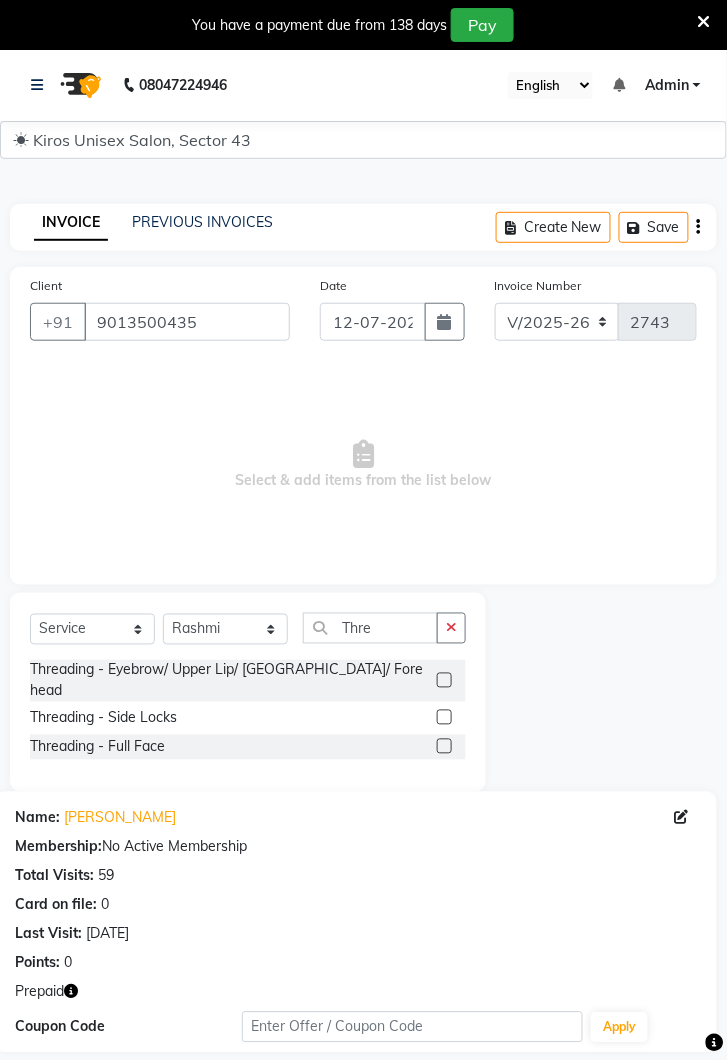 click 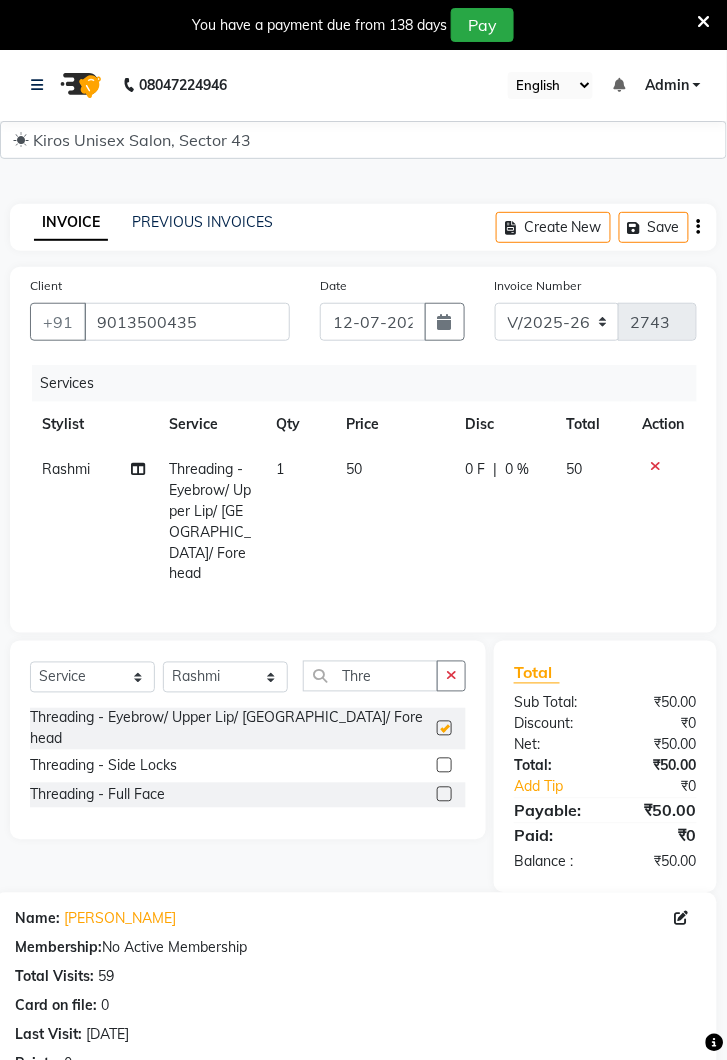 checkbox on "false" 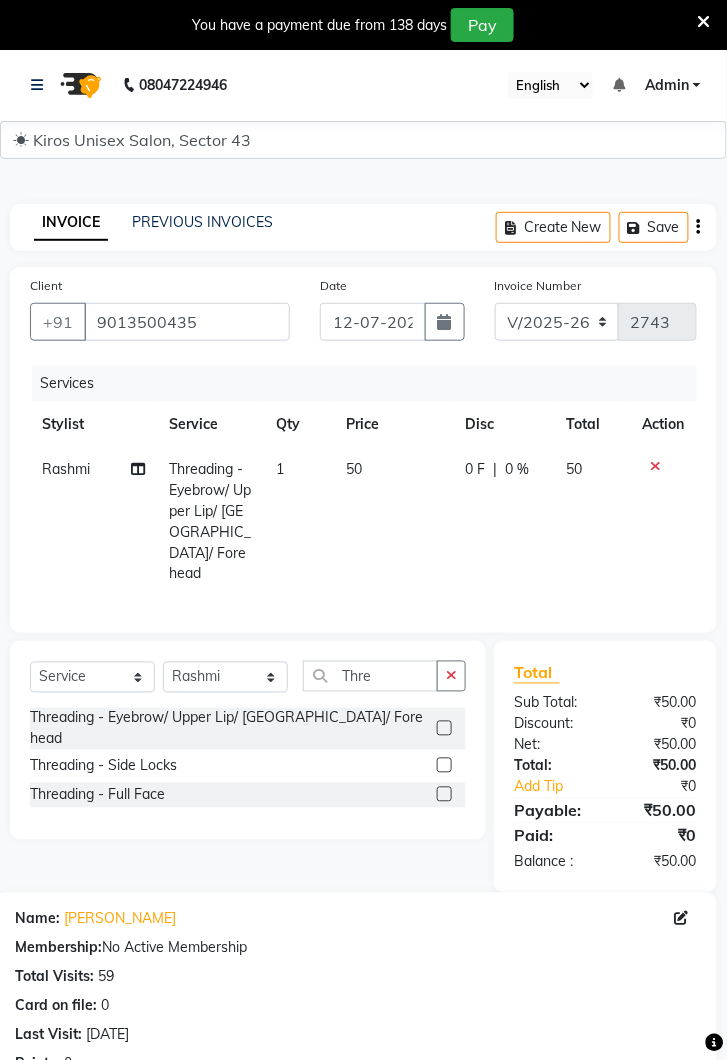 click on "50" 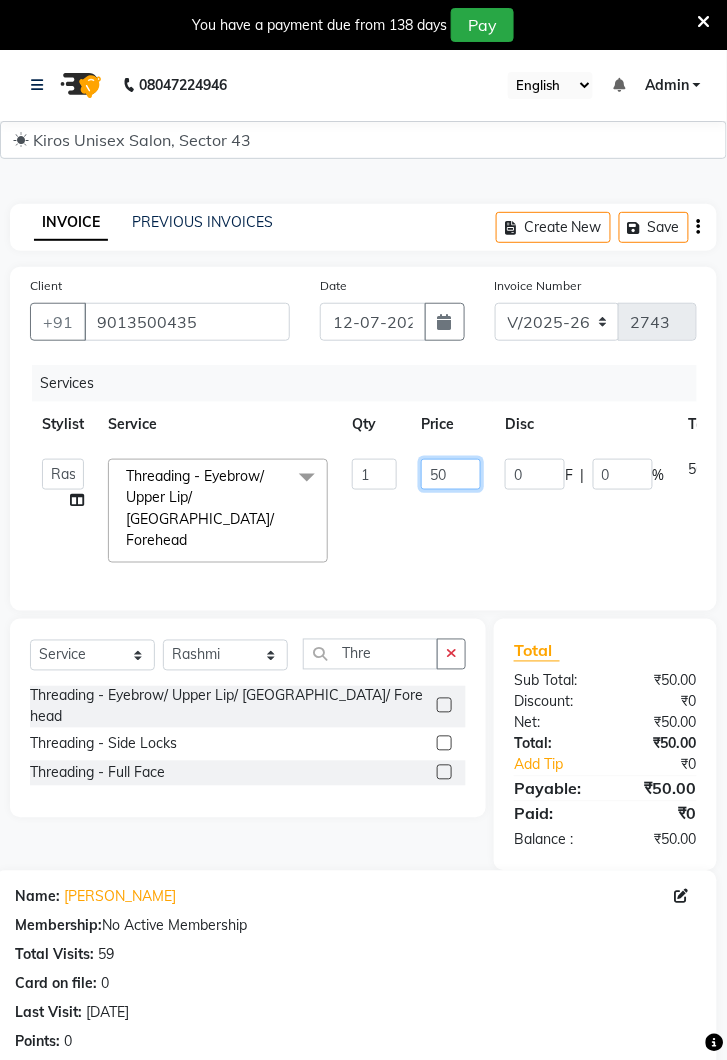click on "50" 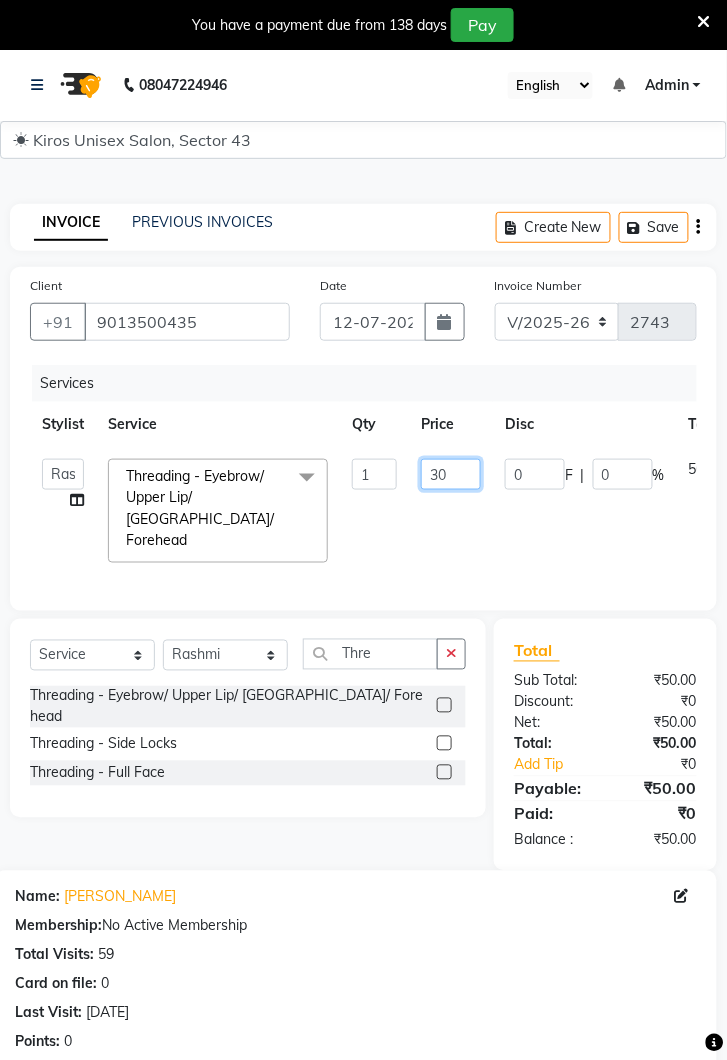 type on "300" 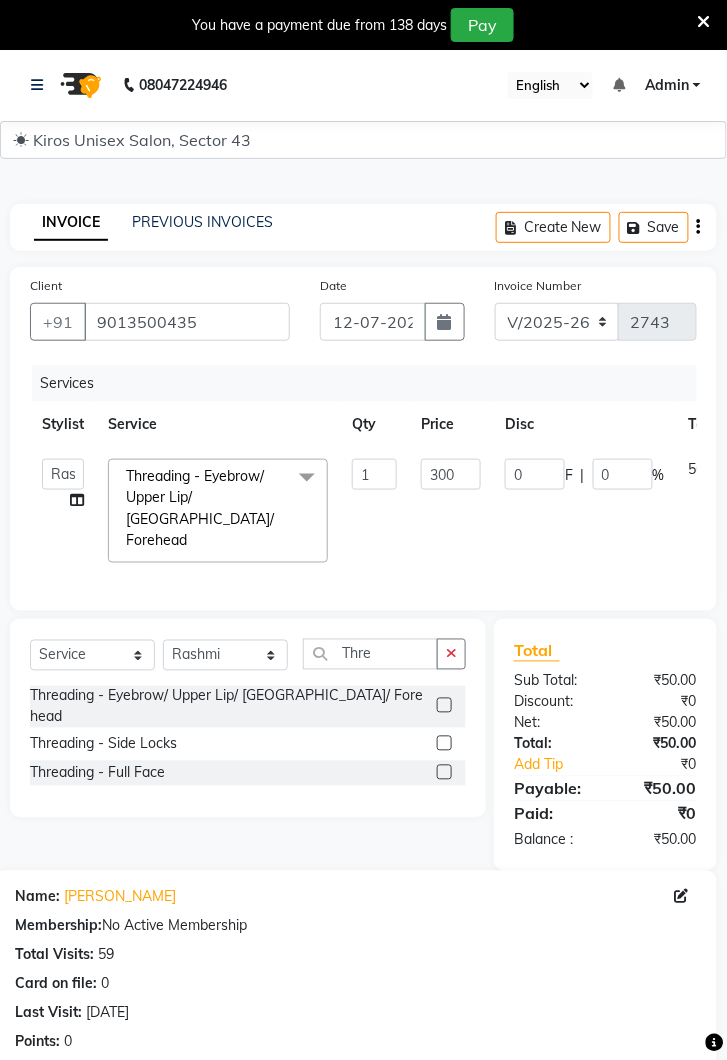 click on "Services Stylist Service Qty Price Disc Total Action  Deepak   Gunjan   Habil   Jeet   Lalit   Lamu   Raj   Rashmi   Rony   Sagar   Suraj  Threading - Eyebrow/ Upper Lip/ Chin/ Forehead  x Women Hair Service - Hair Cut Women Hair Service - Hair Trimming Hair spa treatment Hair spa molecular  Style Moroccan argan Style dead see minerals Face massage Under arms waxing Head Wash - L’Oréal Head Wash - Sulphate Free Head Wash - Gk Styling - Blow Dry Styling - Ironing Styling - Curls Styling - Combo: Head Wash (L’Oréal) And Blow Dry Threading - Eyebrow/ Upper Lip/ Chin/ Forehead Threading - Side Locks Threading - Full Face Hair Colour - Majirel Female Hair Colour - Inoa Female Hair Colour - Application Female Hair Colour - Majirel Hair Colour - Inoa Hair Colour - Application Hair Colour - Beard Colour Hair Spa - L’Oréal Basic Hair Spa - Mythic Spa Hair Spa - Macadamia Spa / Moroccan Hair Treatment Hair Spa - Ola Plex Hair Treatment - Dandruff/ Hair Fall Treatment Hair Treatment - Smoothening Shave - Clean" 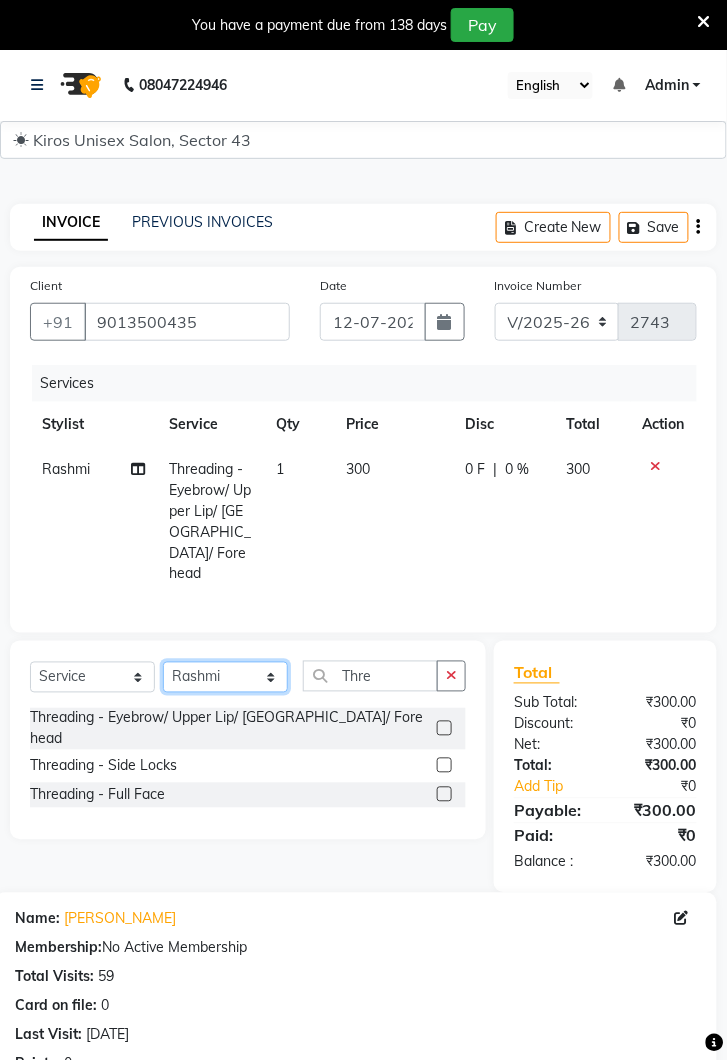 click on "Select Stylist Deepak [PERSON_NAME] [PERSON_NAME] Lamu [PERSON_NAME] [PERSON_NAME] Suraj" 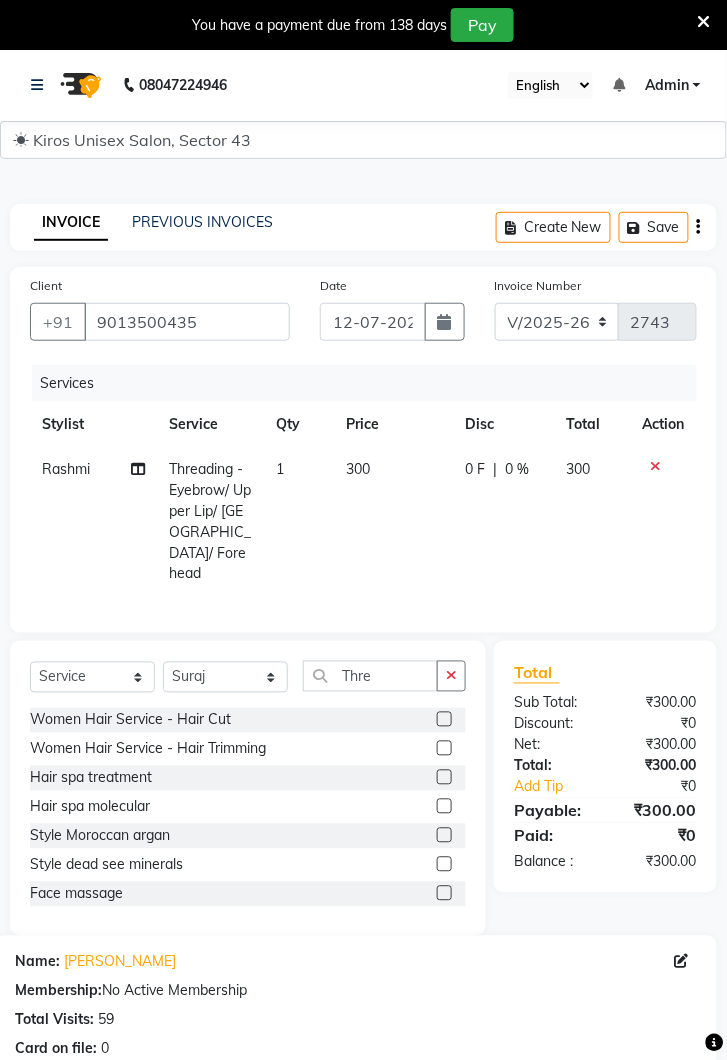 click 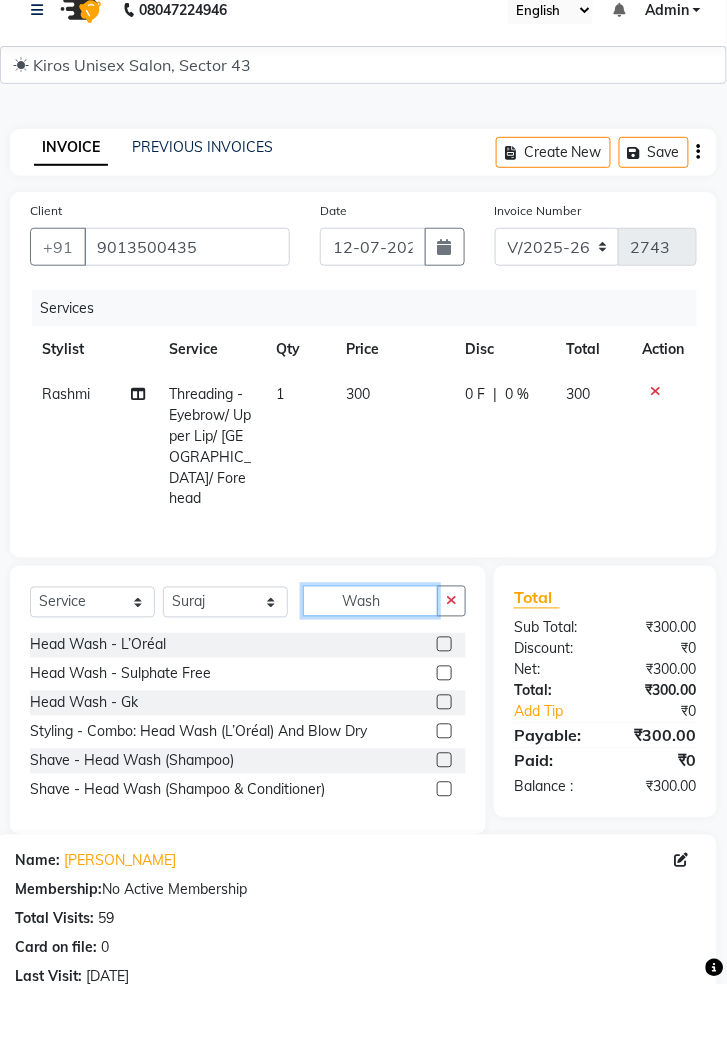 type on "Wash" 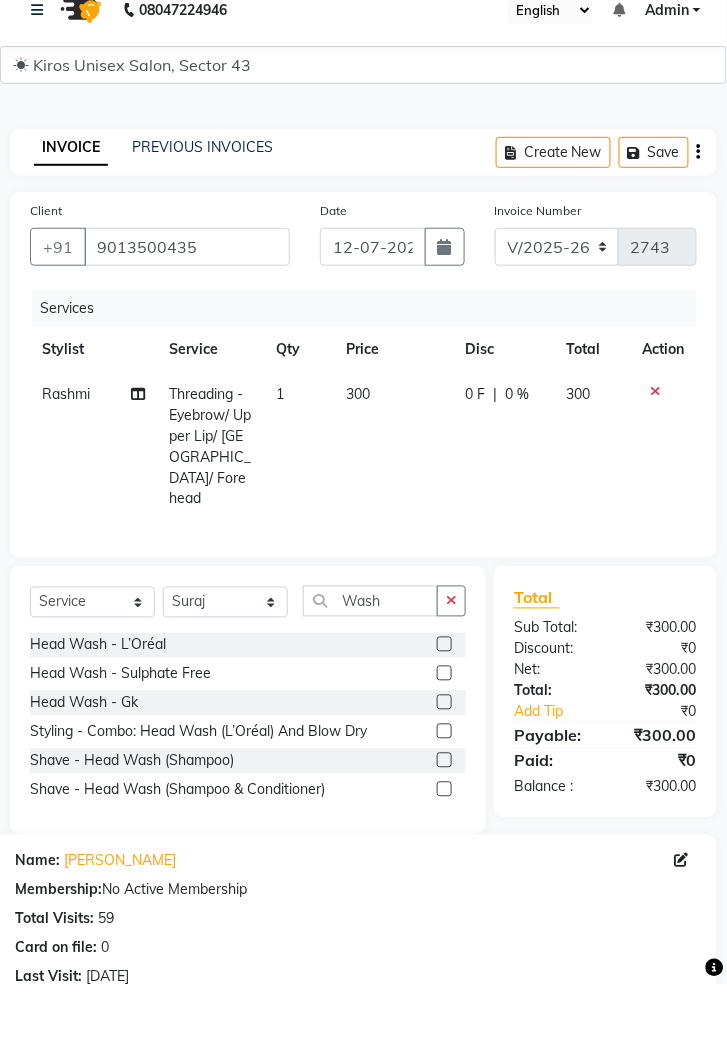 click 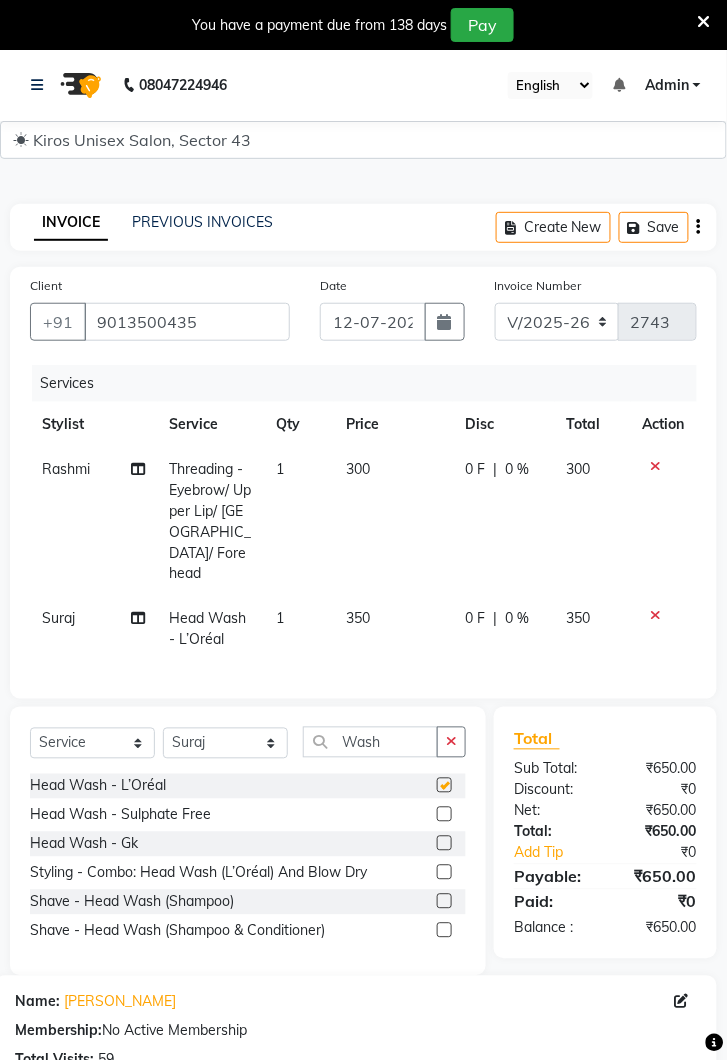 checkbox on "false" 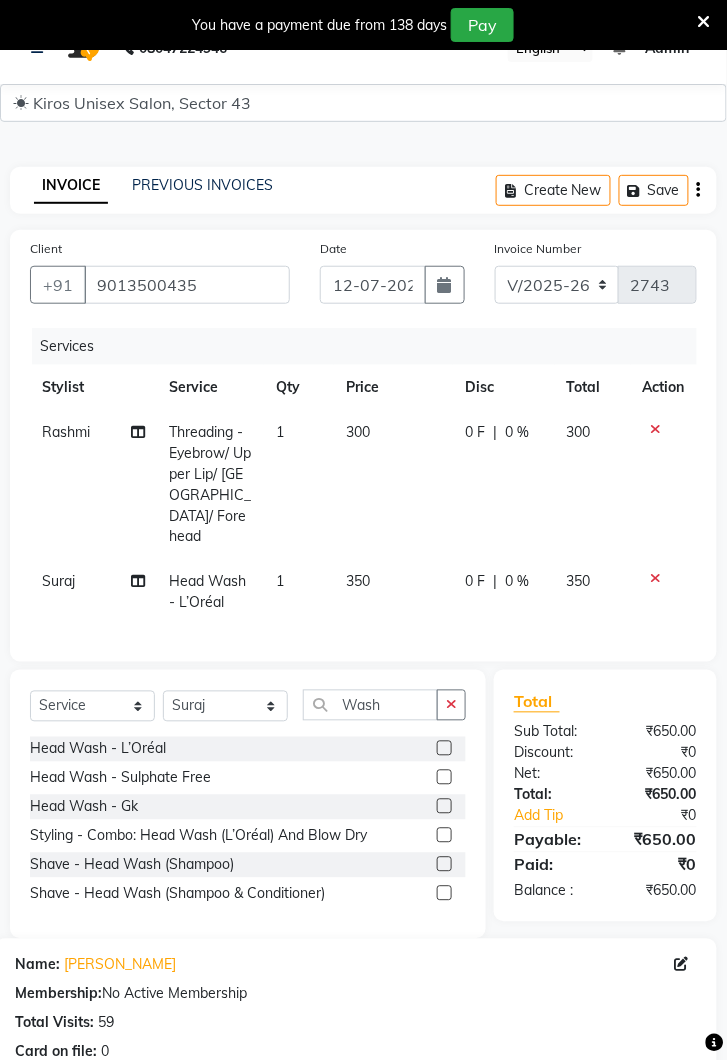 scroll, scrollTop: 357, scrollLeft: 0, axis: vertical 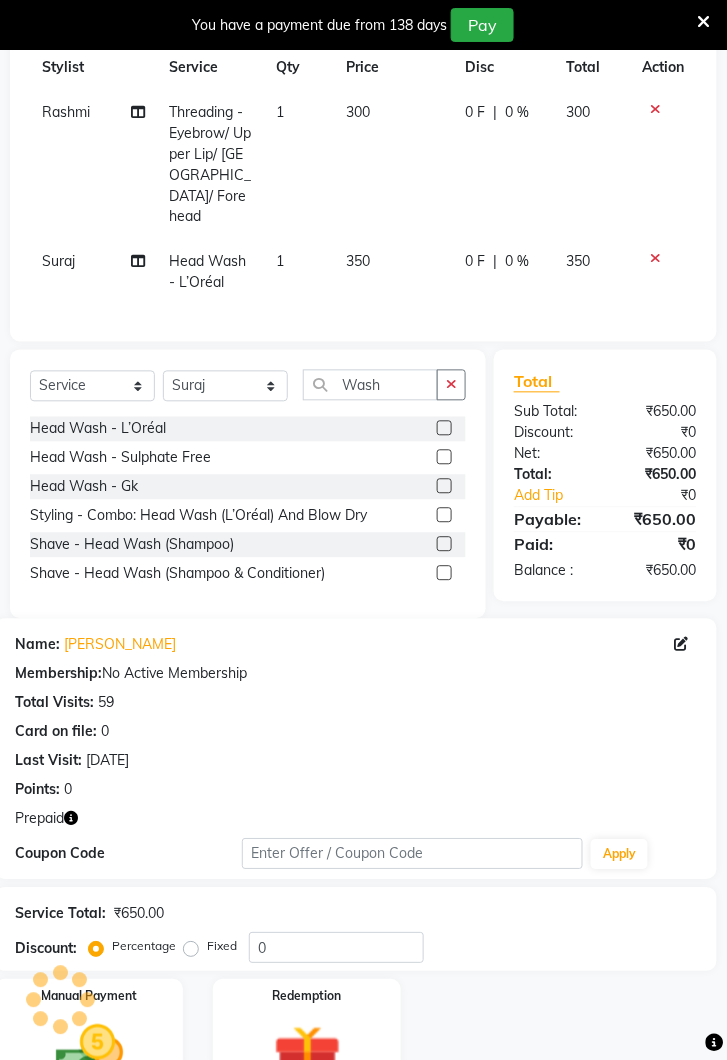 click 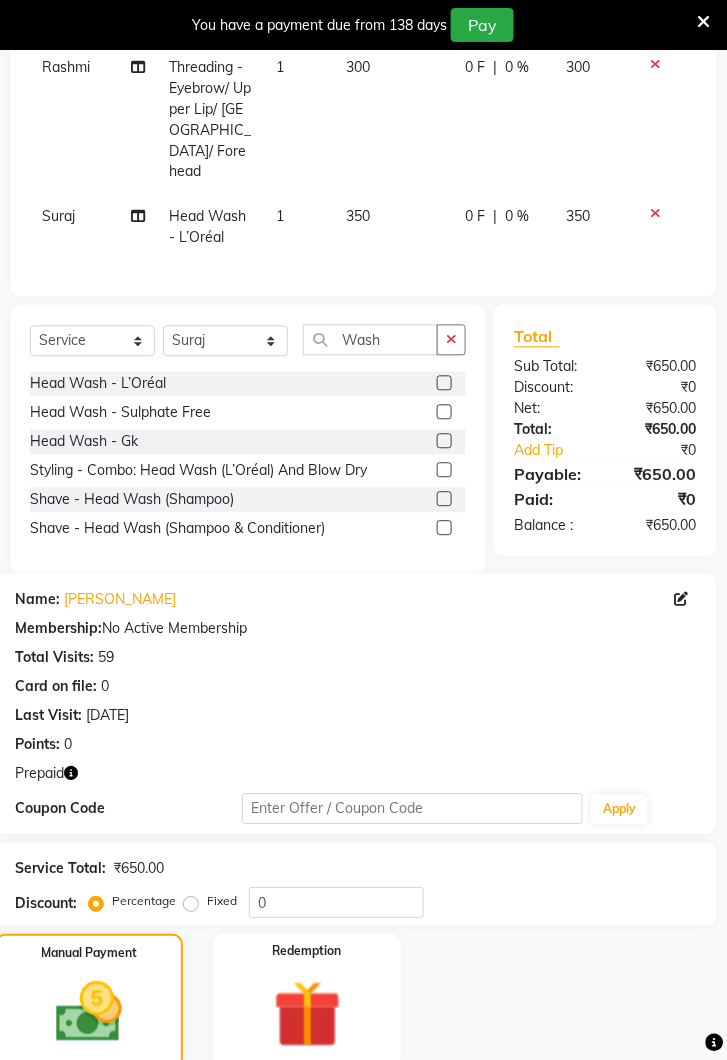 scroll, scrollTop: 485, scrollLeft: 0, axis: vertical 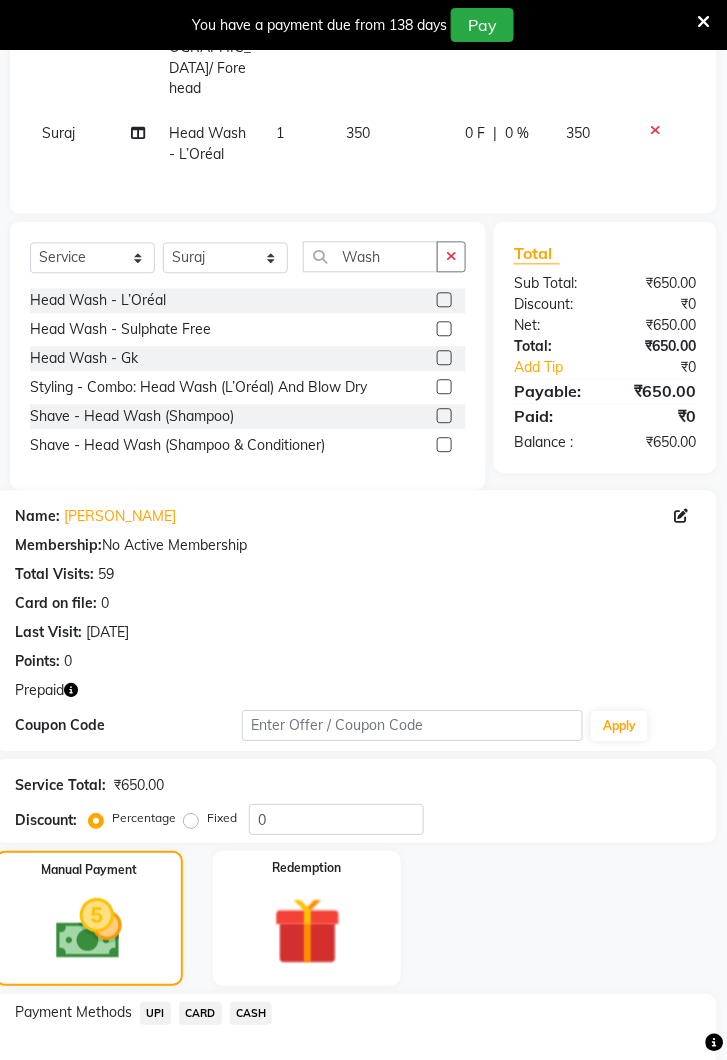 click on "UPI" 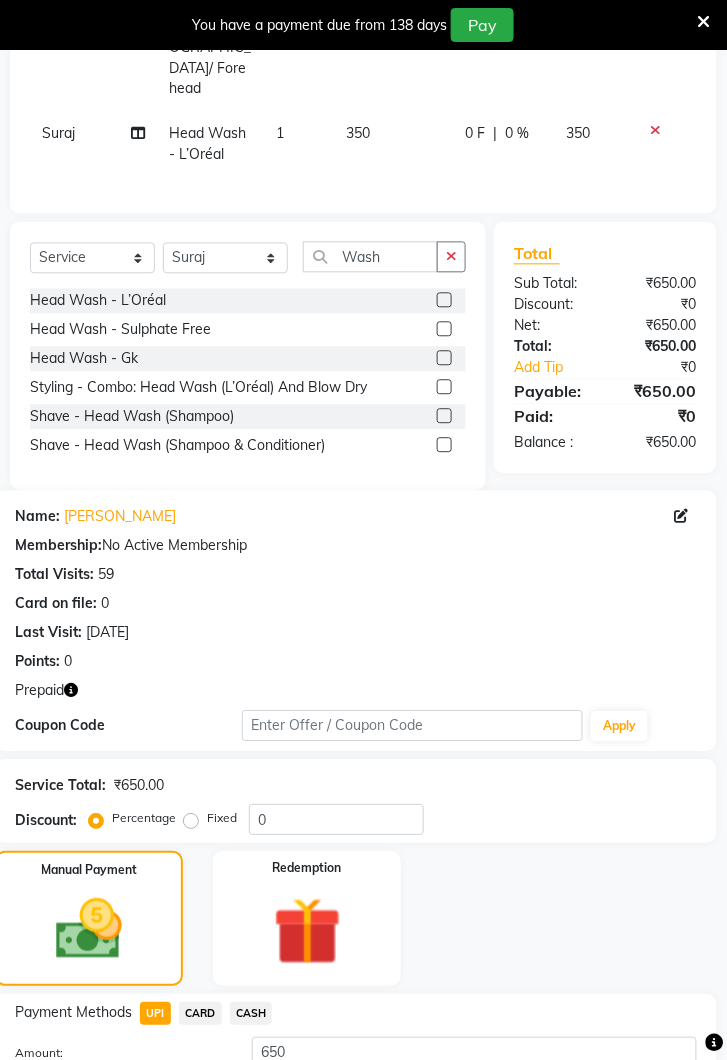click on "Add Payment" 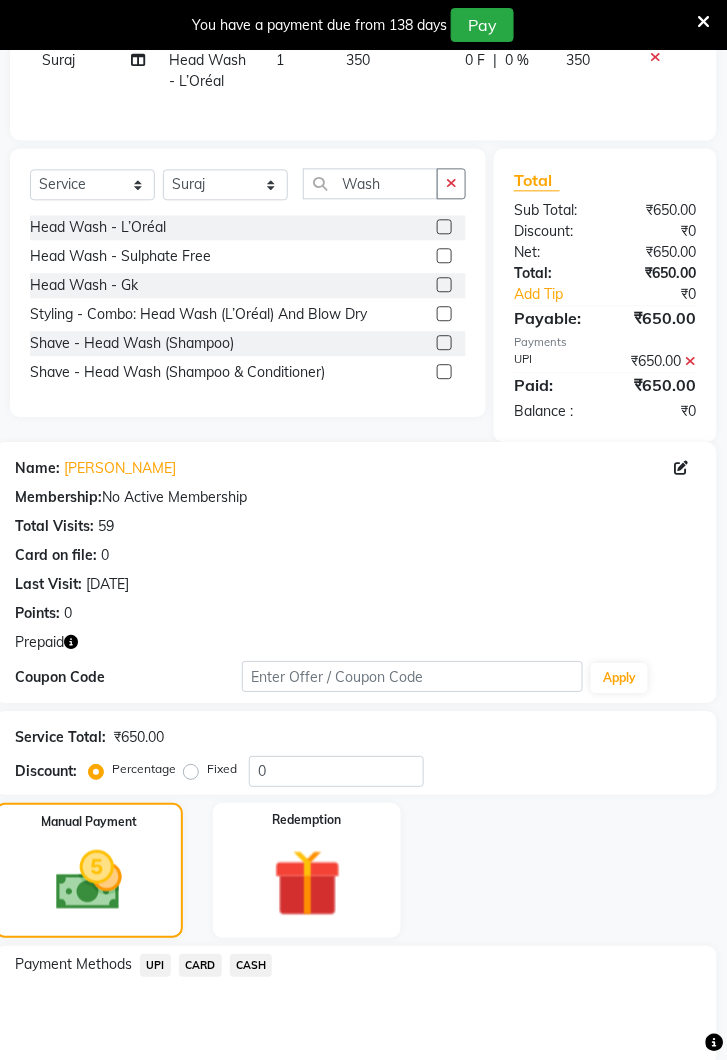 scroll, scrollTop: 616, scrollLeft: 0, axis: vertical 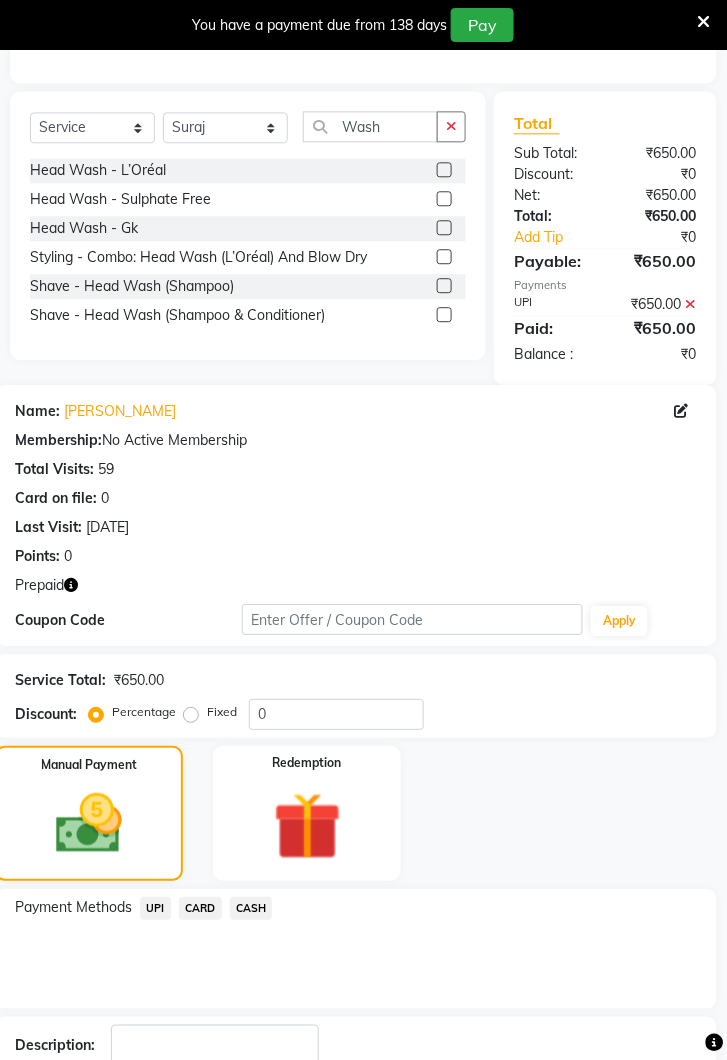 click on "Checkout" 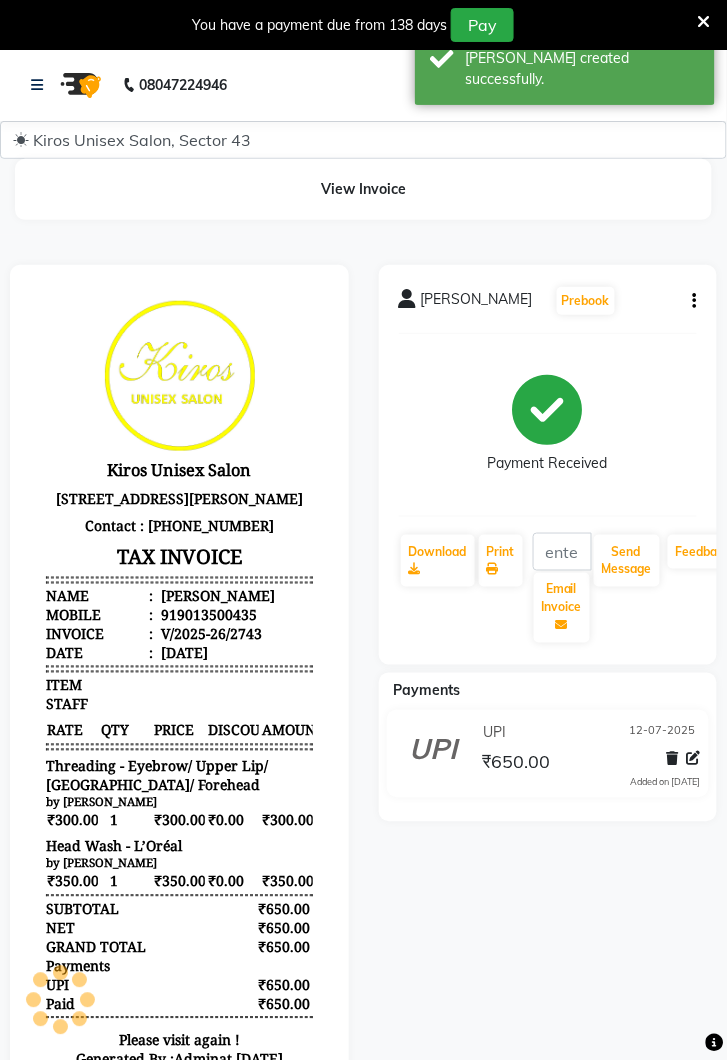 scroll, scrollTop: 0, scrollLeft: 0, axis: both 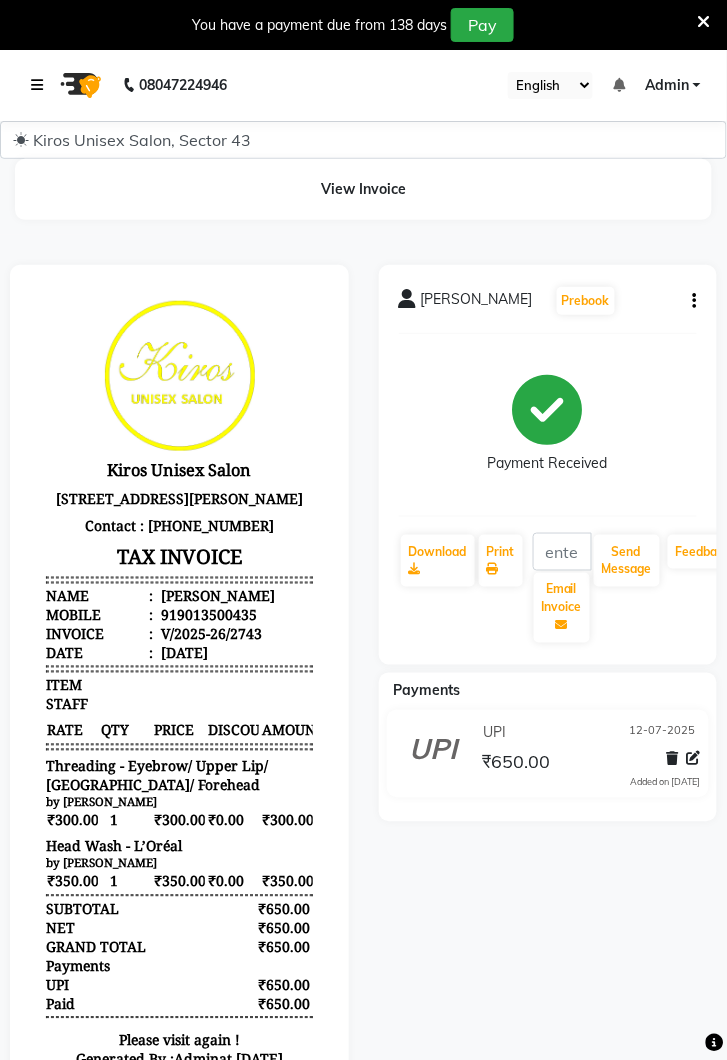 click at bounding box center (37, 85) 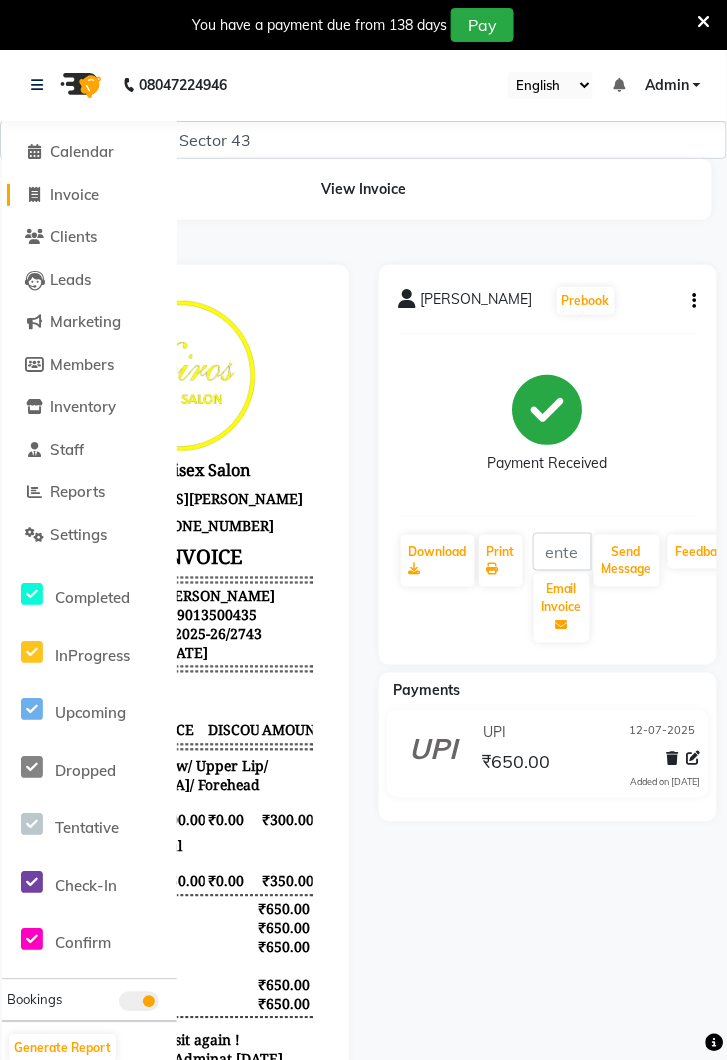 click on "Invoice" 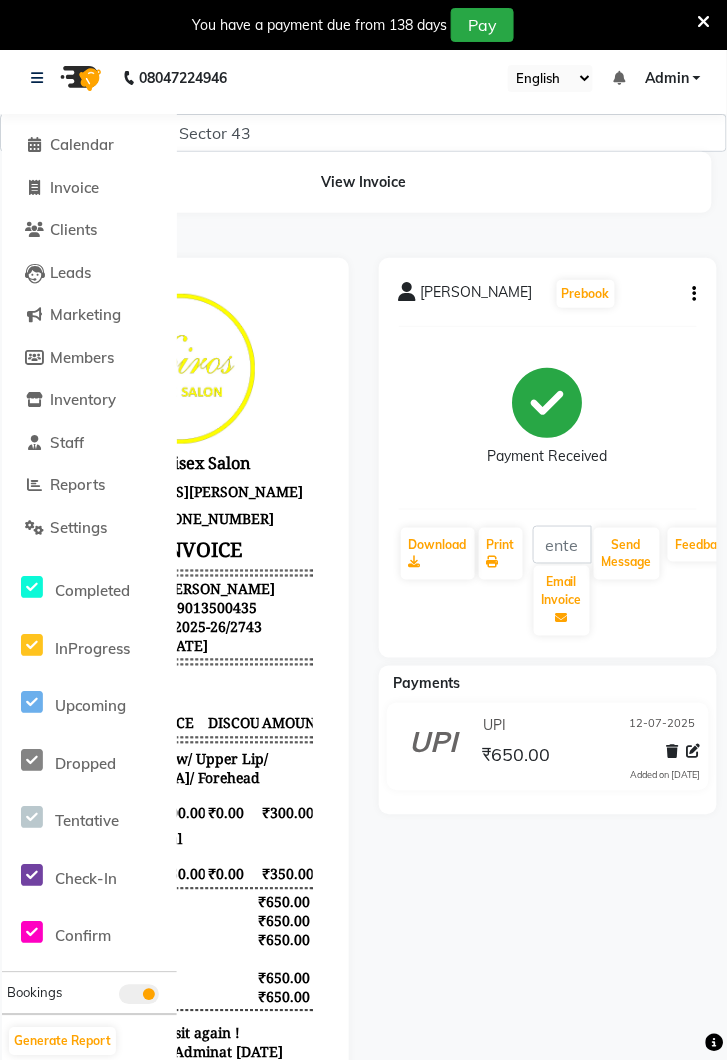 select on "service" 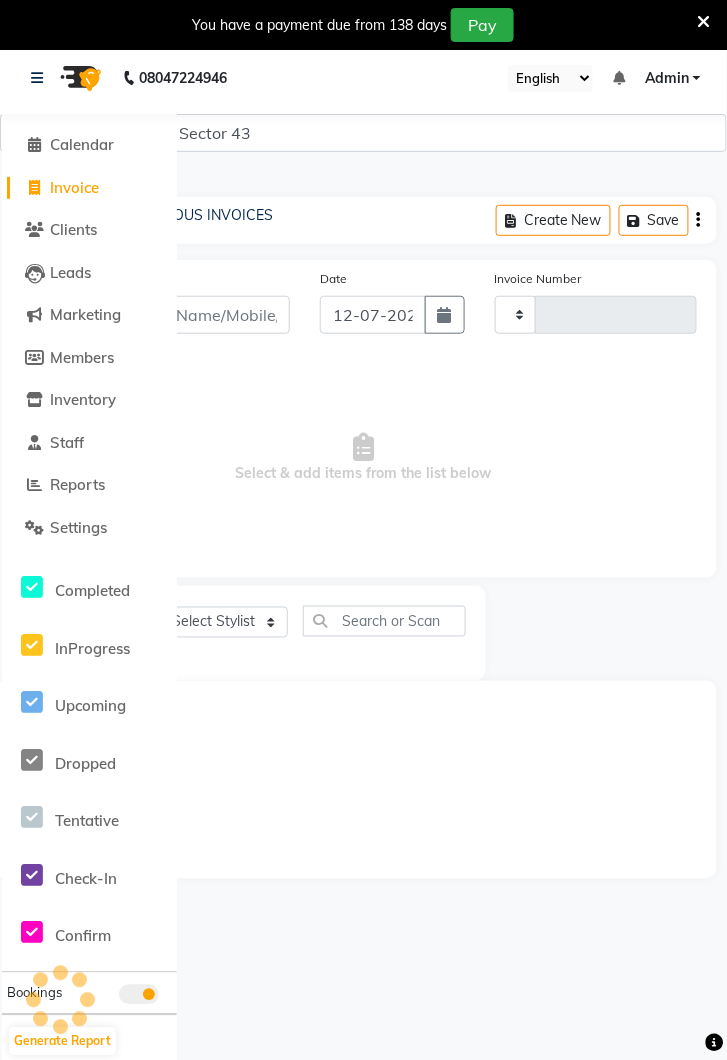type on "2744" 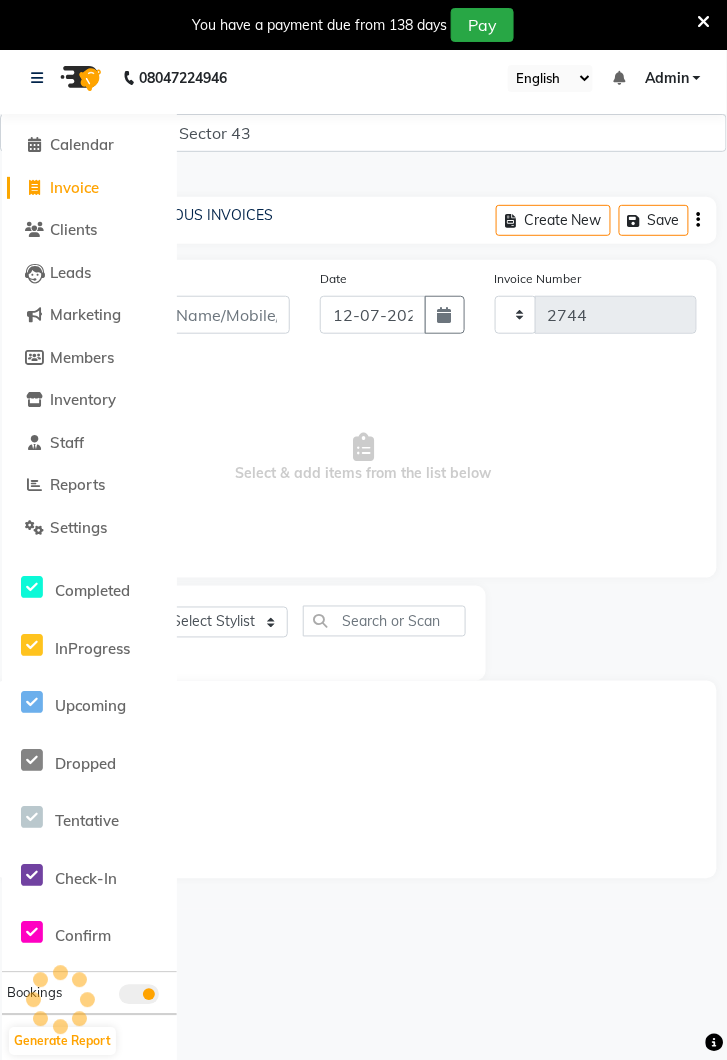 select on "5694" 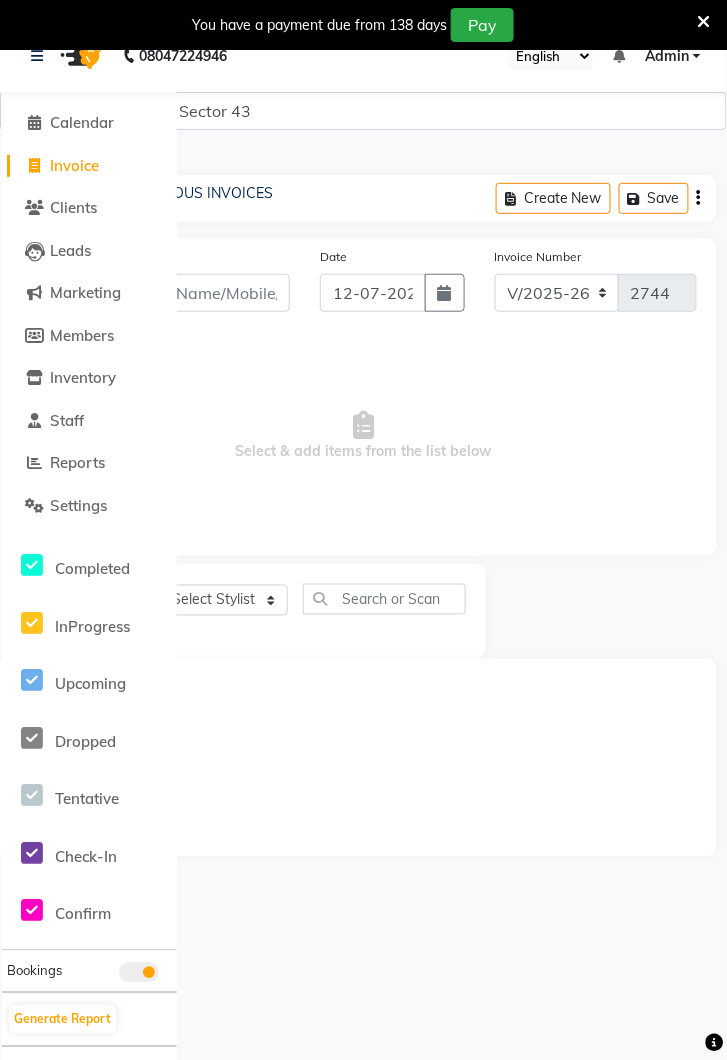 scroll, scrollTop: 0, scrollLeft: 0, axis: both 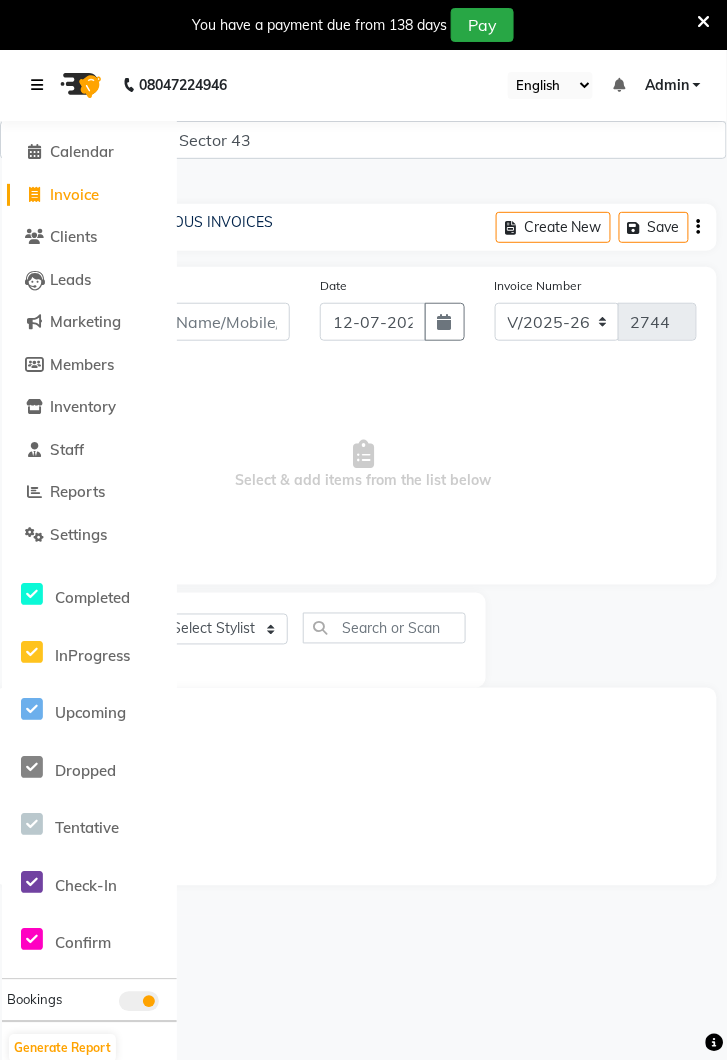 click at bounding box center (37, 85) 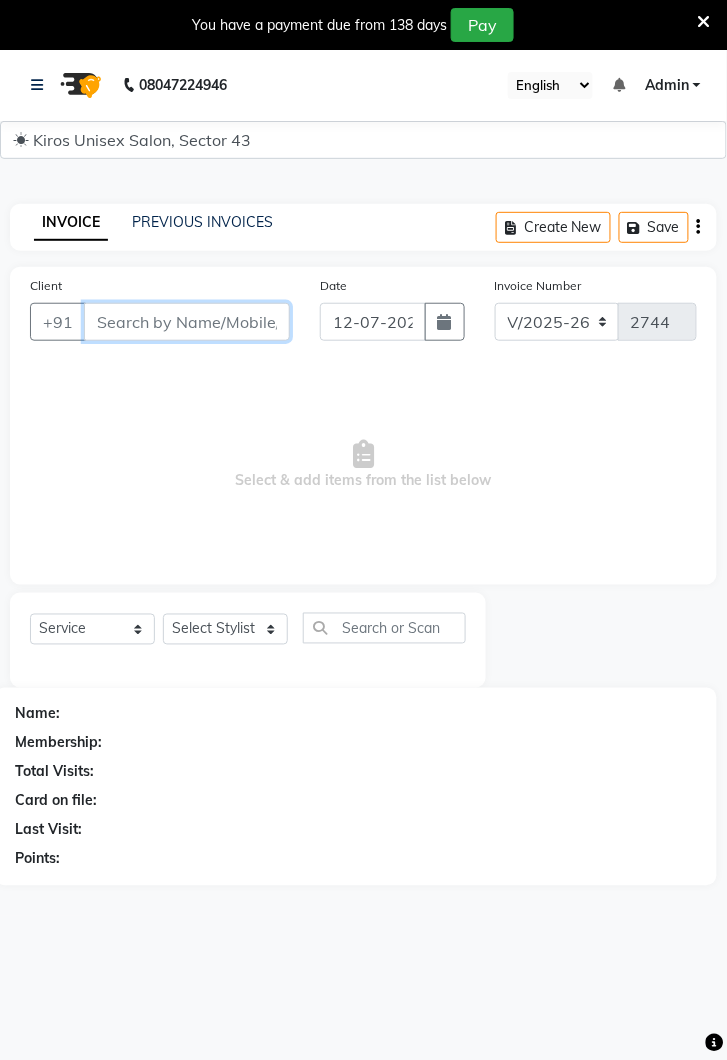 click on "Client" at bounding box center [187, 322] 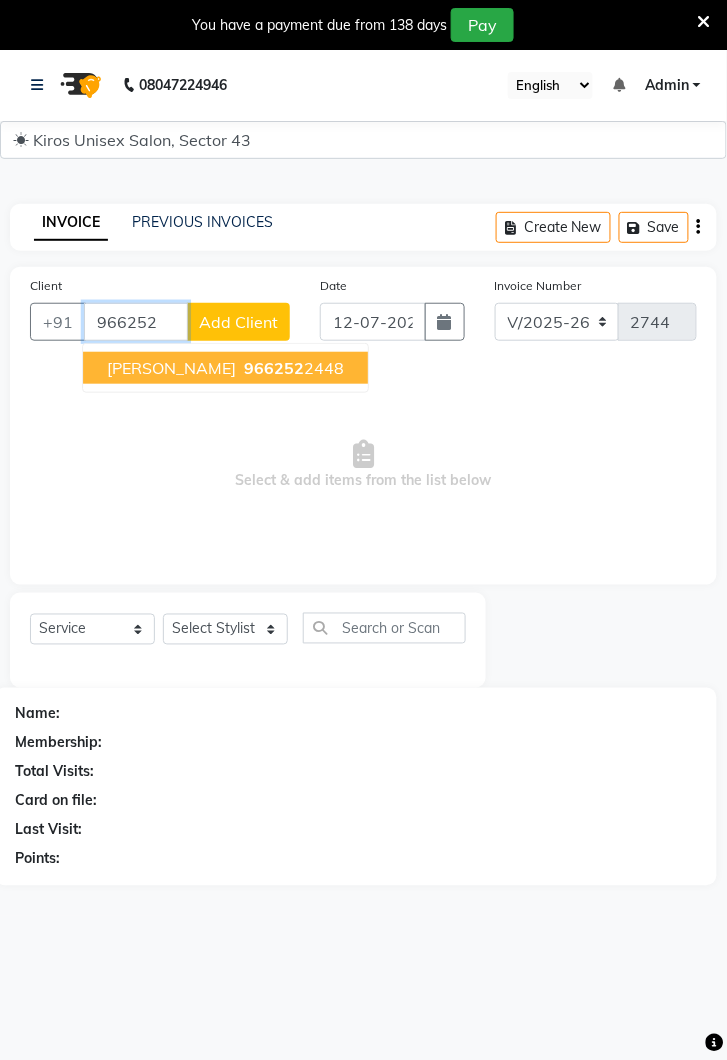 click on "Harshil   966252 2448" at bounding box center (225, 368) 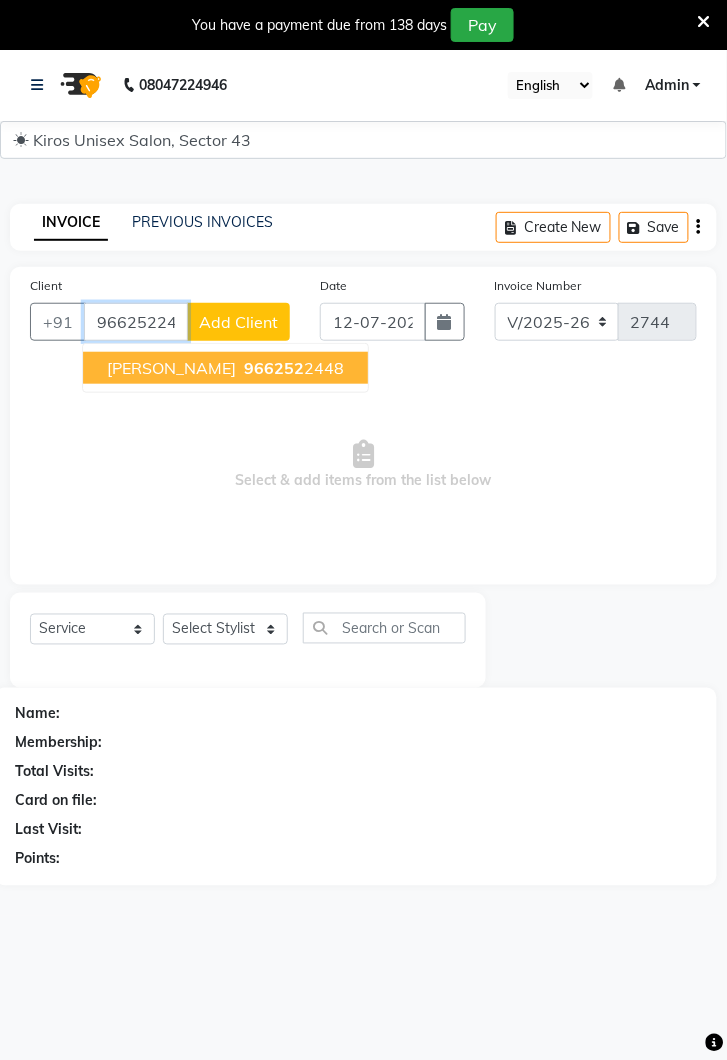 type on "9662522448" 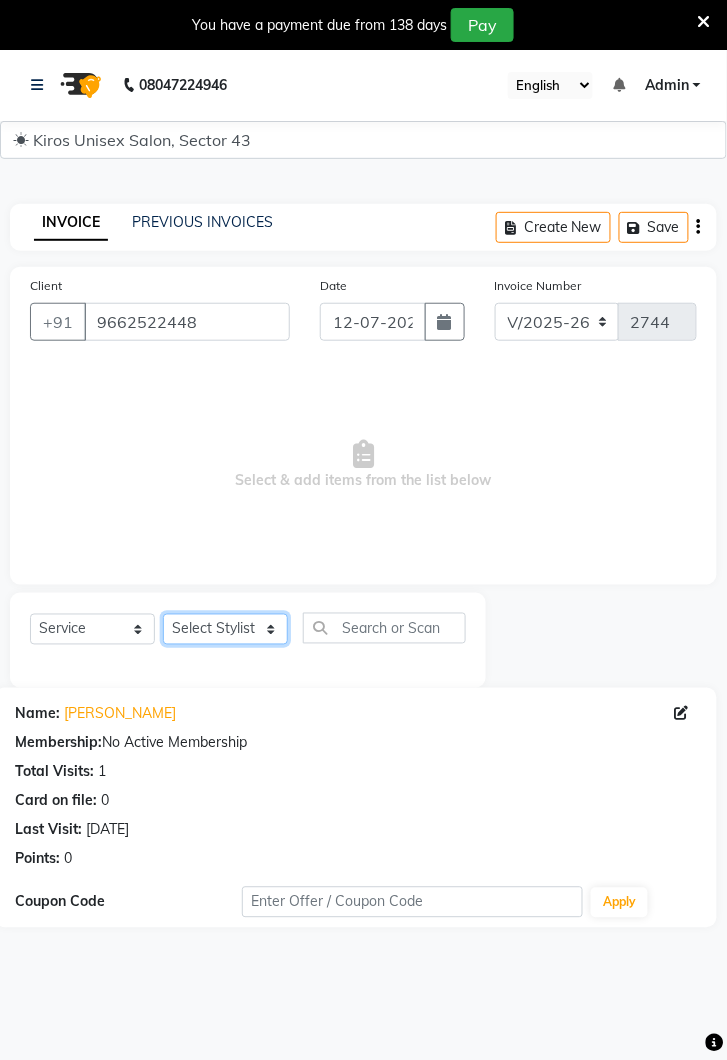 click on "Select Stylist Deepak [PERSON_NAME] [PERSON_NAME] Lamu [PERSON_NAME] [PERSON_NAME] Suraj" 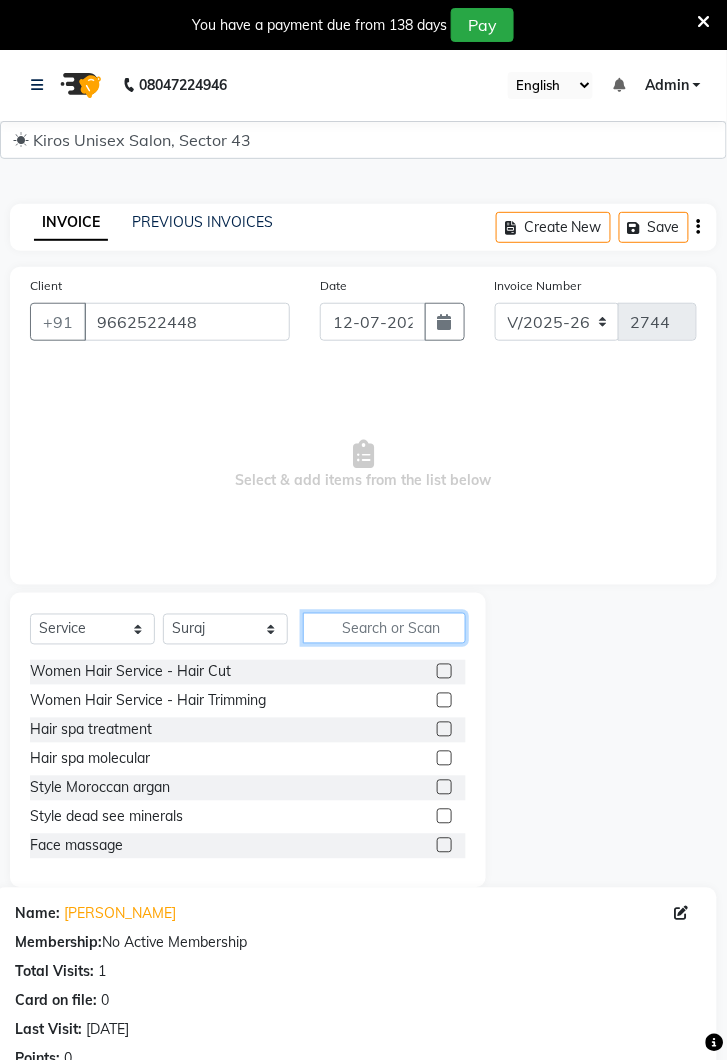 click 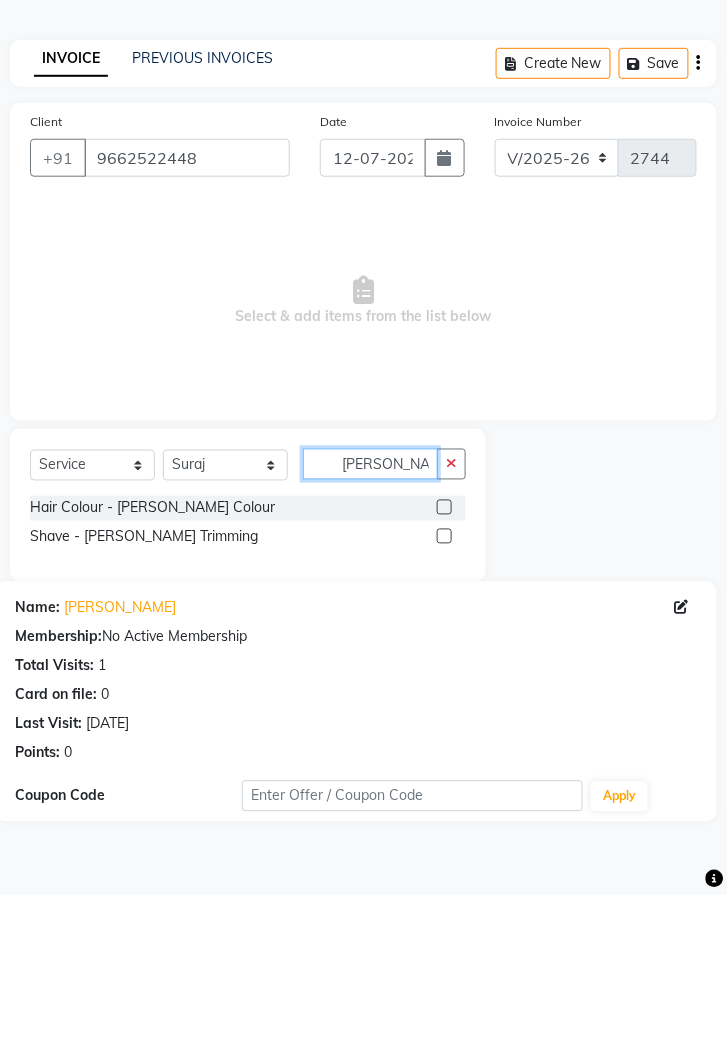 type on "[PERSON_NAME]" 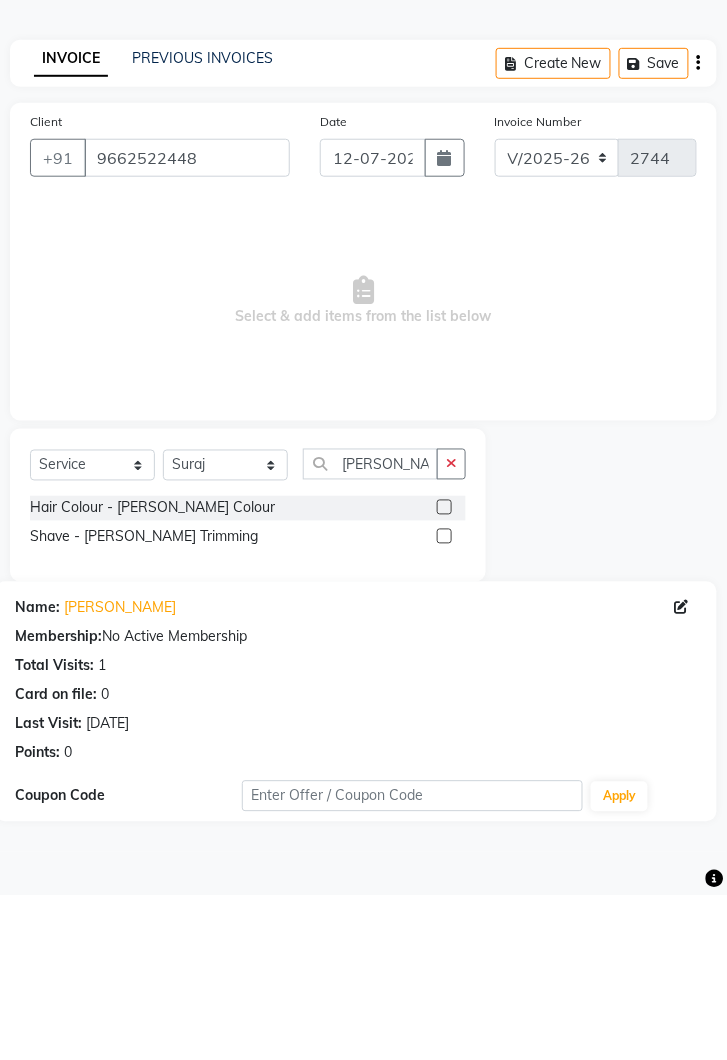click 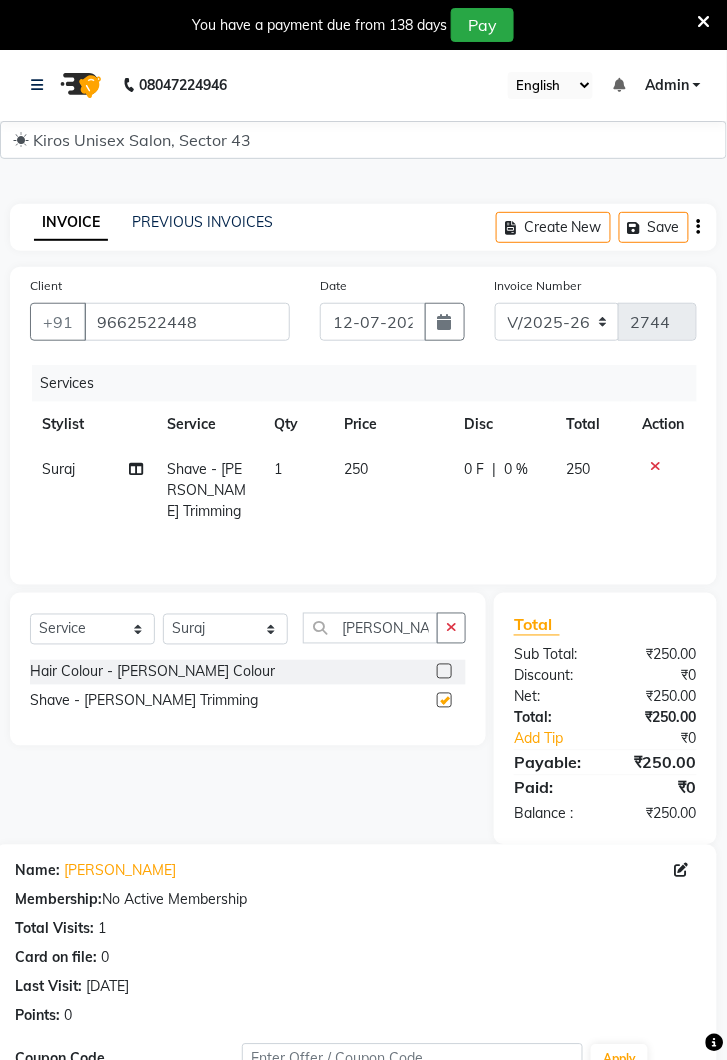 checkbox on "false" 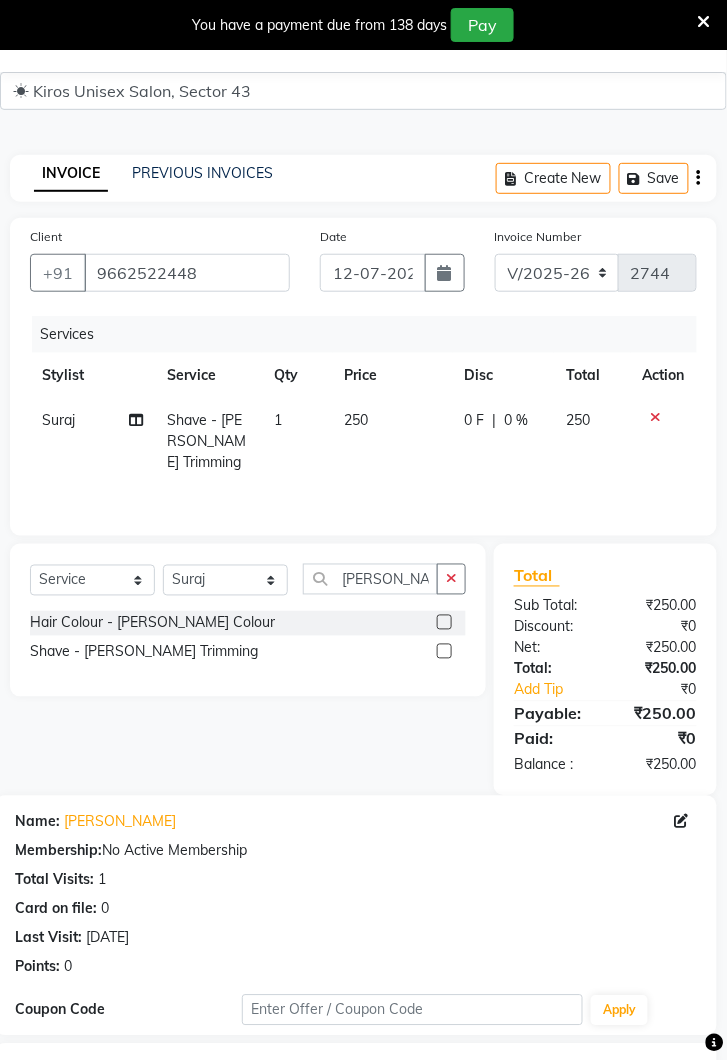 scroll, scrollTop: 241, scrollLeft: 0, axis: vertical 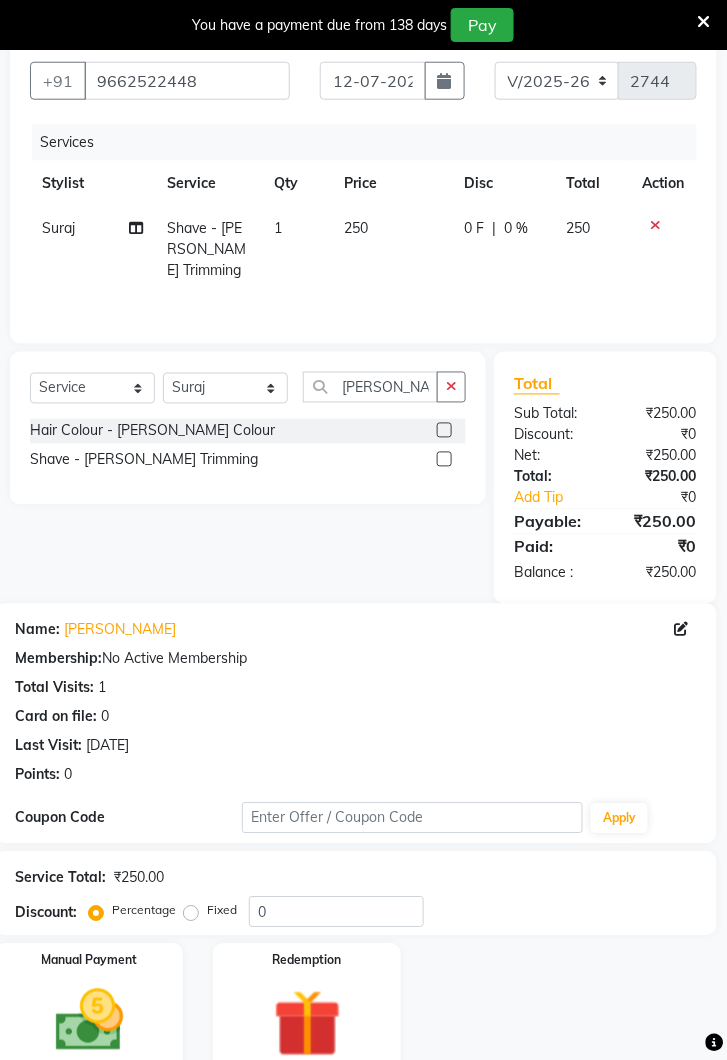 click 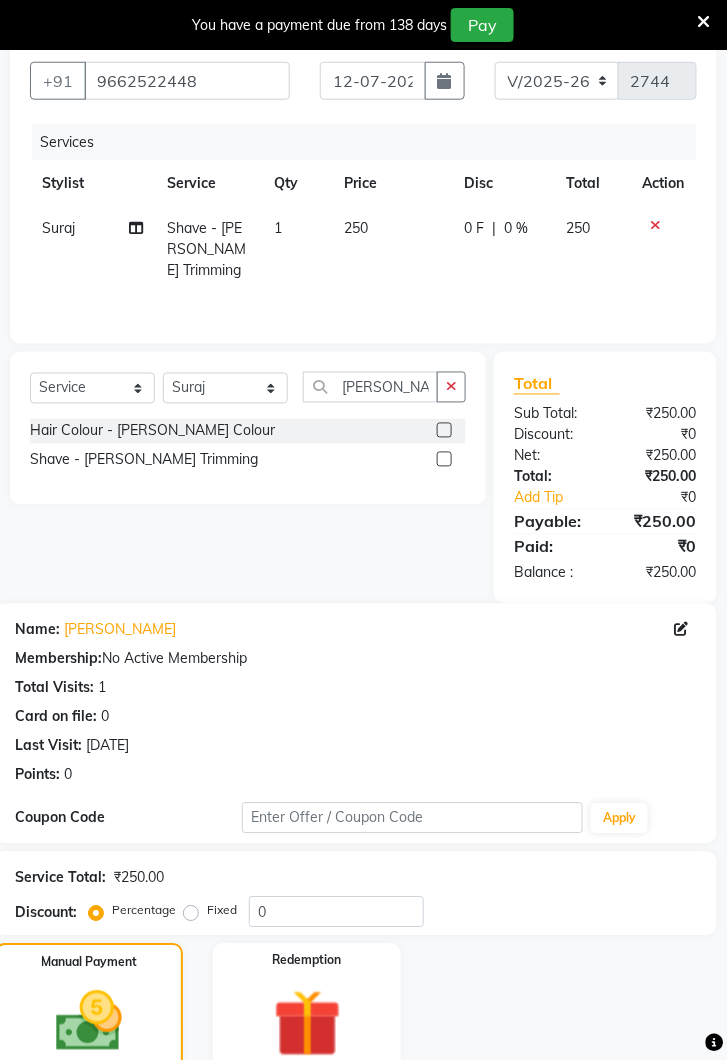 click on "UPI" 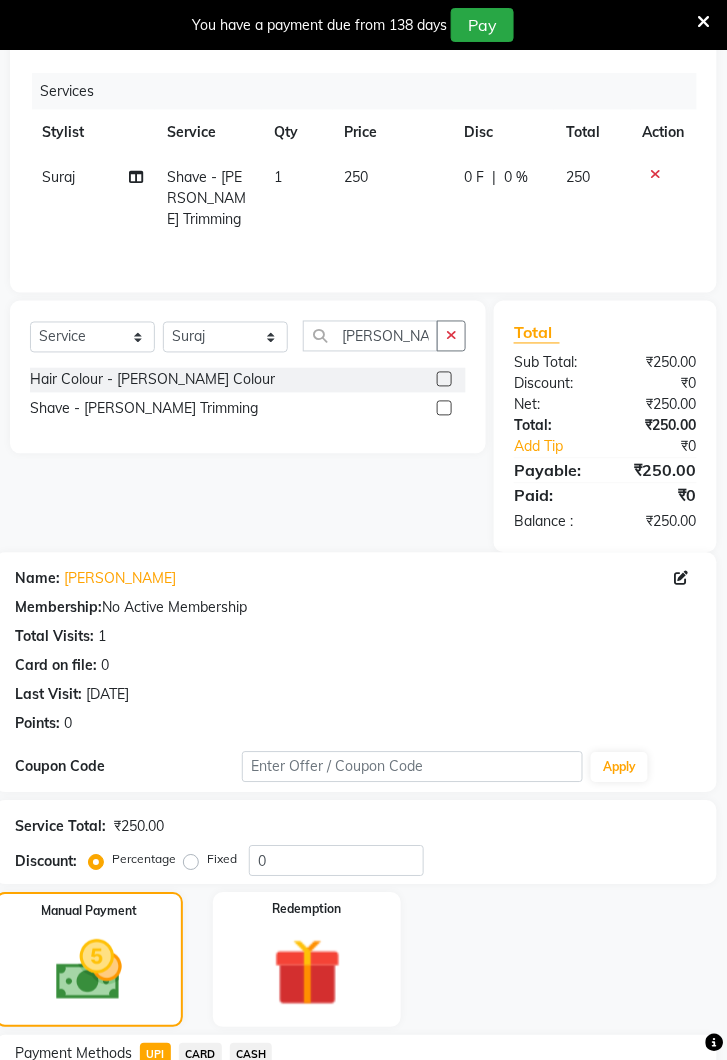 scroll, scrollTop: 397, scrollLeft: 0, axis: vertical 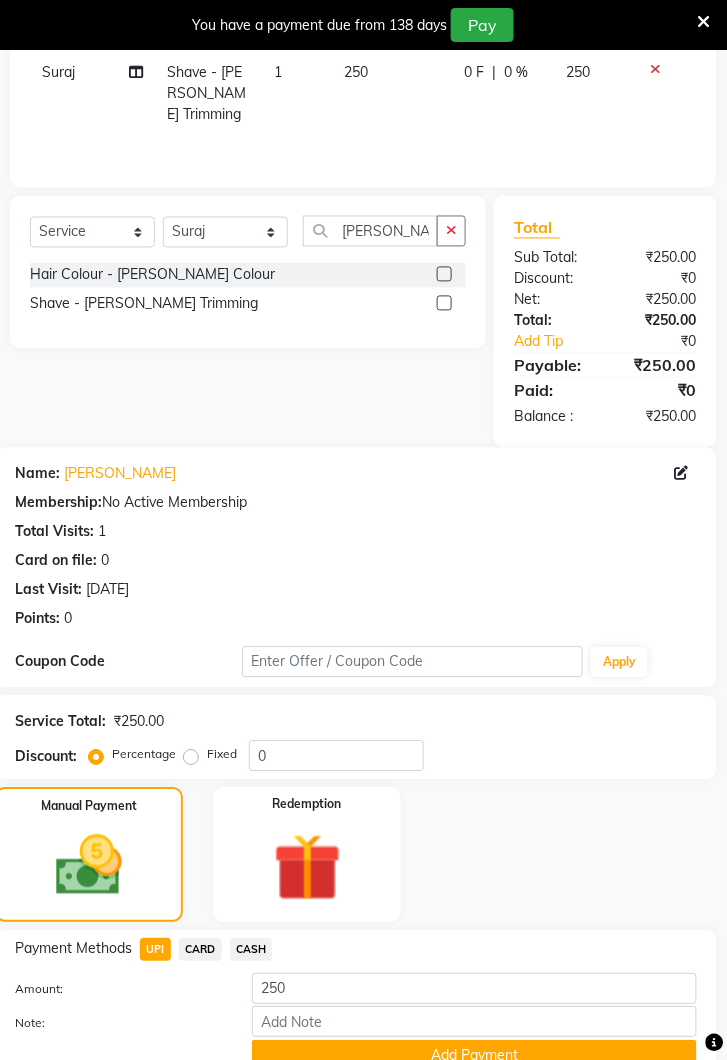 click on "Add Payment" 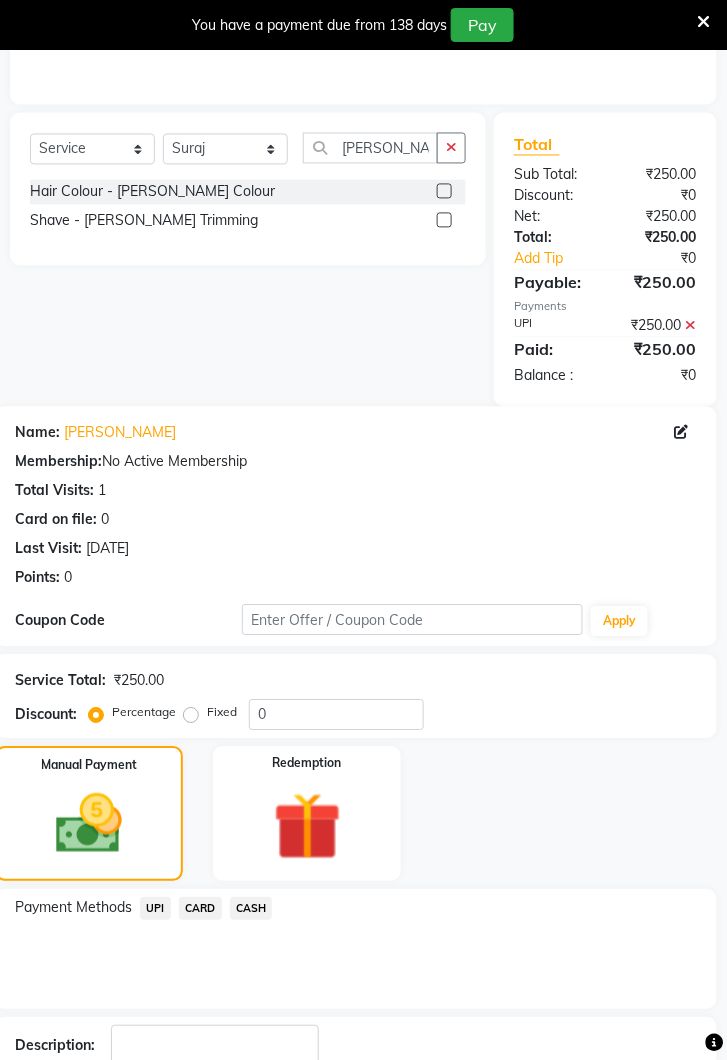 scroll, scrollTop: 523, scrollLeft: 0, axis: vertical 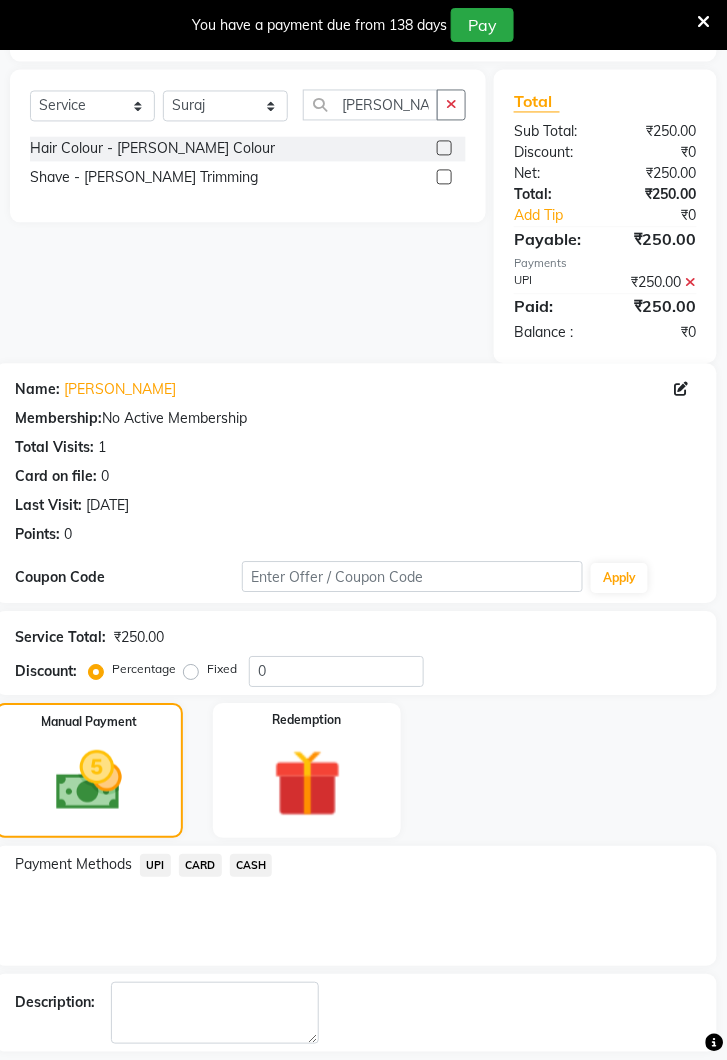 click on "Checkout" 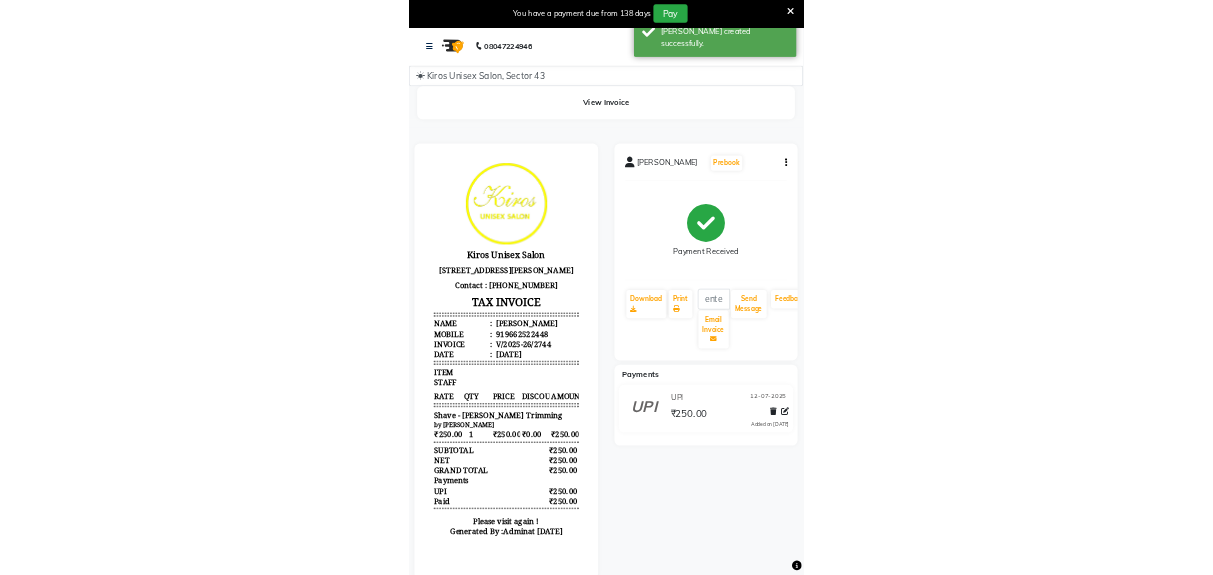 scroll, scrollTop: 0, scrollLeft: 0, axis: both 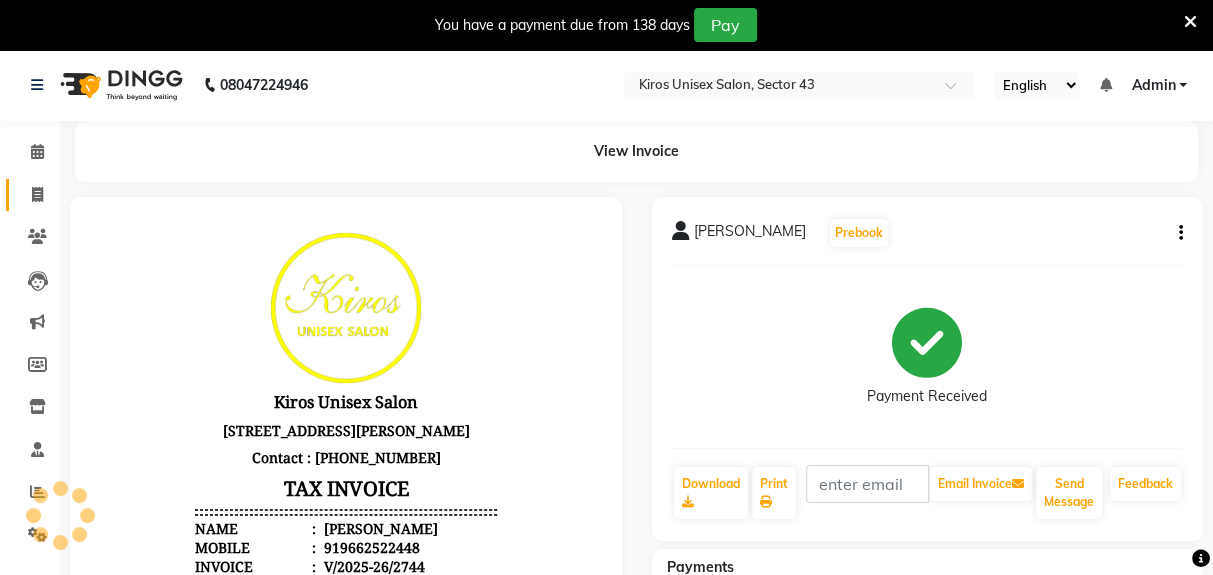 click 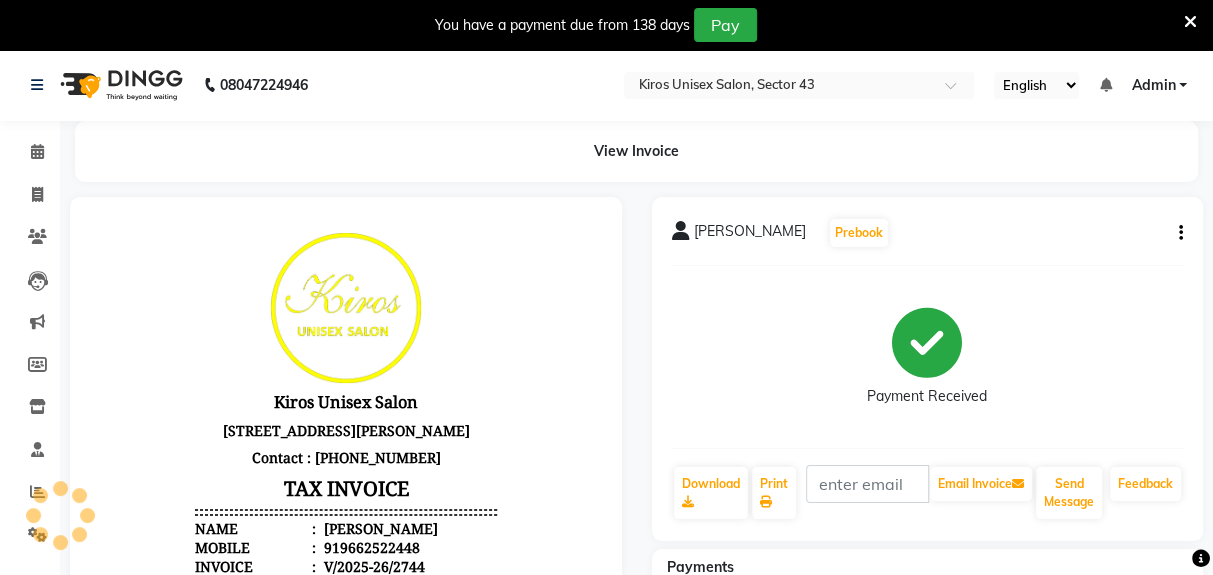 select on "service" 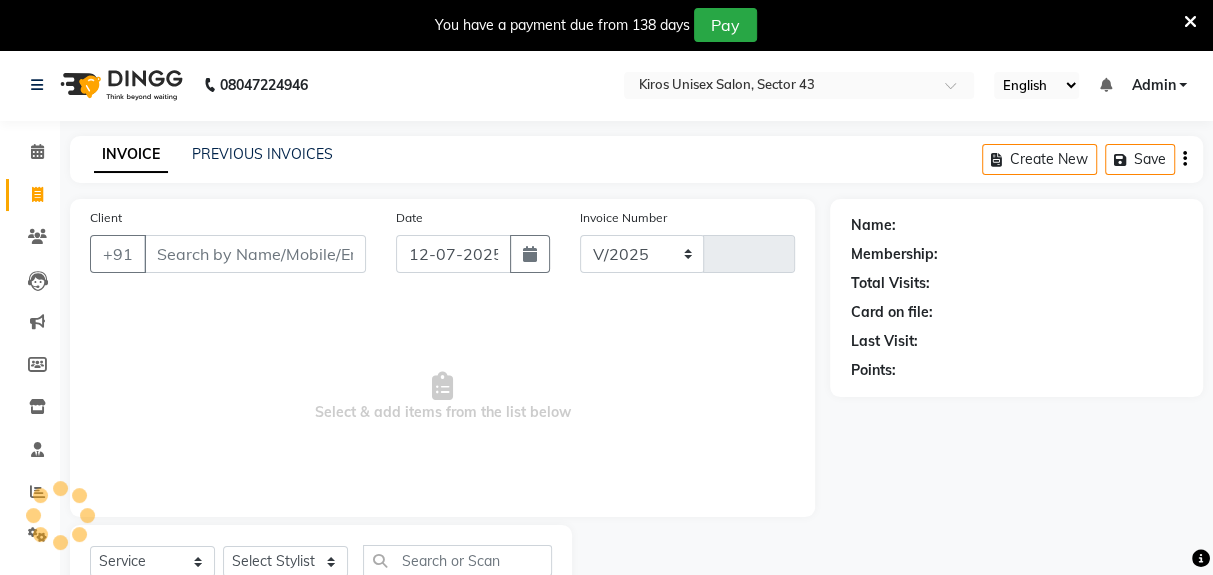 select on "5694" 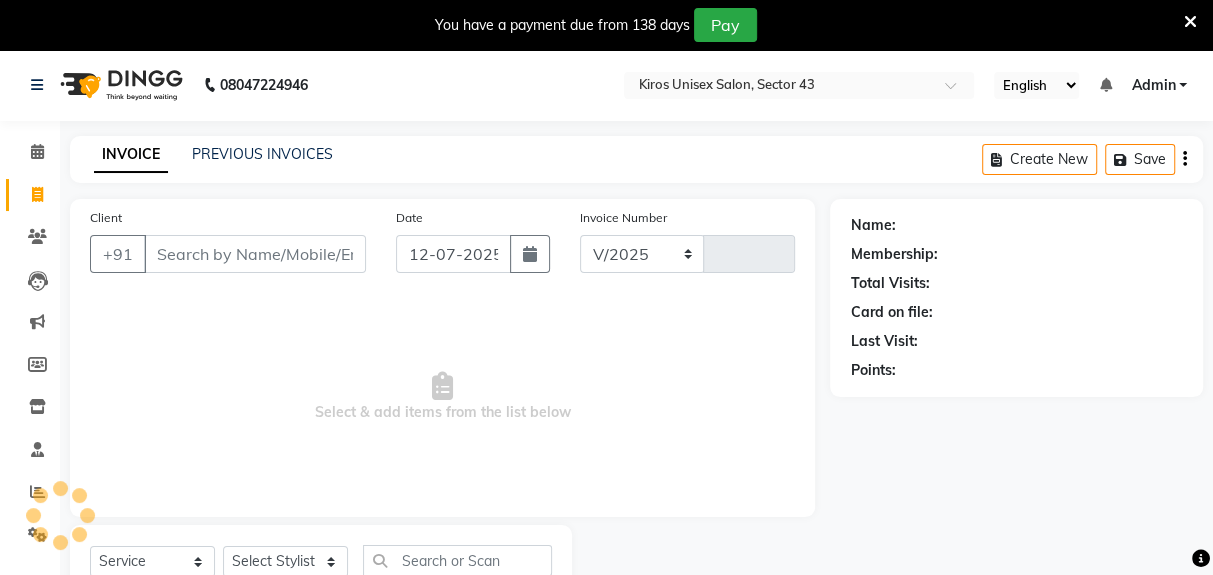 type on "2745" 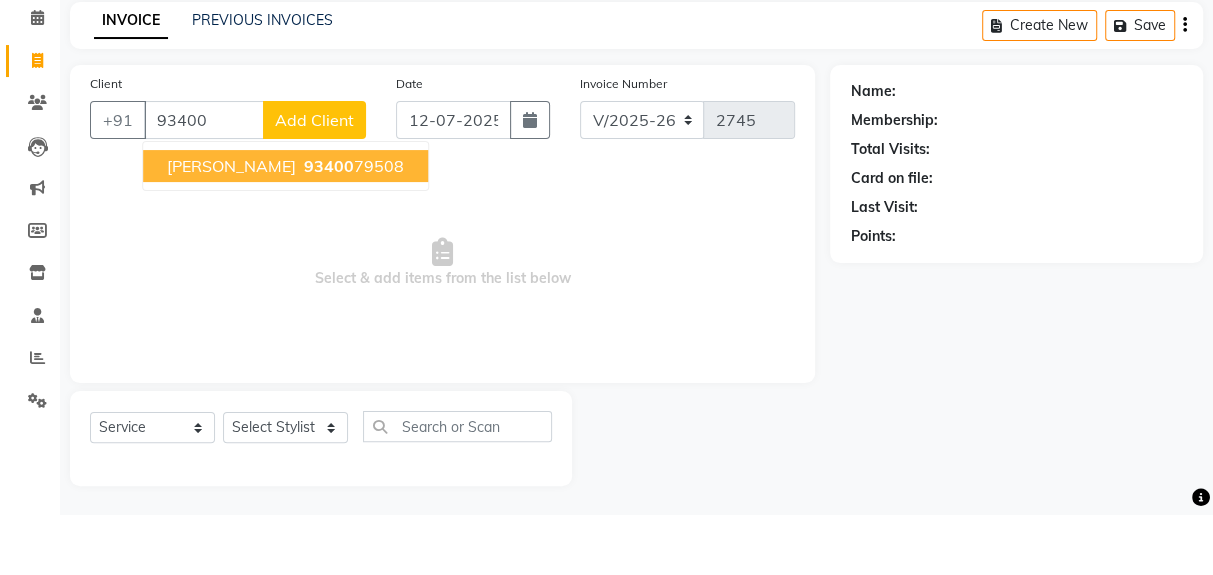 scroll, scrollTop: 73, scrollLeft: 0, axis: vertical 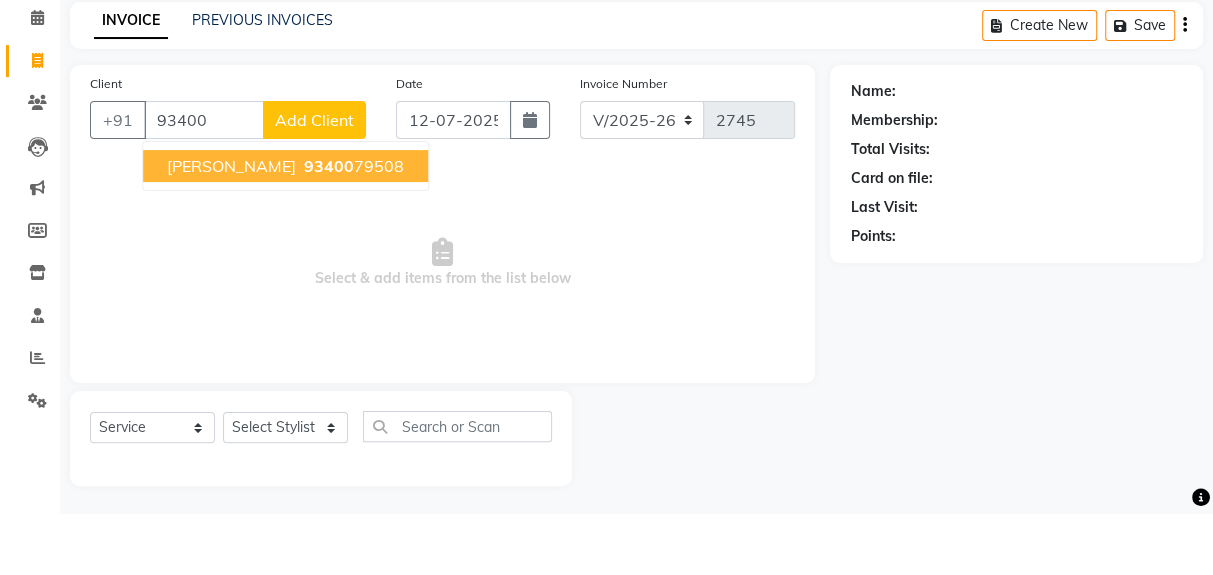 click on "93400 79508" at bounding box center [352, 227] 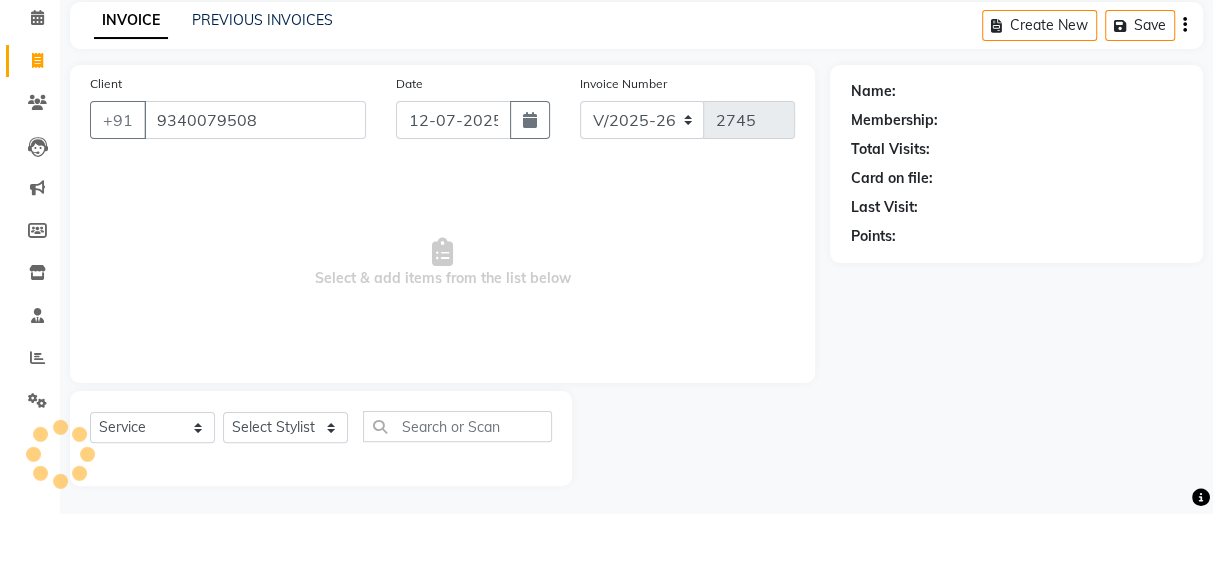 type on "9340079508" 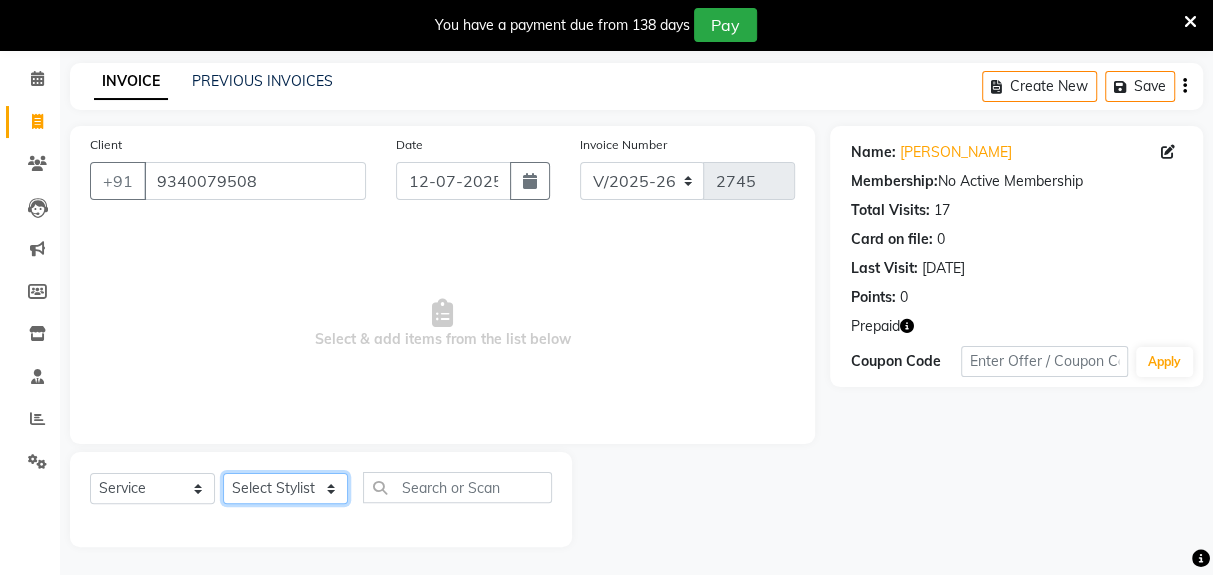 click on "Select Stylist Deepak [PERSON_NAME] [PERSON_NAME] Lamu [PERSON_NAME] [PERSON_NAME] Suraj" 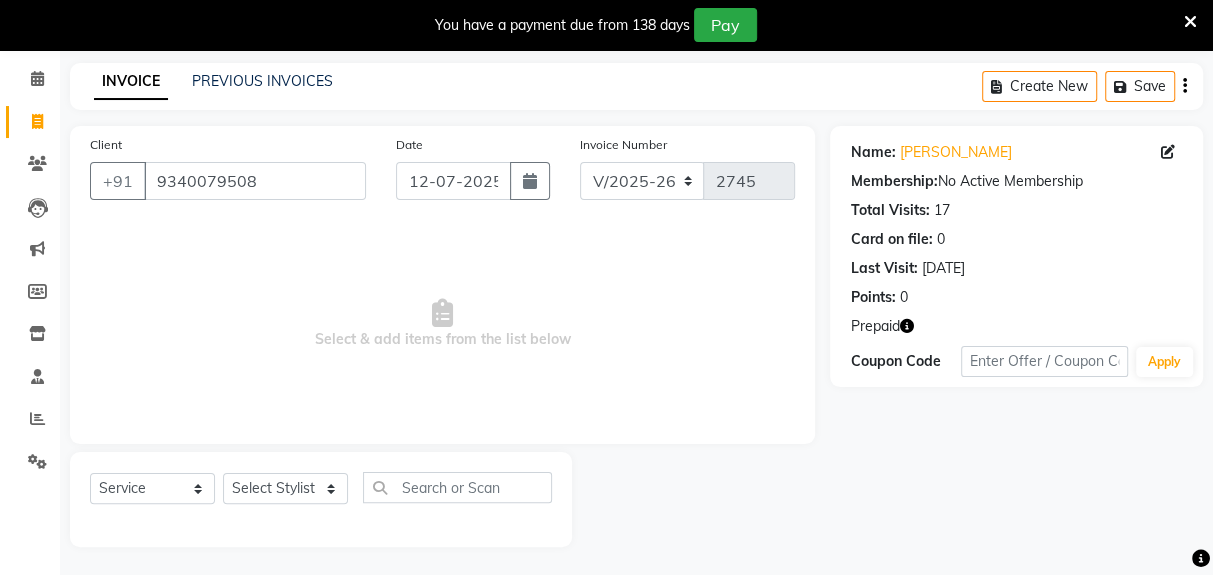 click on "Select & add items from the list below" at bounding box center [442, 324] 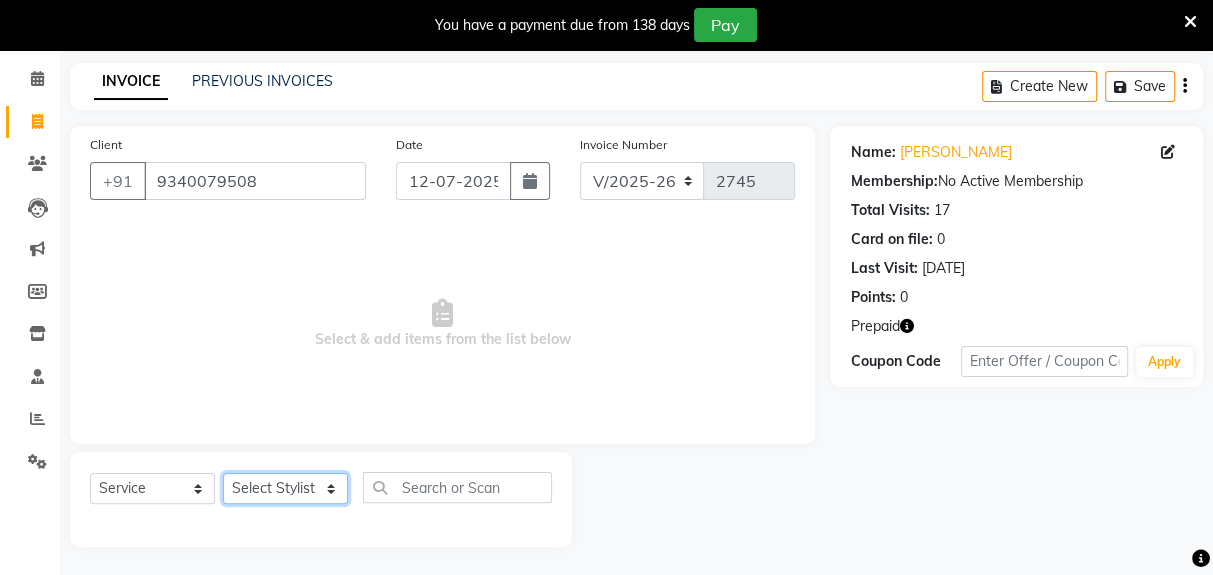 click on "Select Stylist Deepak [PERSON_NAME] [PERSON_NAME] Lamu [PERSON_NAME] [PERSON_NAME] Suraj" 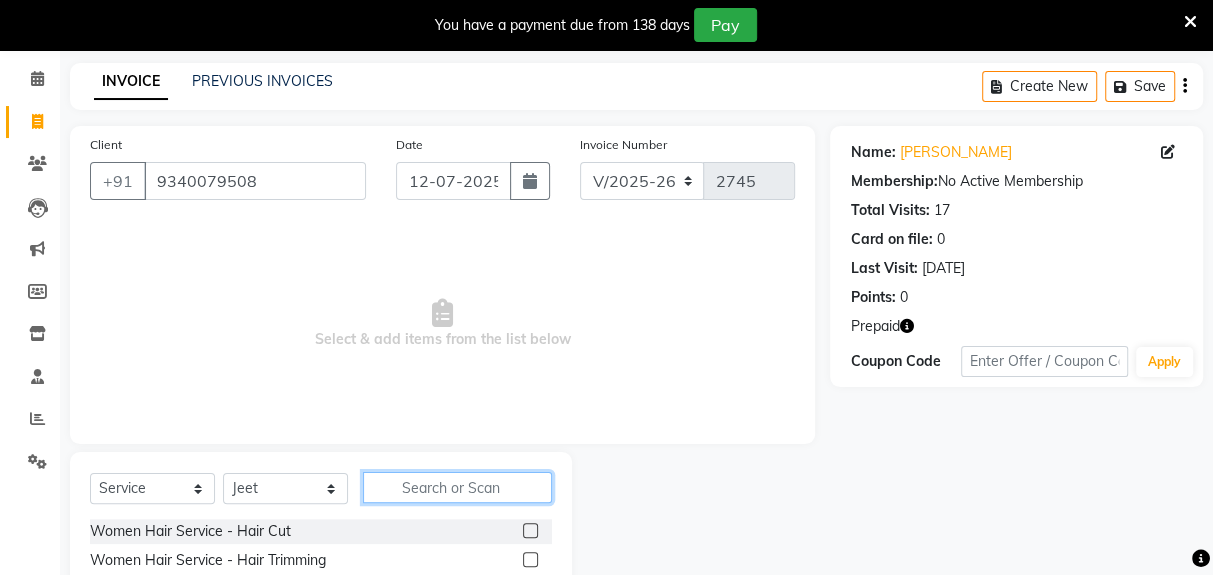 click 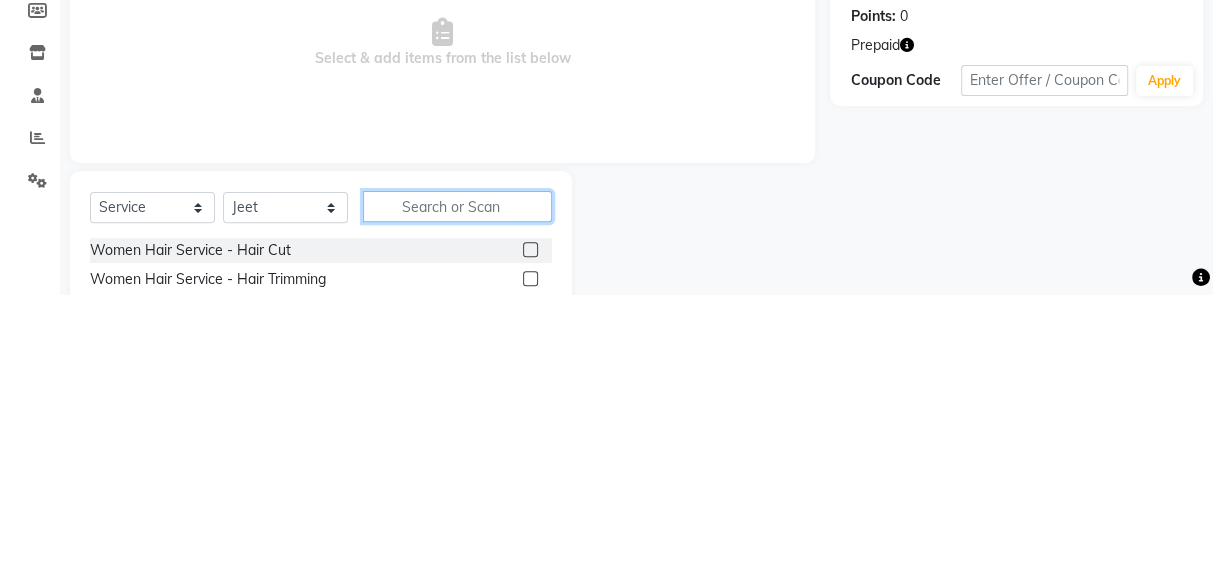 scroll, scrollTop: 123, scrollLeft: 0, axis: vertical 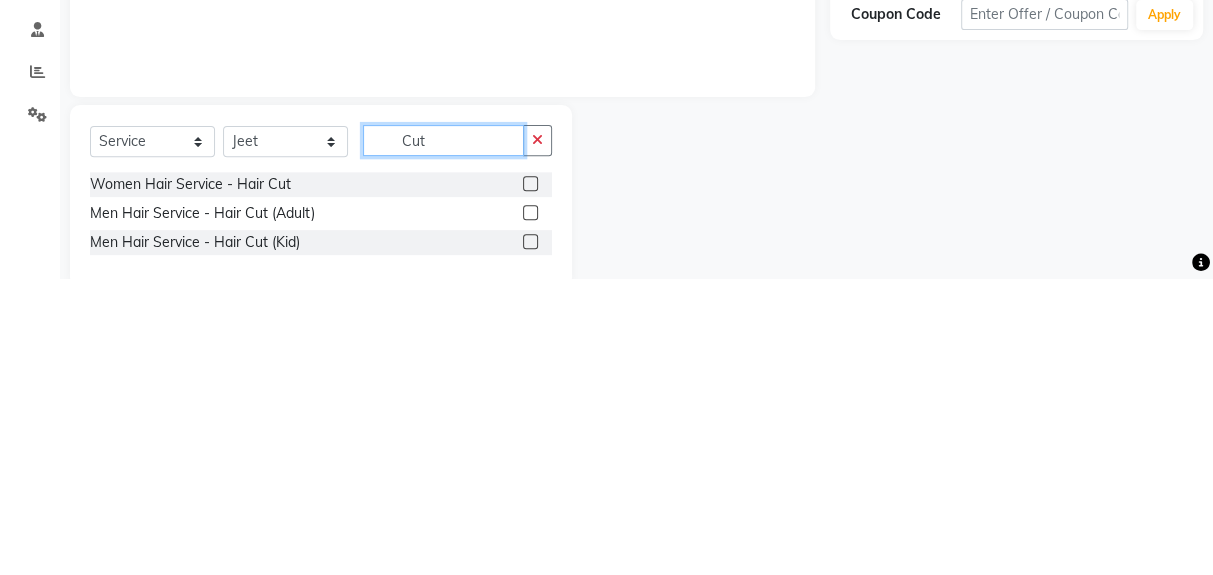 type on "Cut" 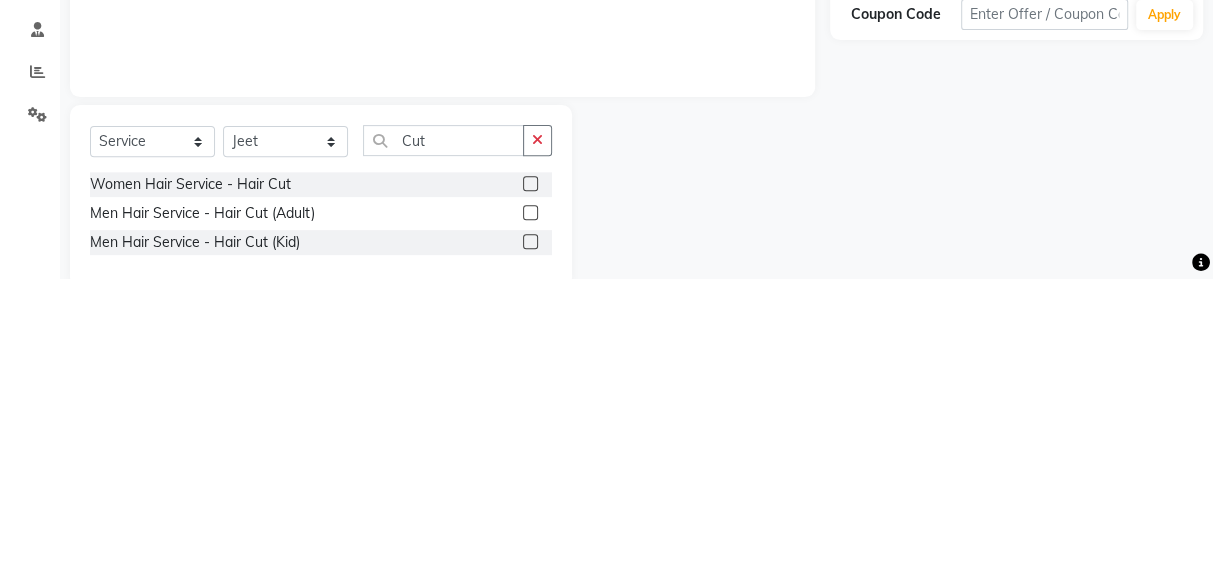 click 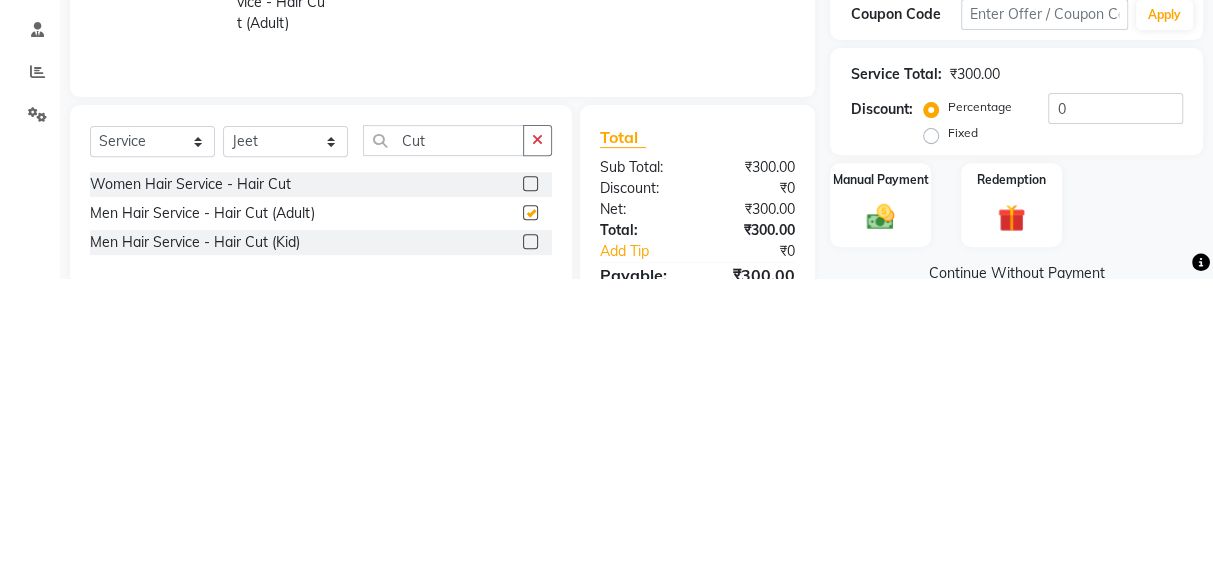 scroll, scrollTop: 123, scrollLeft: 0, axis: vertical 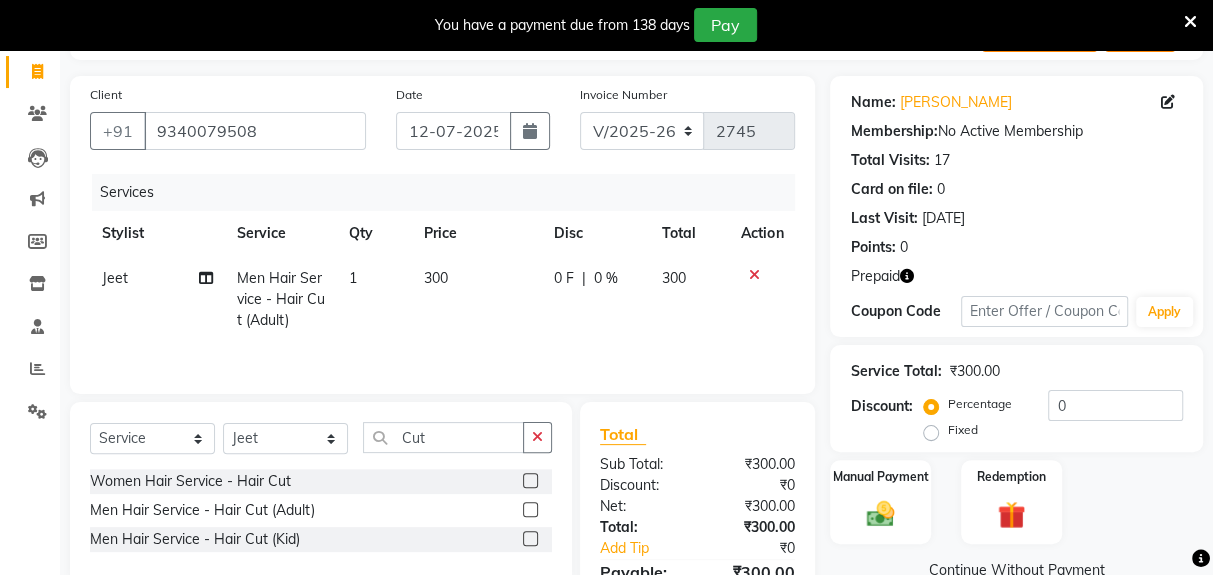 checkbox on "false" 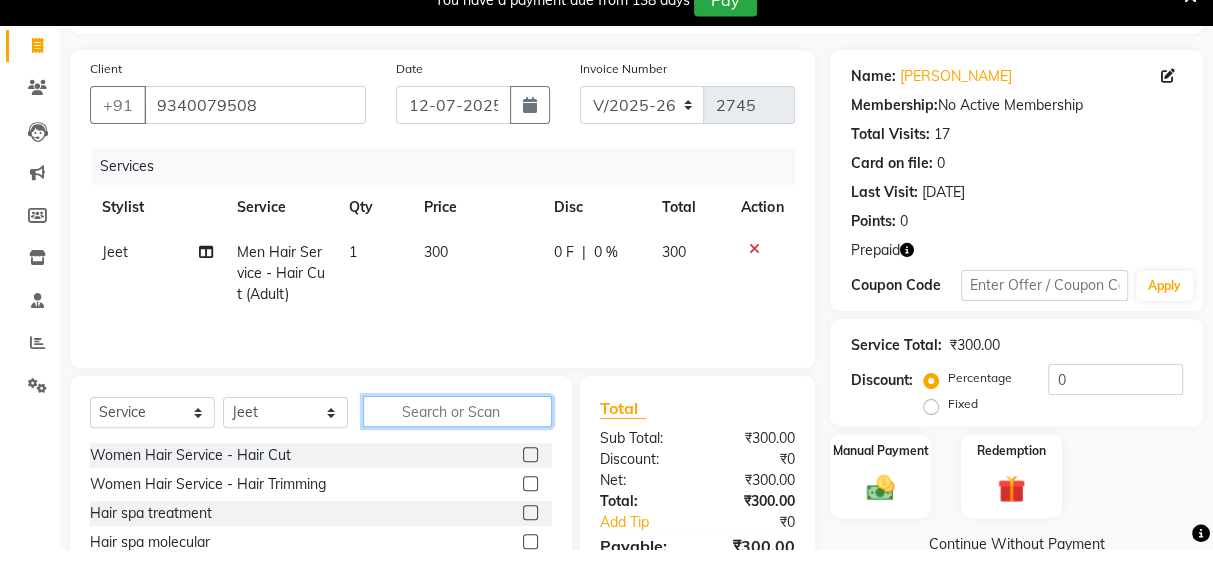 scroll, scrollTop: 123, scrollLeft: 0, axis: vertical 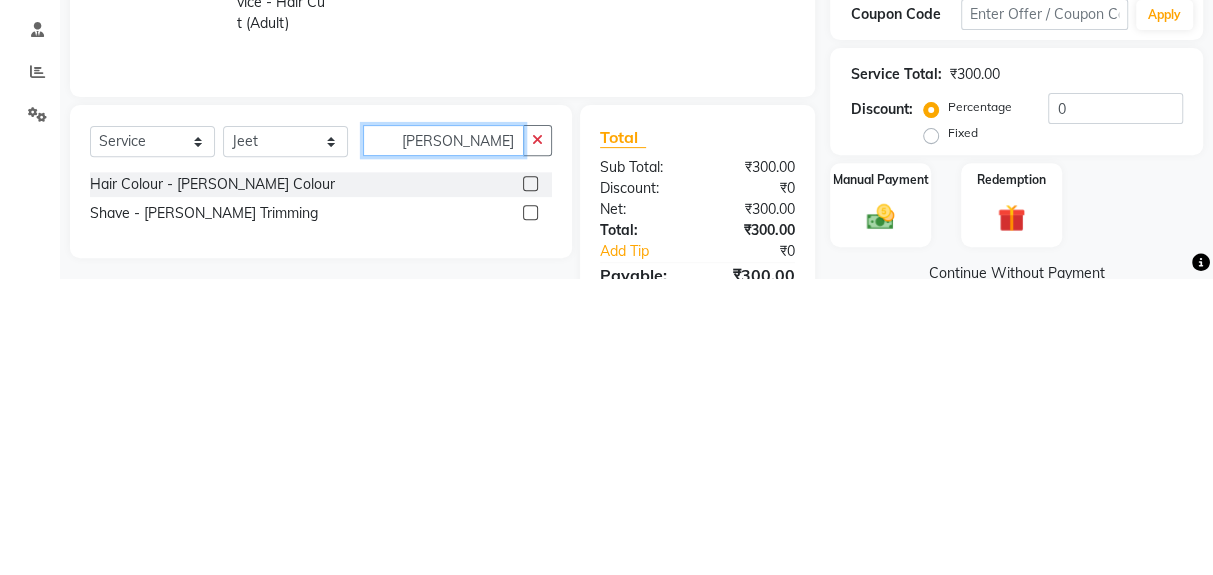 type on "[PERSON_NAME]" 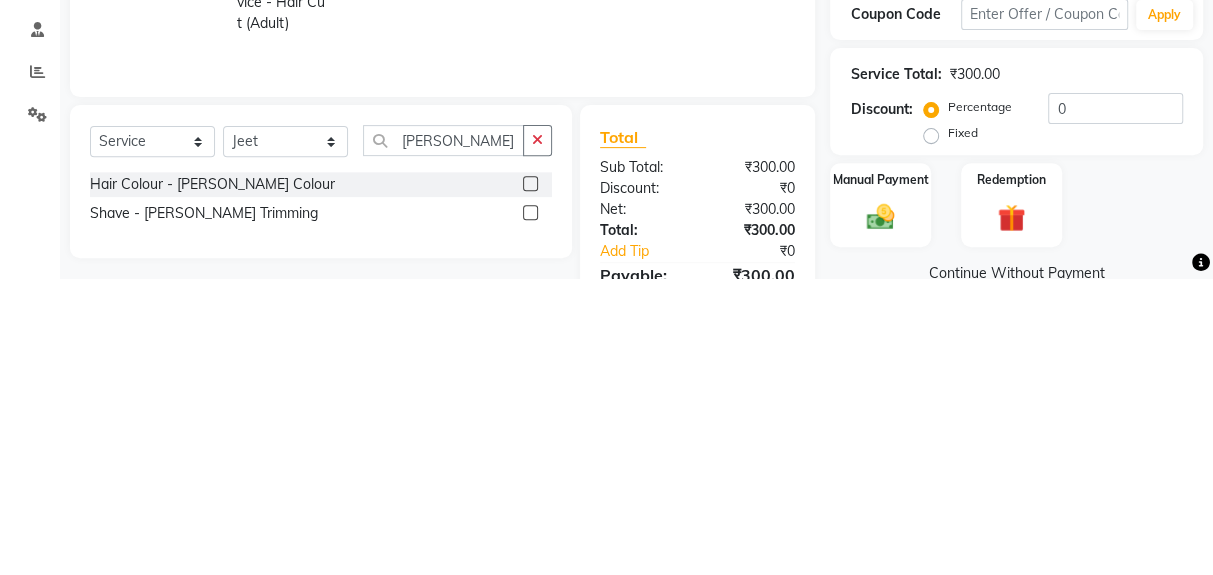 click 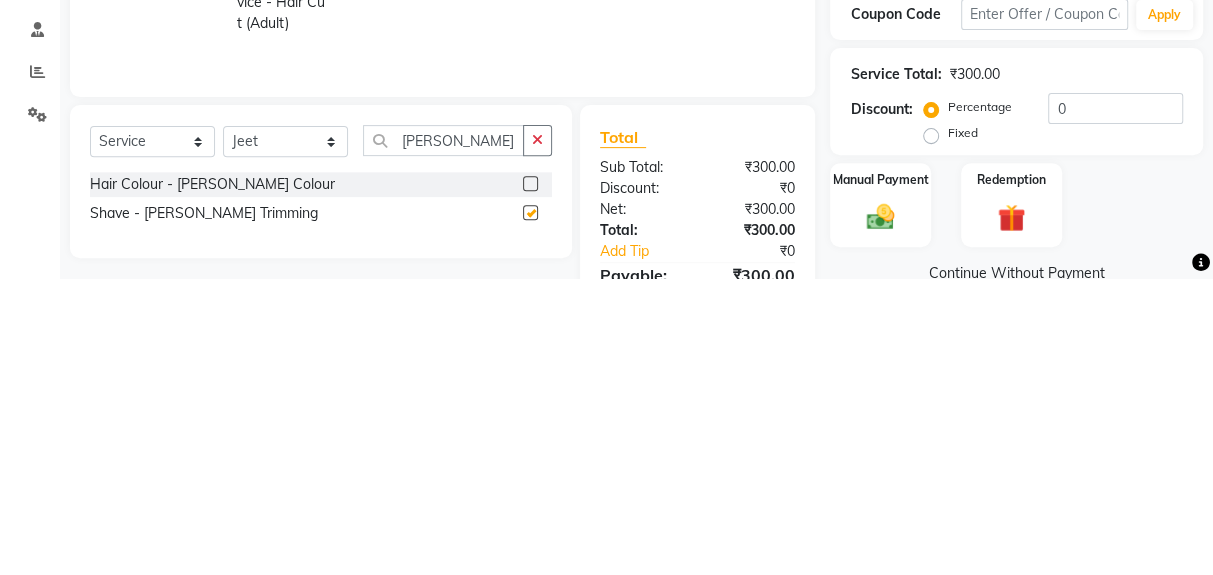 scroll, scrollTop: 123, scrollLeft: 0, axis: vertical 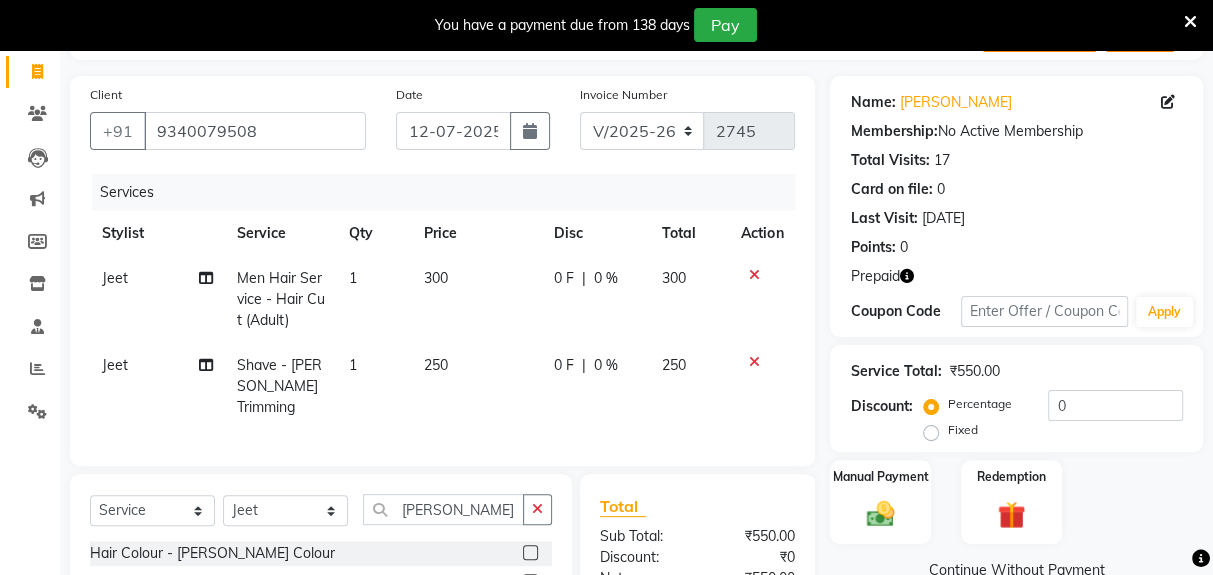 checkbox on "false" 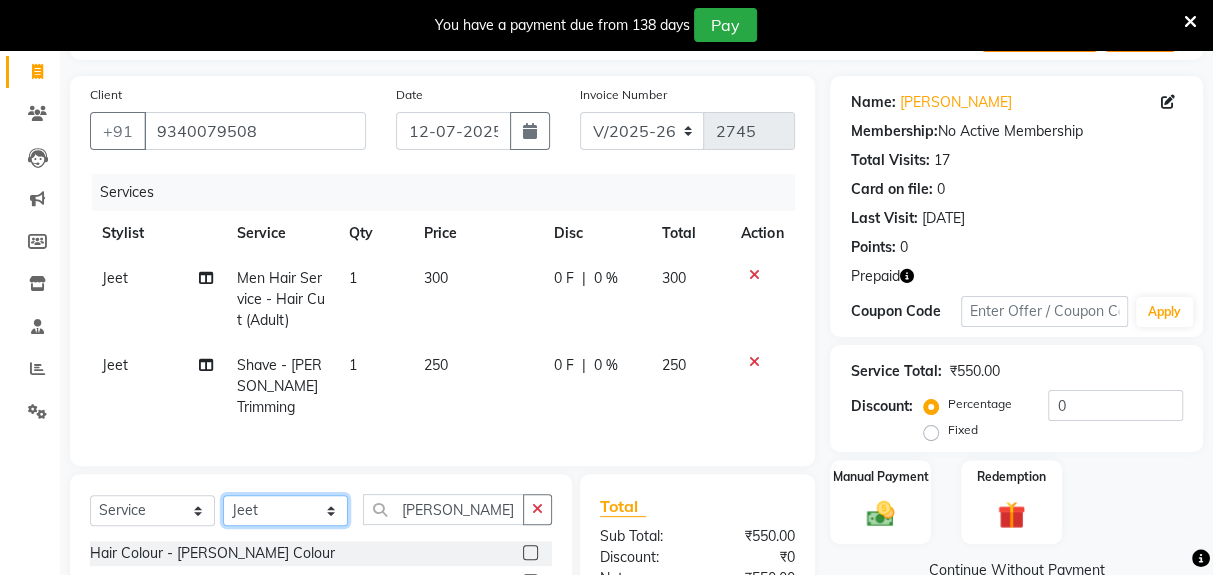 click on "Select Stylist Deepak [PERSON_NAME] [PERSON_NAME] Lamu [PERSON_NAME] [PERSON_NAME] Suraj" 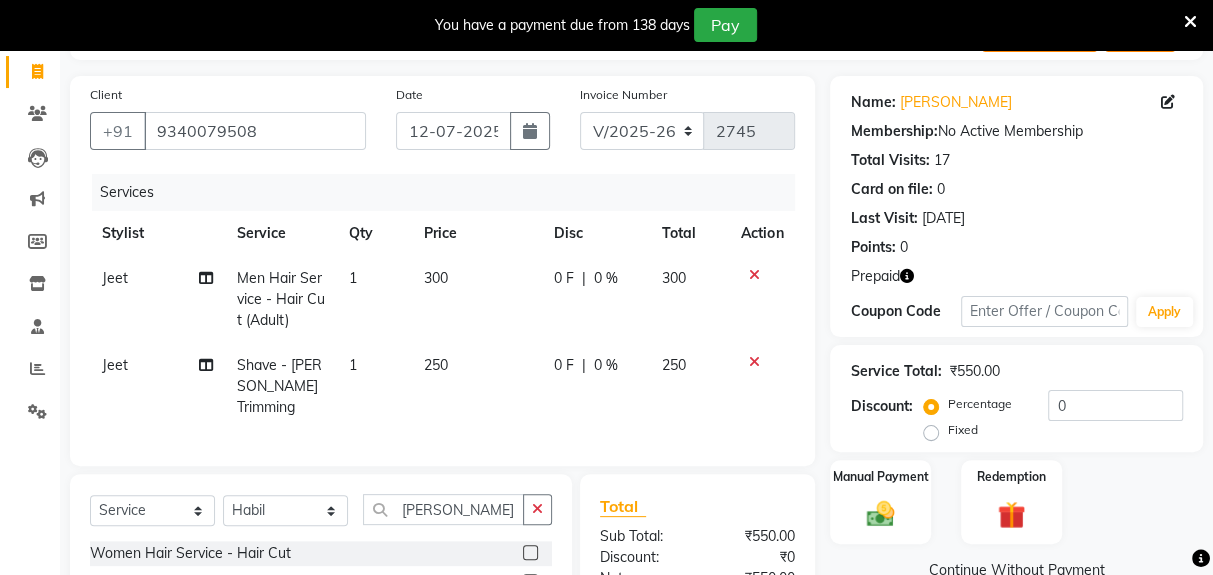 click 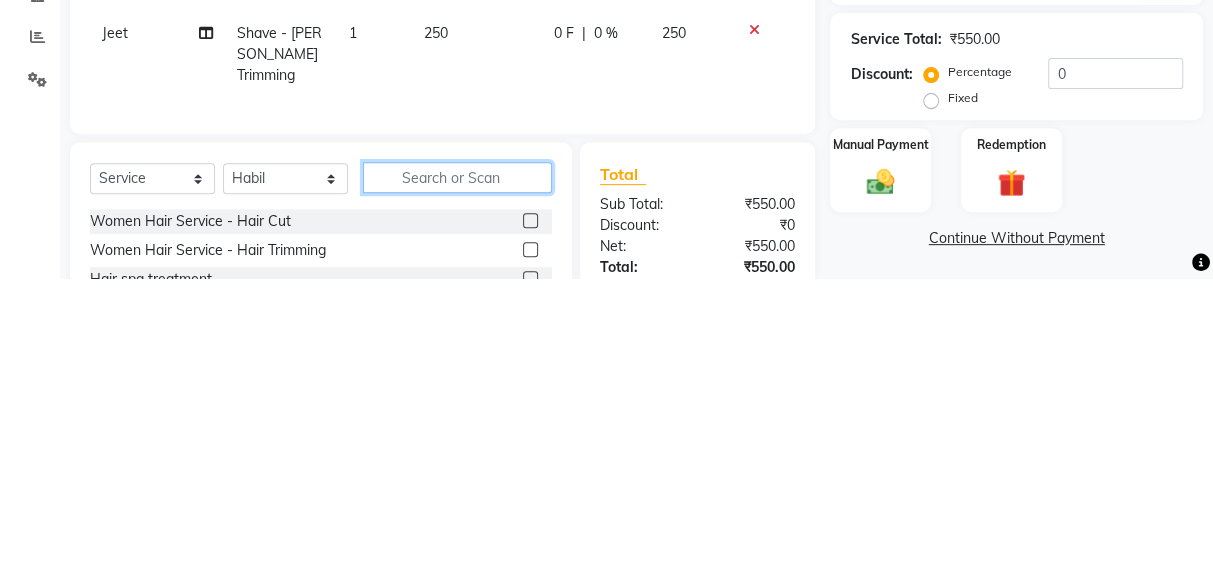 scroll, scrollTop: 174, scrollLeft: 0, axis: vertical 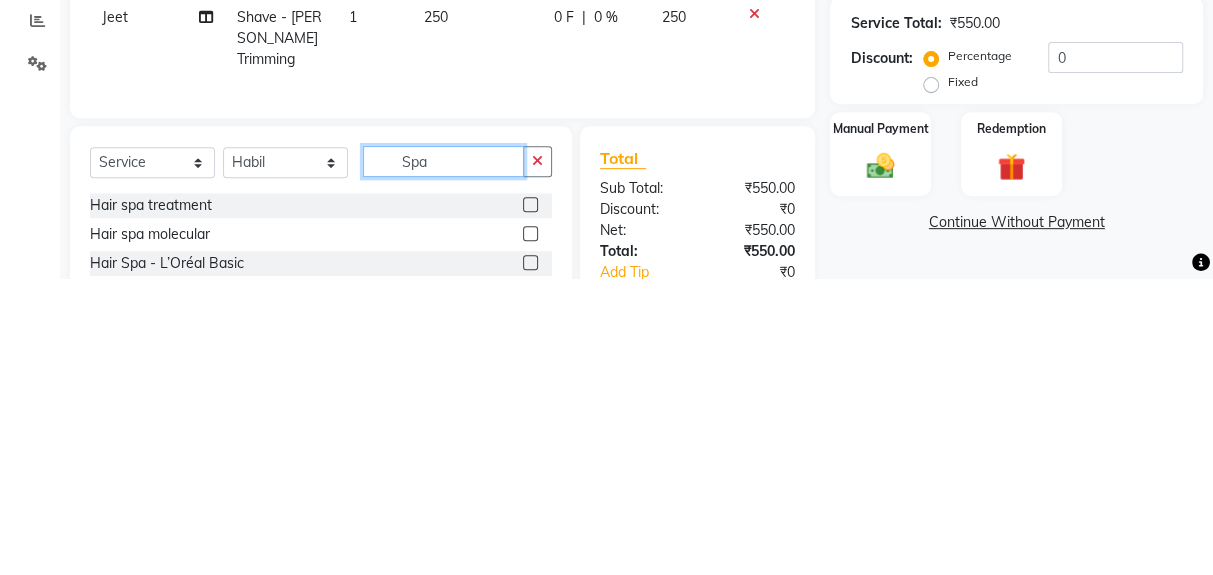 type on "Spa" 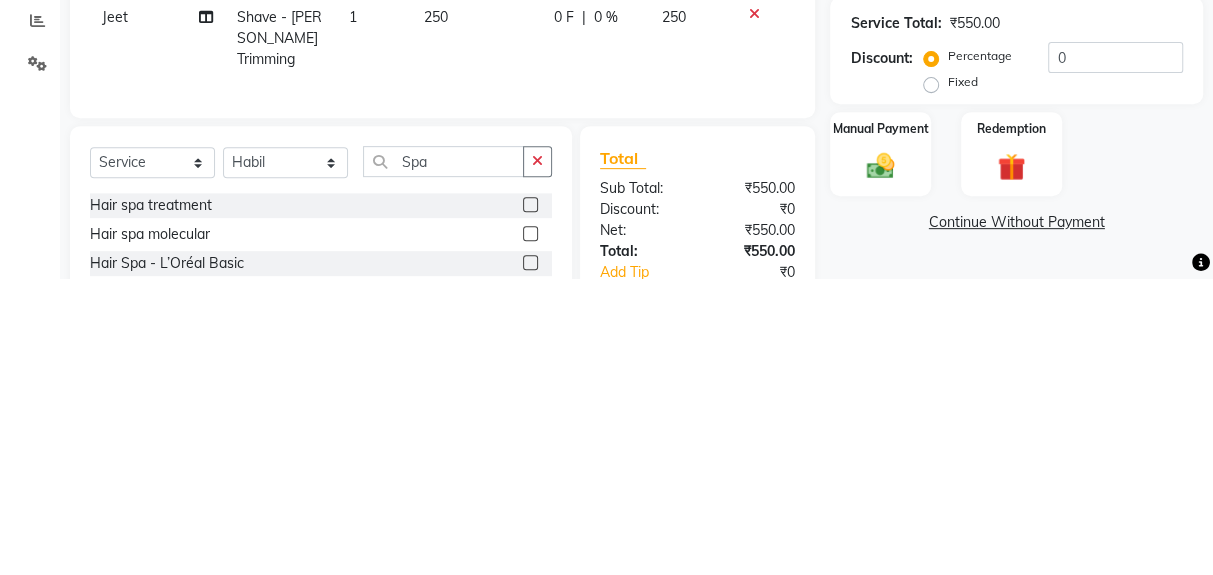 click 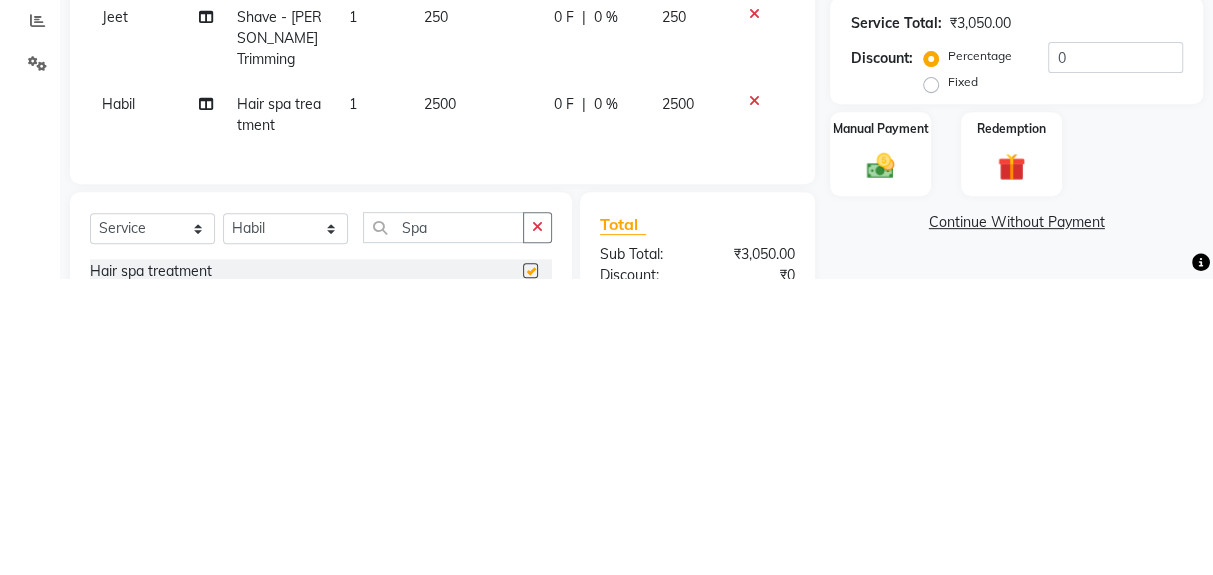 scroll, scrollTop: 174, scrollLeft: 0, axis: vertical 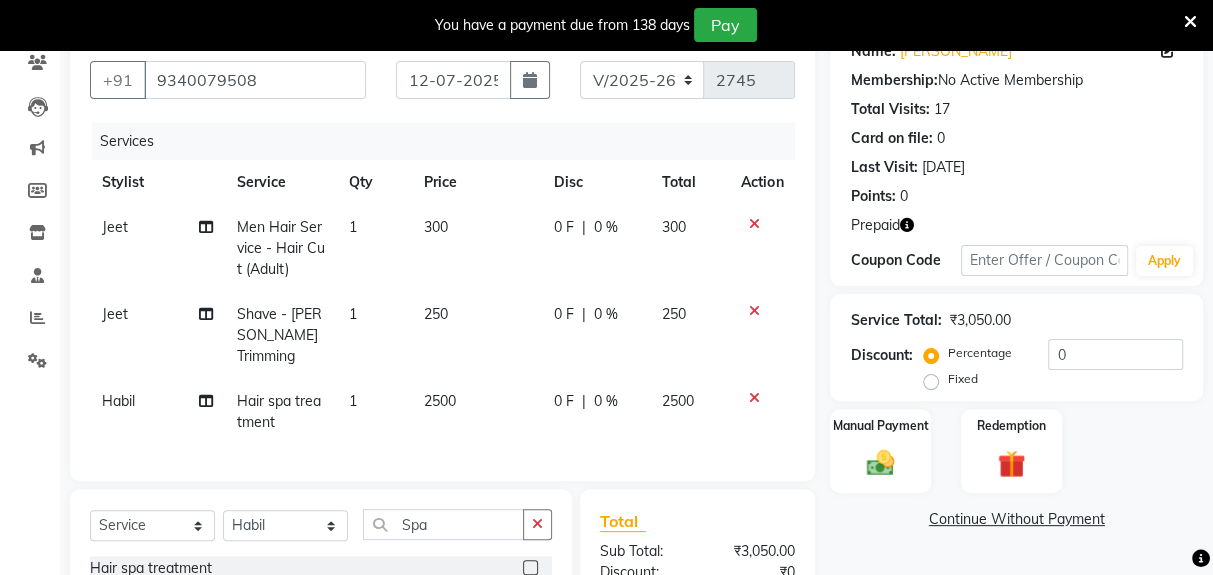 checkbox on "false" 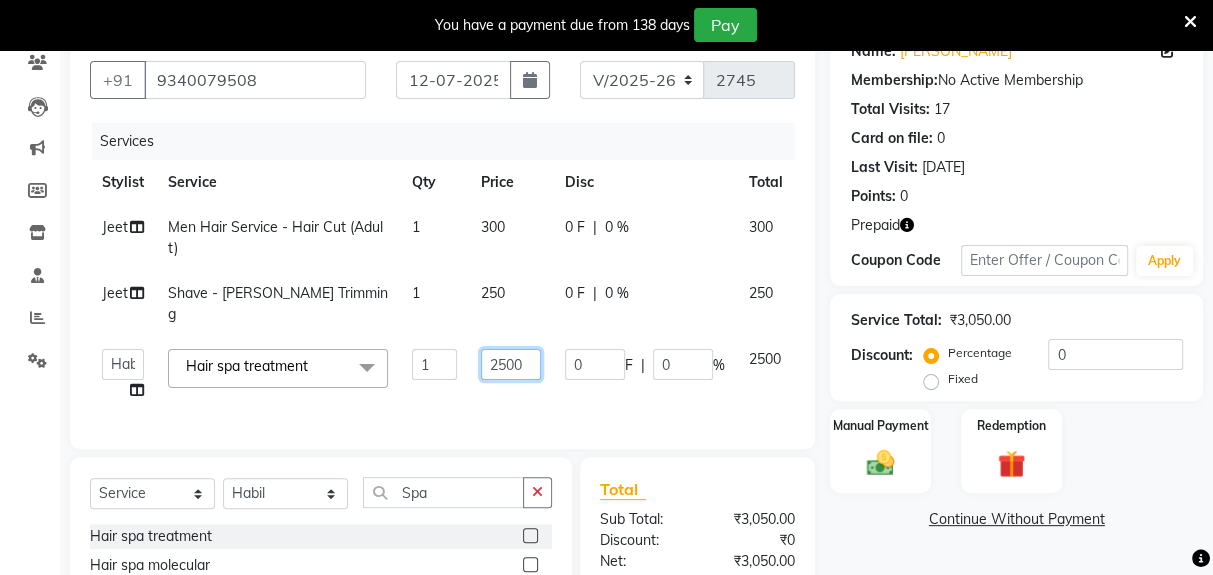 click on "2500" 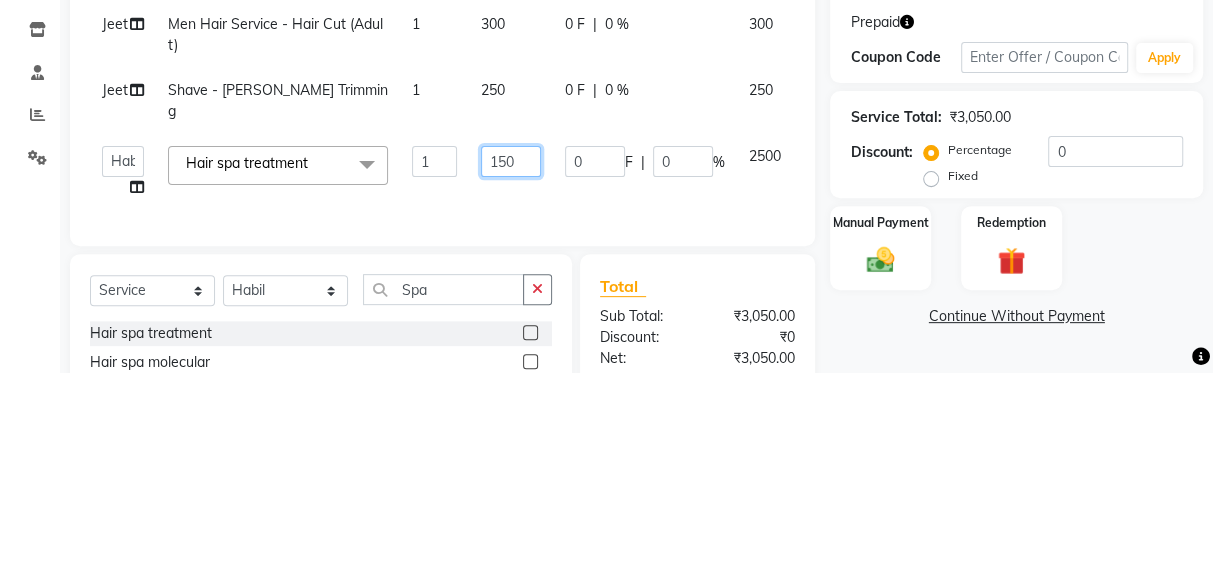 type on "1500" 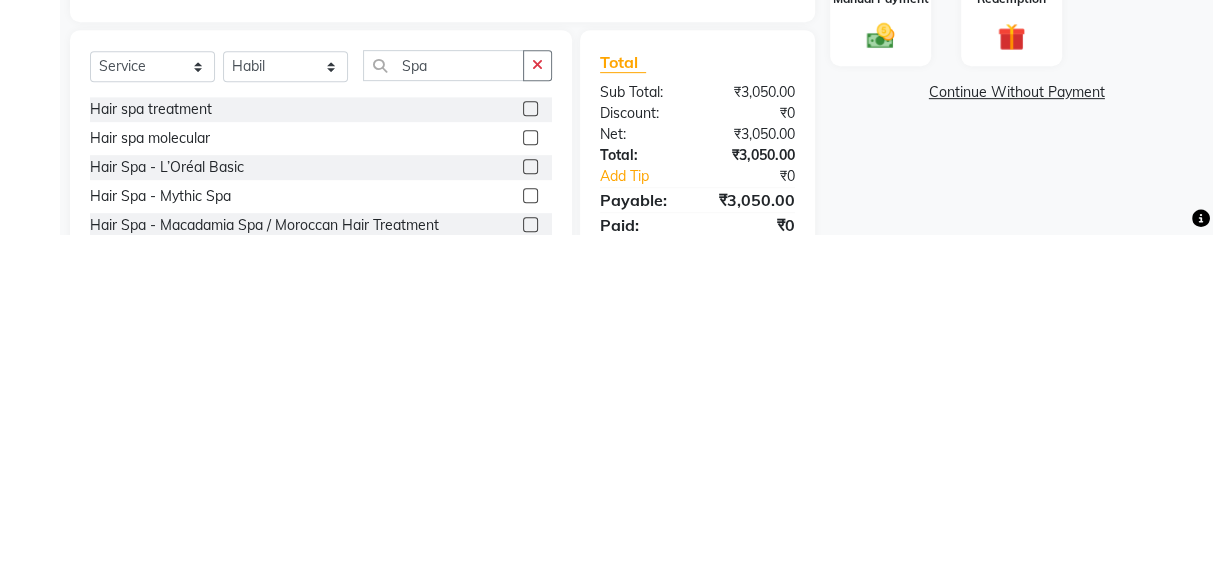 scroll, scrollTop: 358, scrollLeft: 0, axis: vertical 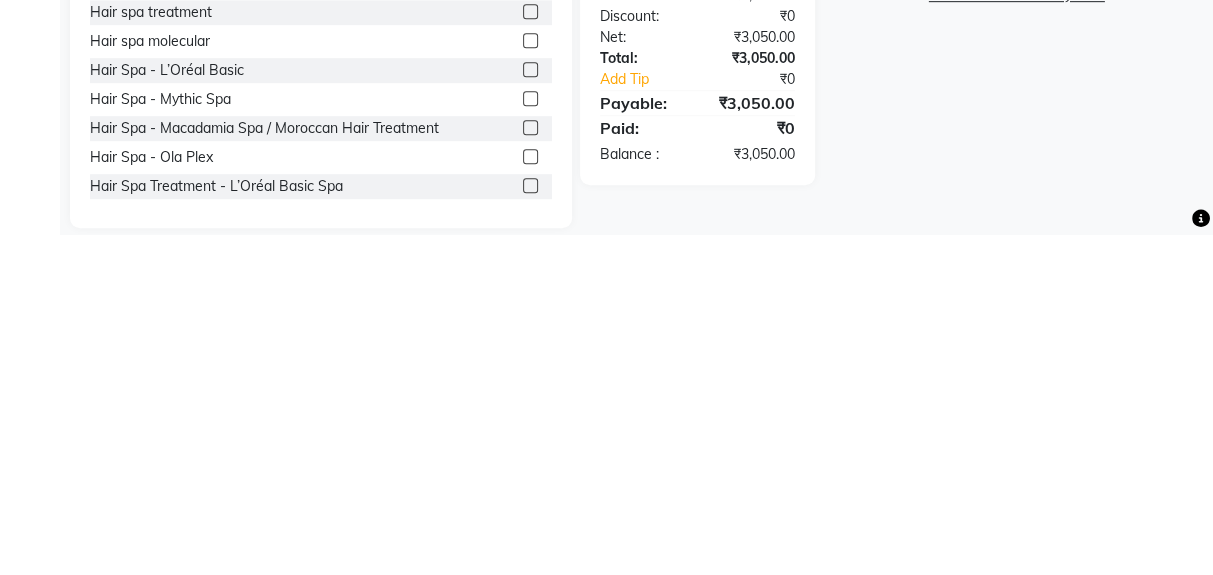 click on "Name: Bhawesh  Membership:  No Active Membership  Total Visits:  17 Card on file:  0 Last Visit:   28-06-2025 Points:   0  Prepaid Coupon Code Apply Service Total:  ₹3,050.00  Discount:  Percentage   Fixed  0 Manual Payment Redemption  Continue Without Payment" 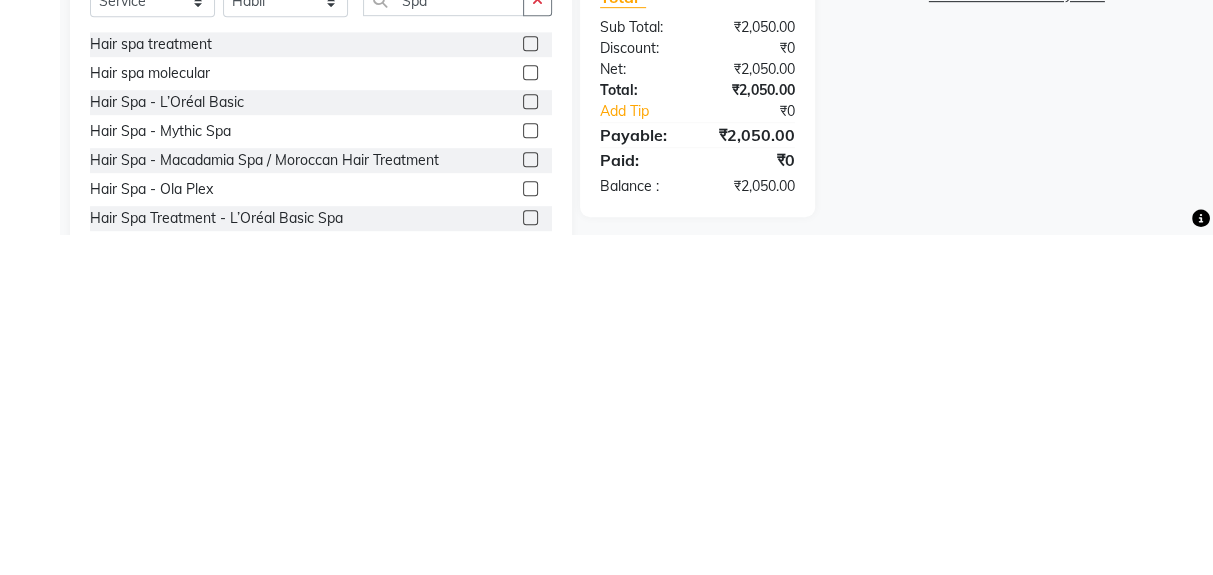 scroll, scrollTop: 358, scrollLeft: 0, axis: vertical 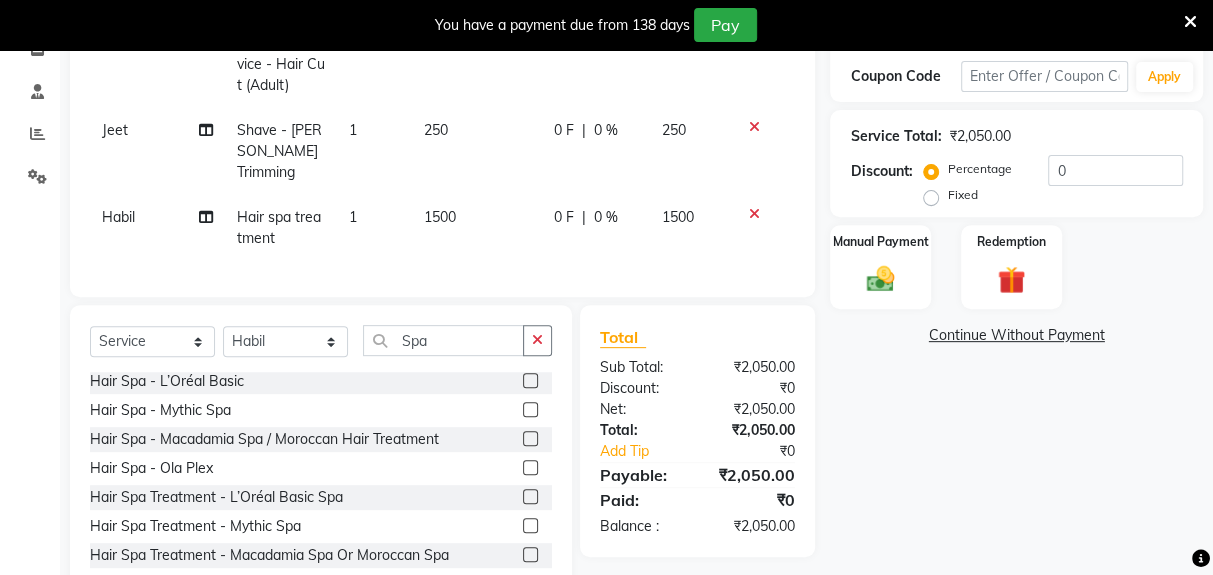 click 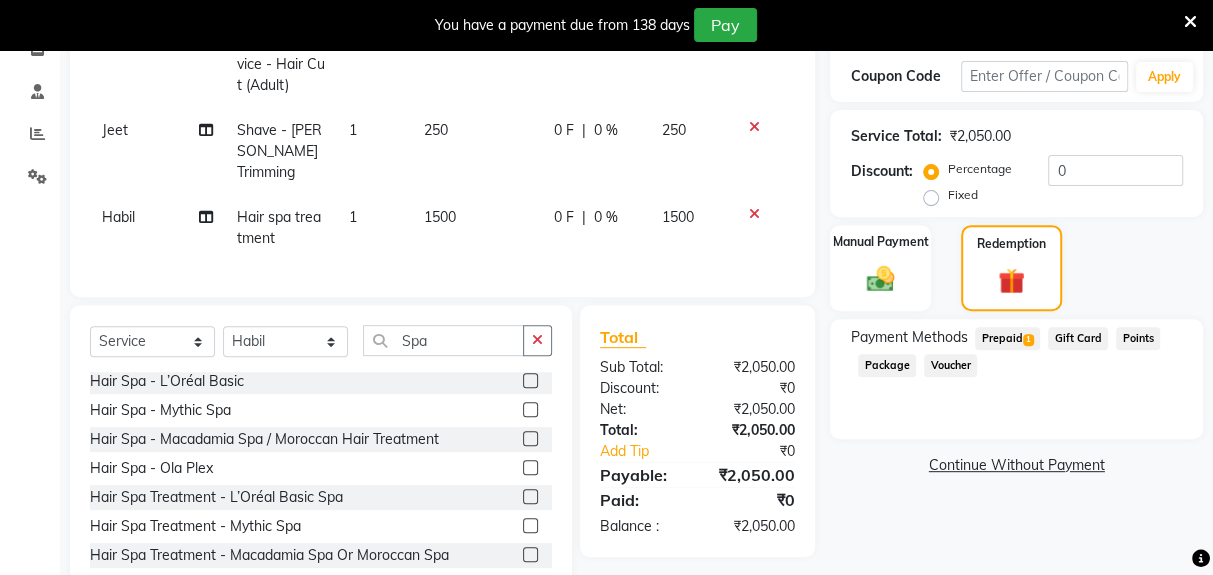click on "Prepaid  1" 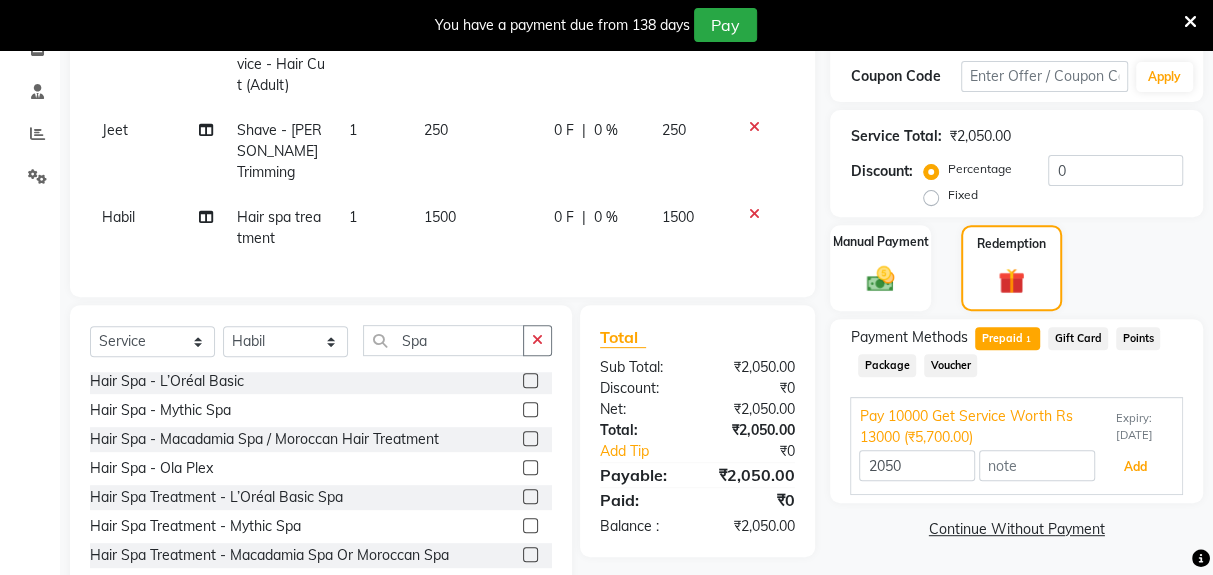 click on "Add" at bounding box center [1135, 467] 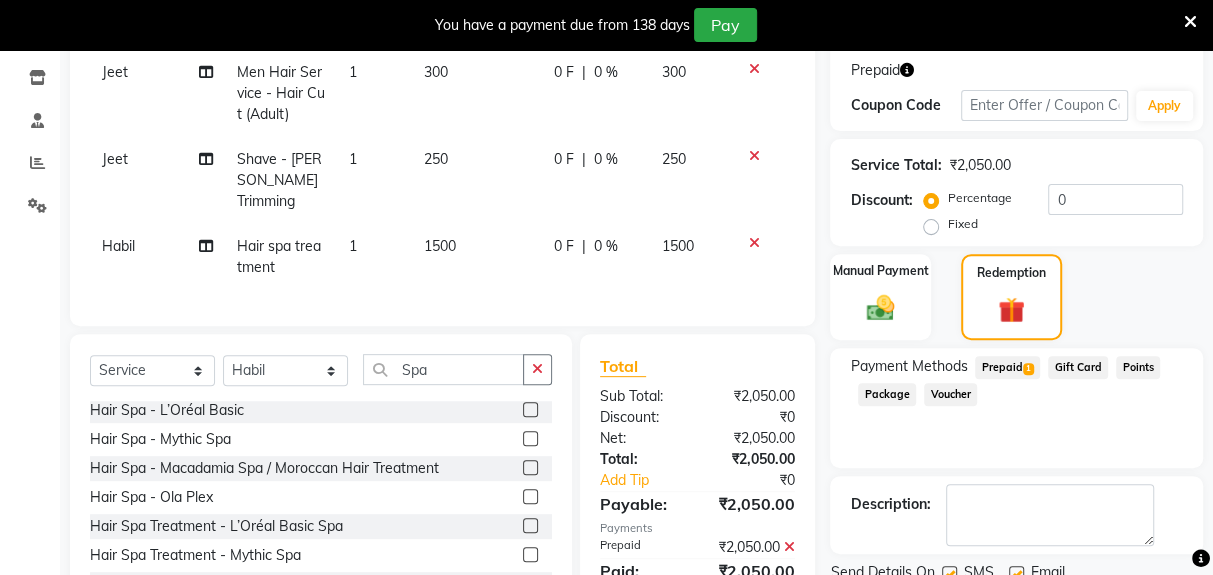 scroll, scrollTop: 322, scrollLeft: 0, axis: vertical 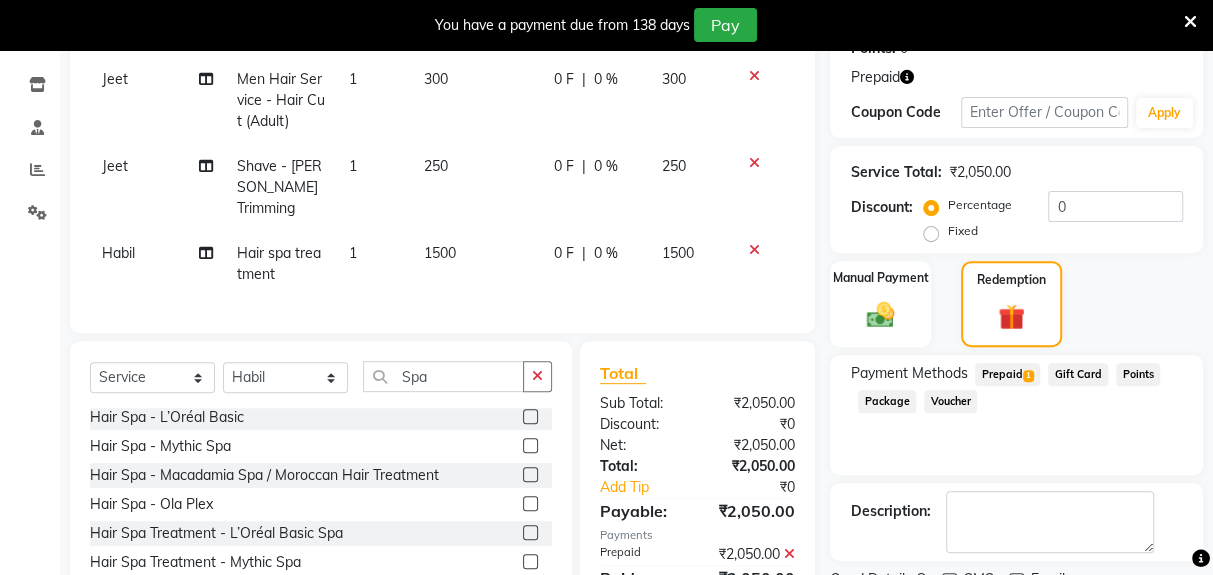 click on "Checkout" 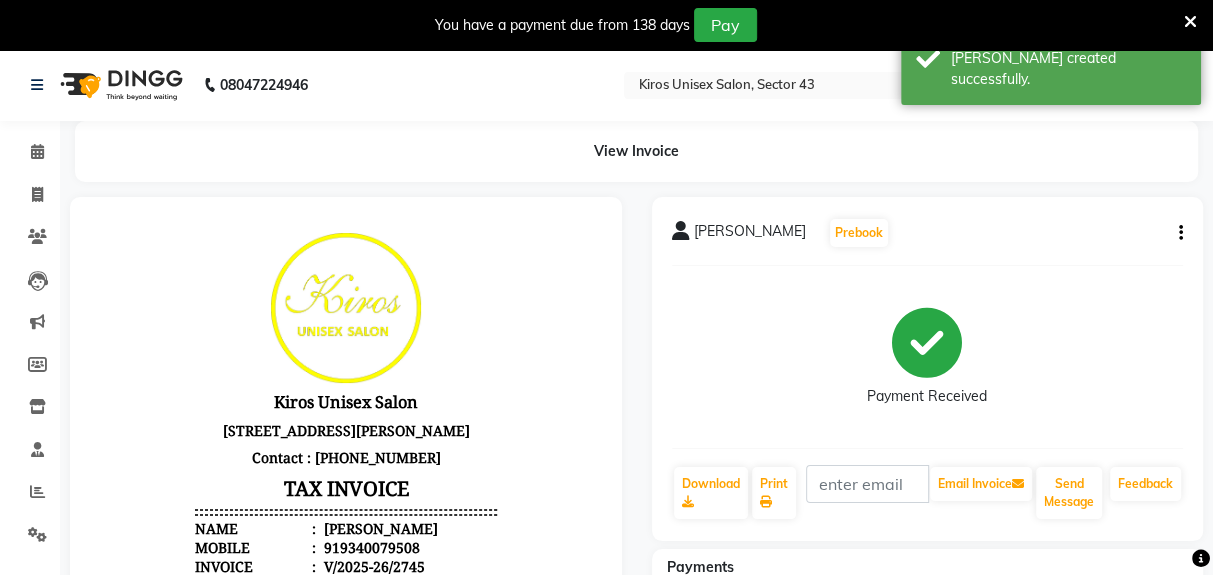 scroll, scrollTop: 0, scrollLeft: 0, axis: both 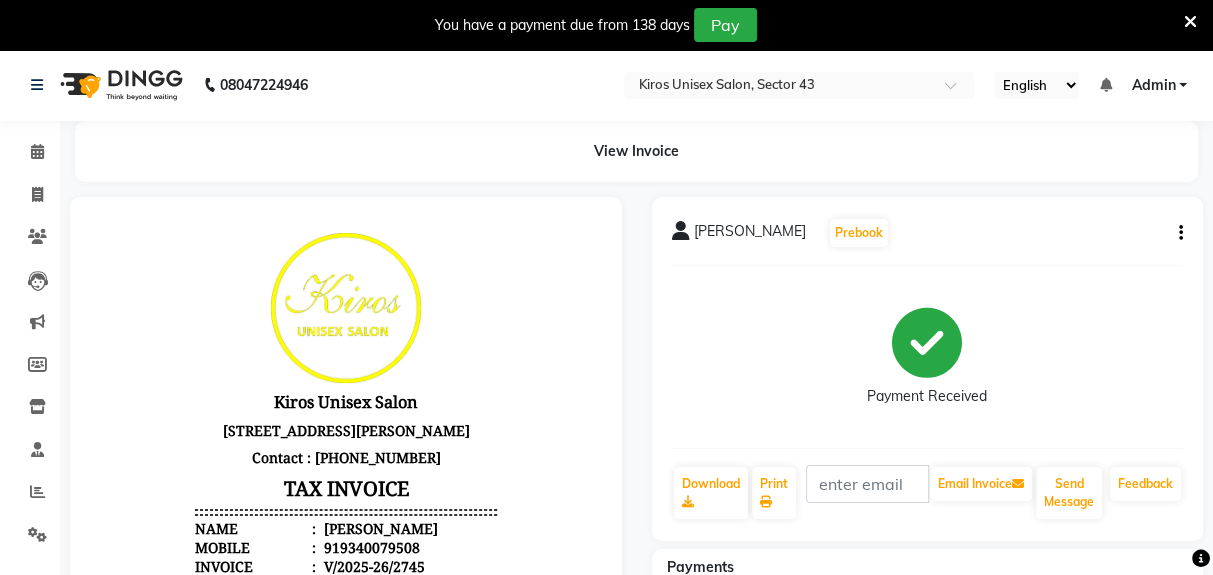 click on "You have a payment due from 138 days   Pay" at bounding box center [606, 25] 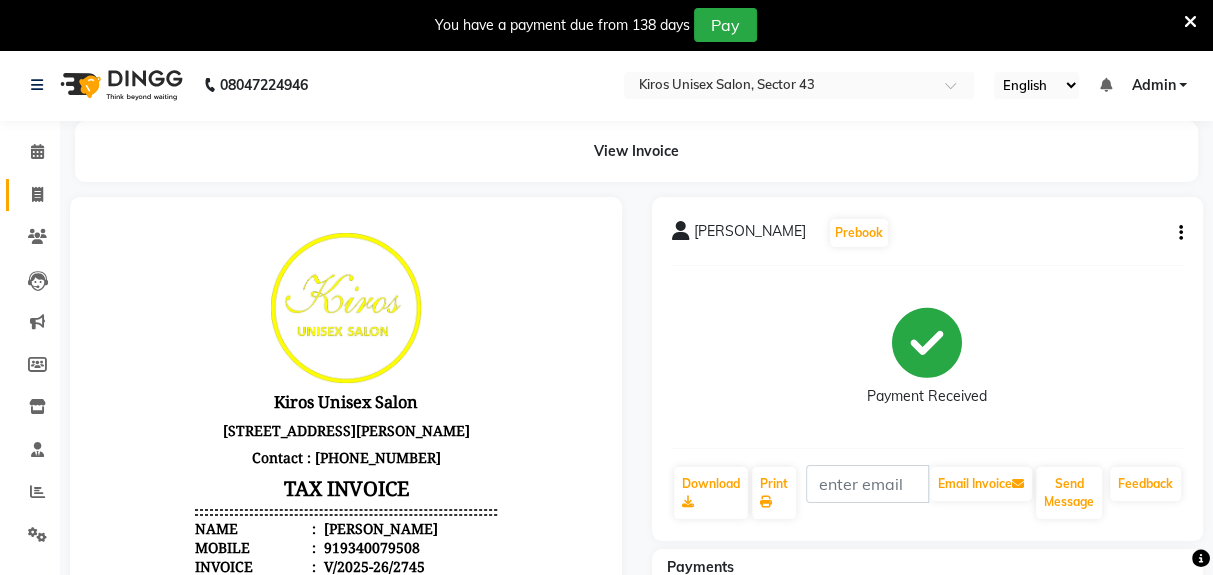 click 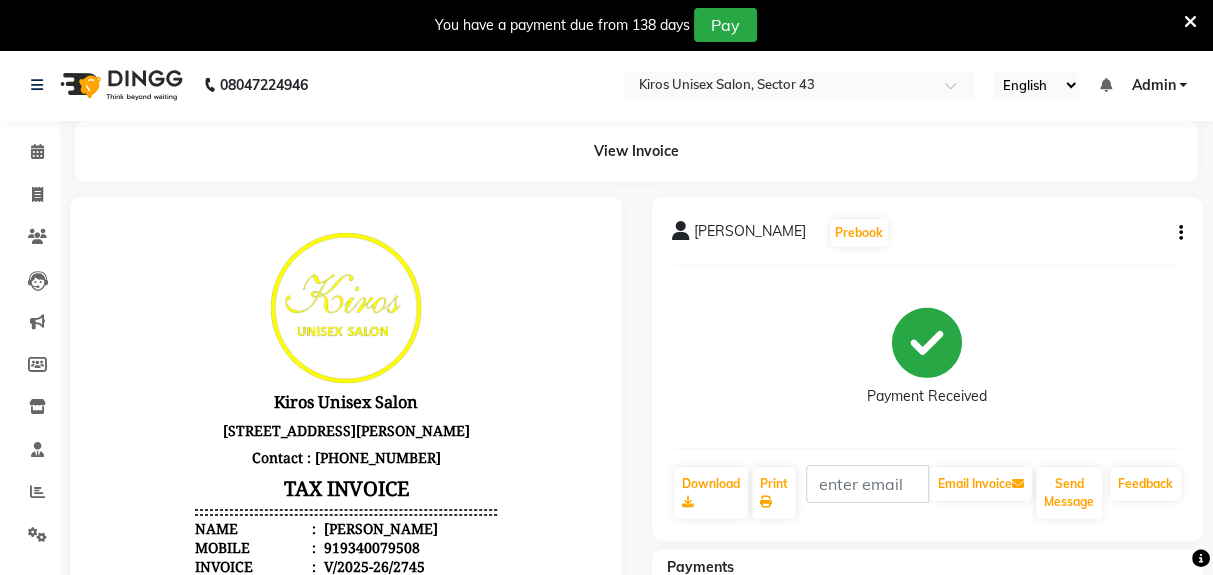 select on "service" 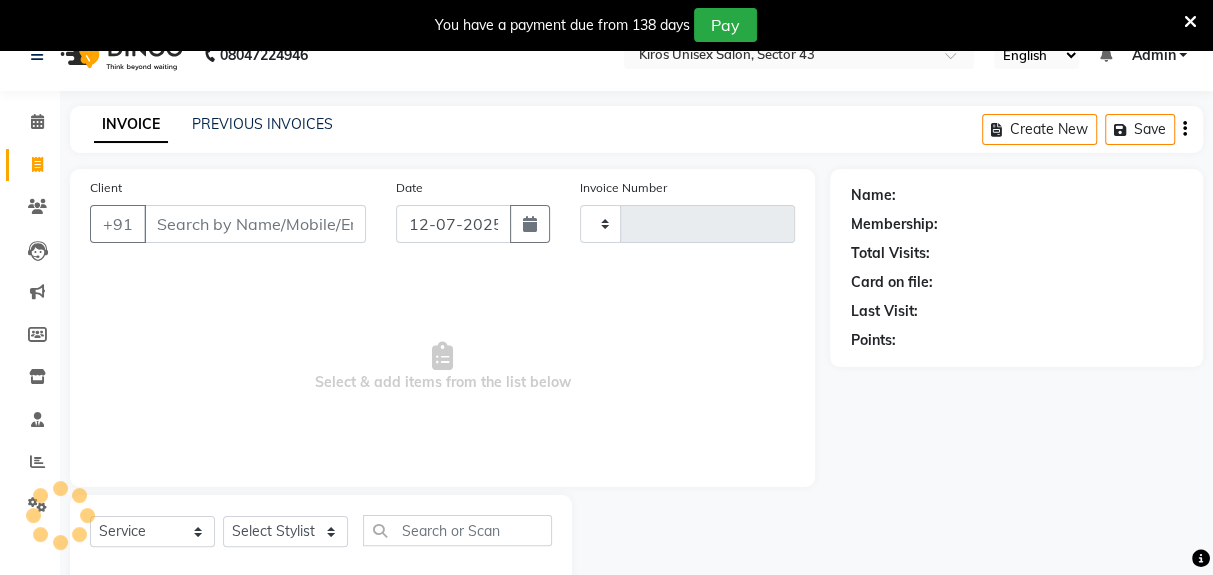 scroll, scrollTop: 73, scrollLeft: 0, axis: vertical 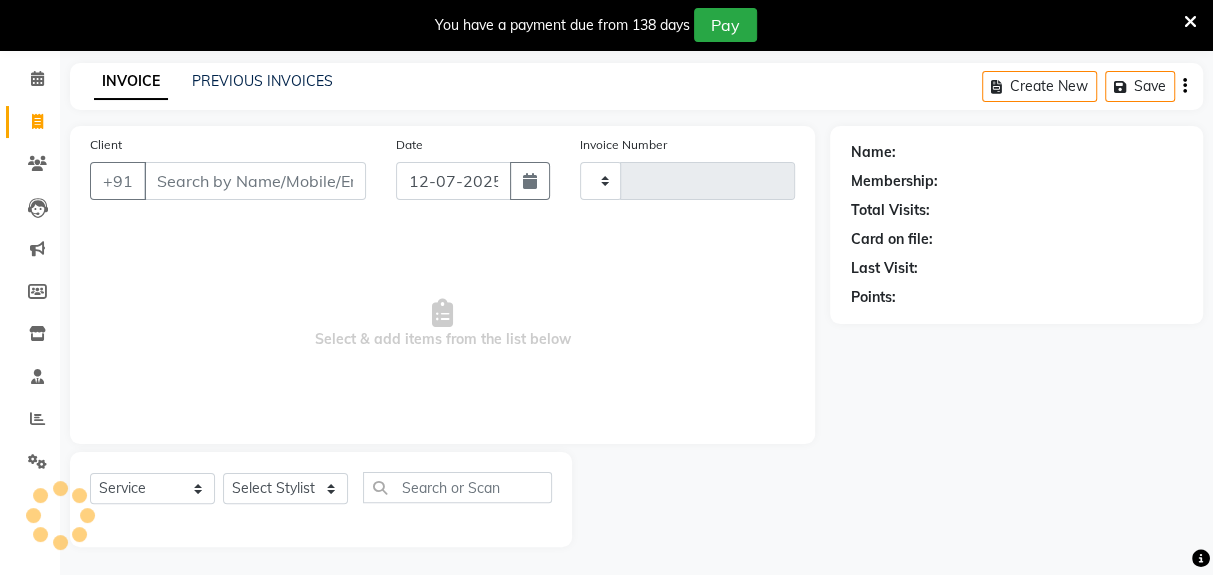type on "2746" 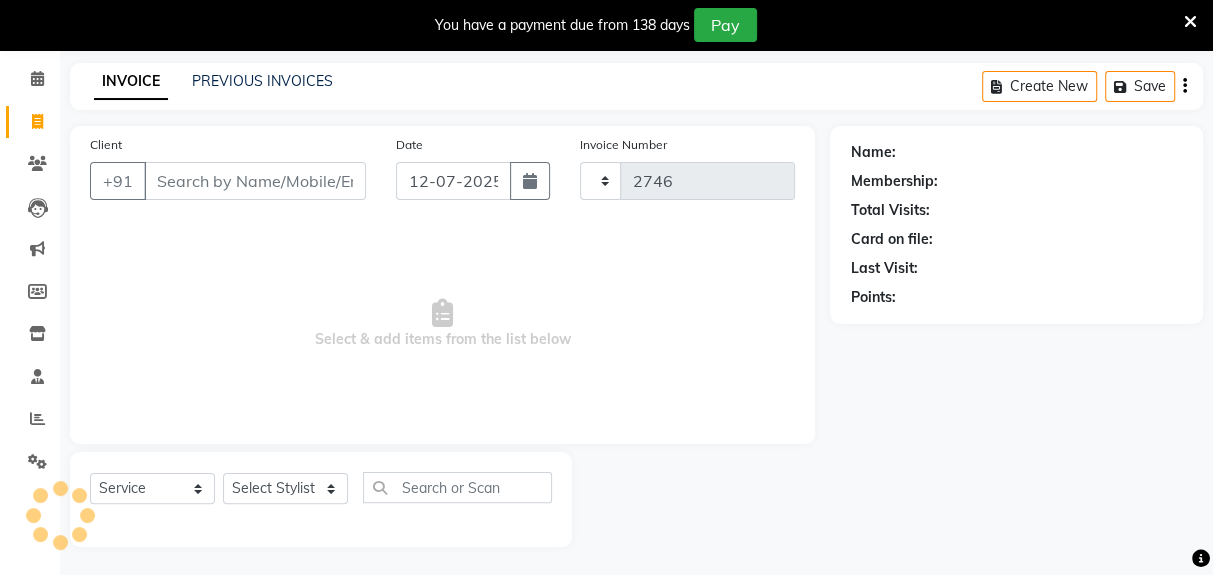select on "5694" 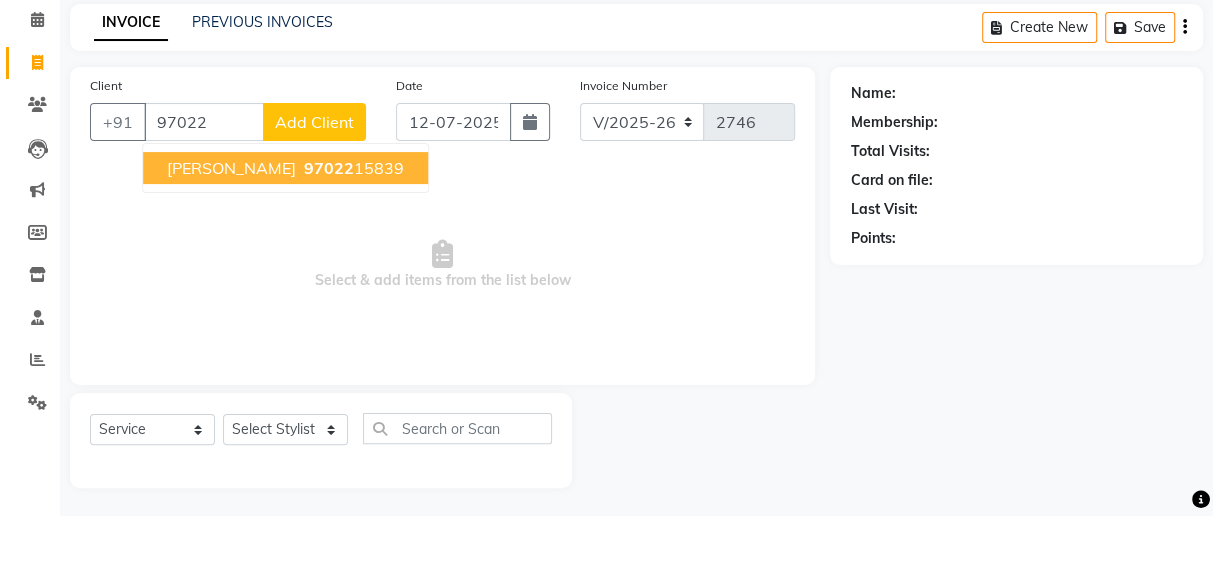 scroll, scrollTop: 73, scrollLeft: 0, axis: vertical 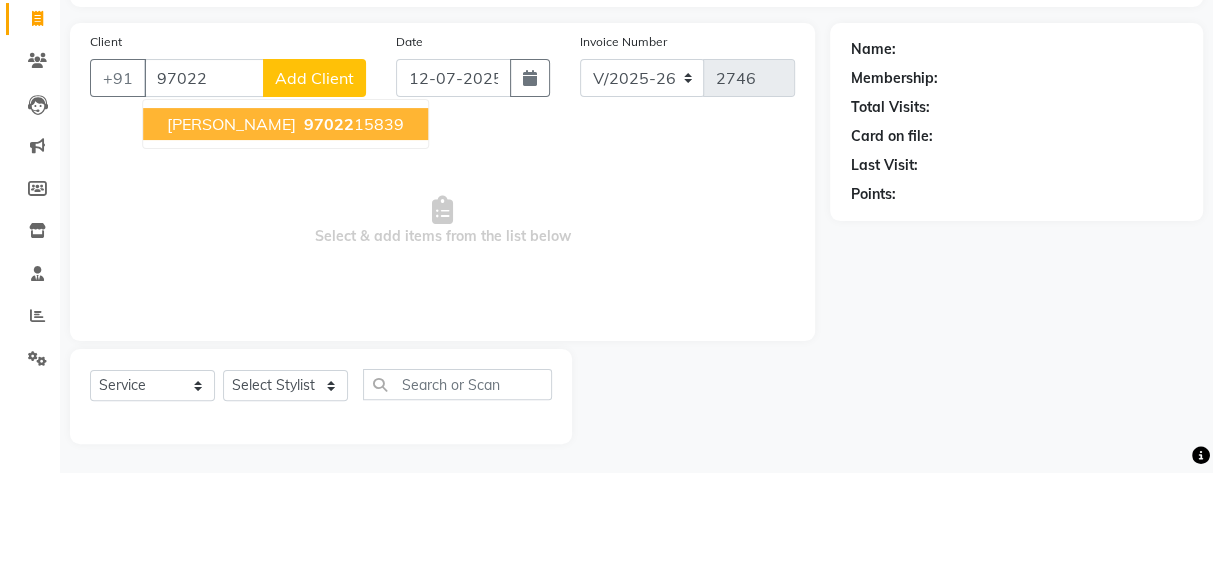 click on "Sahil   97022 15839" at bounding box center [285, 227] 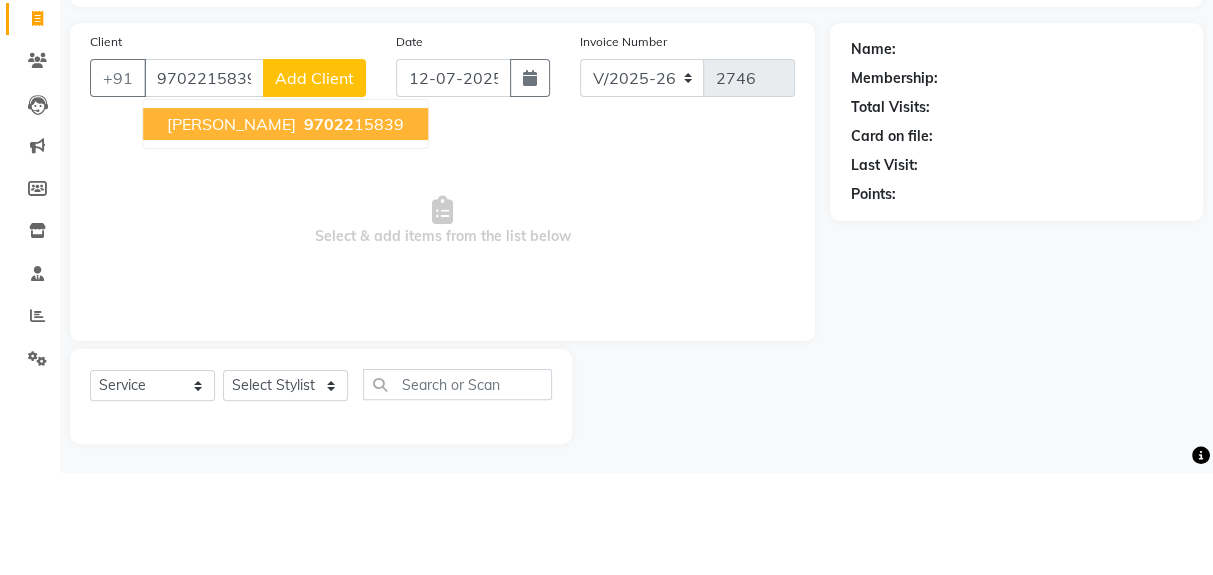 type on "9702215839" 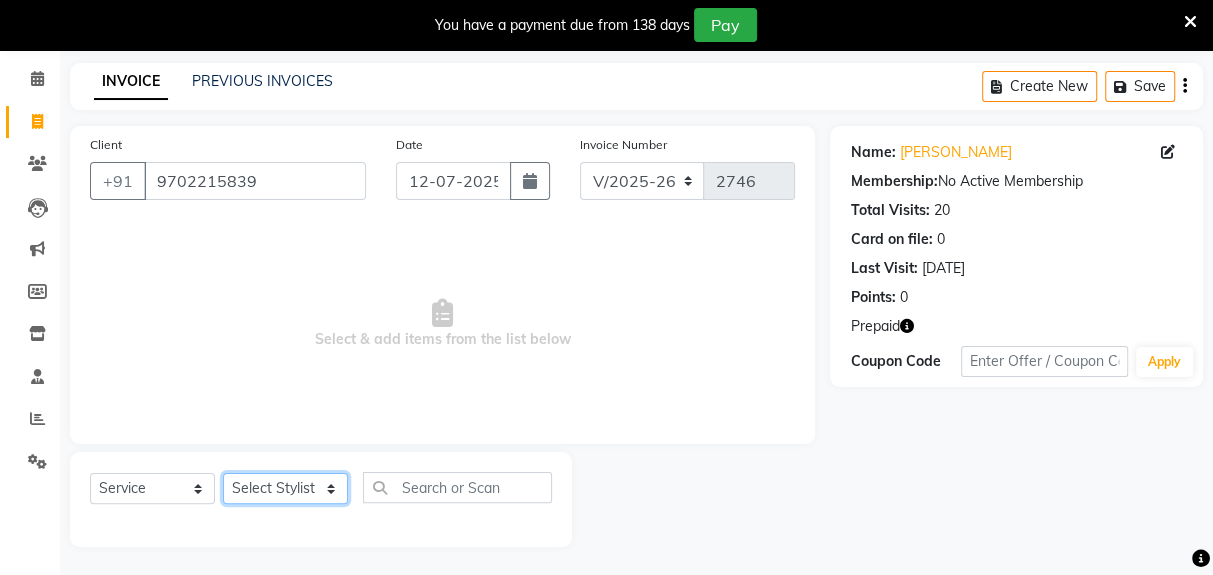 click on "Select Stylist Deepak [PERSON_NAME] [PERSON_NAME] Lamu [PERSON_NAME] [PERSON_NAME] Suraj" 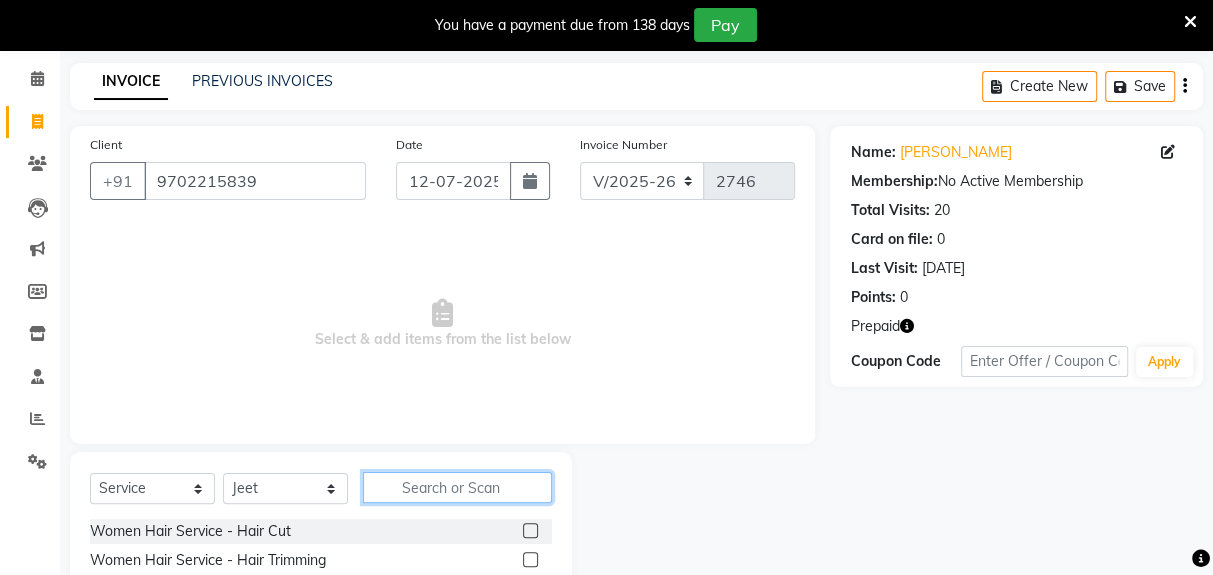 click 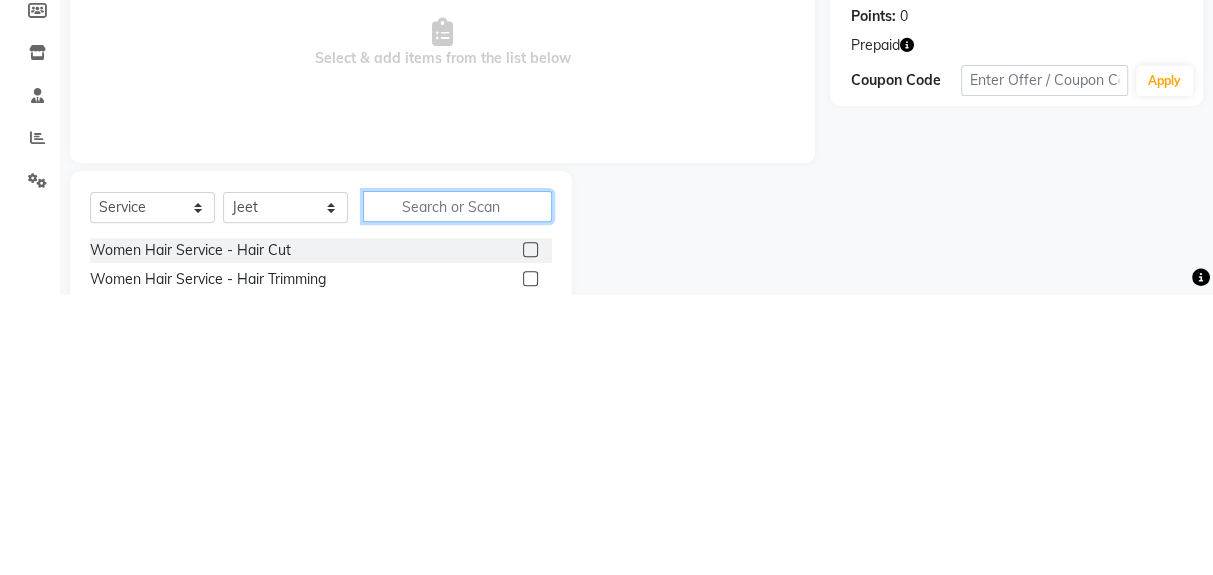 scroll, scrollTop: 123, scrollLeft: 0, axis: vertical 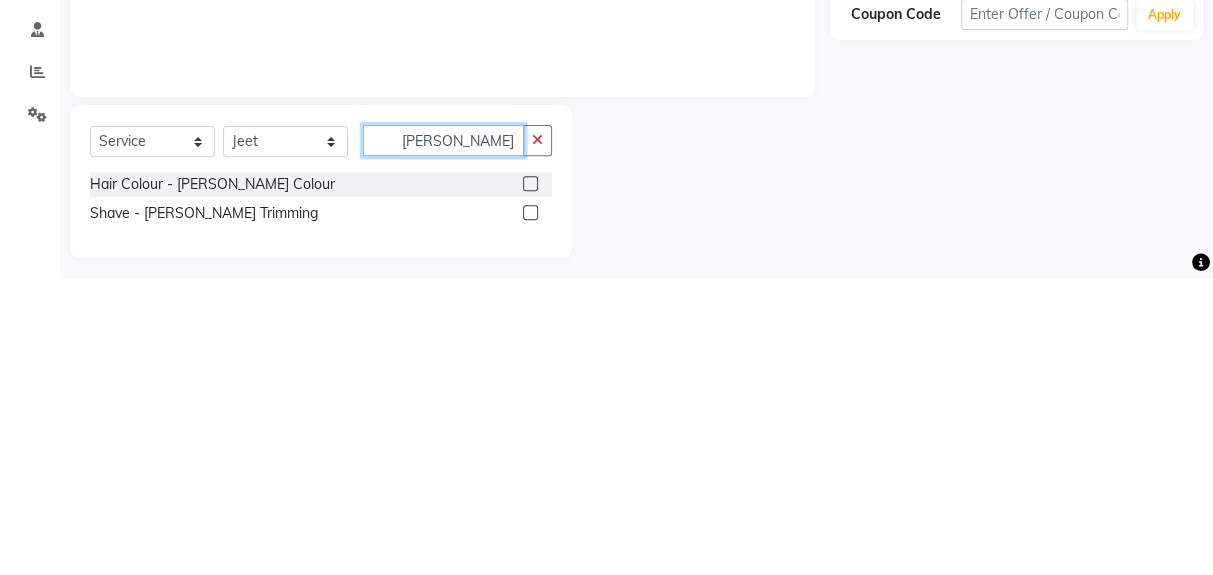 type on "[PERSON_NAME]" 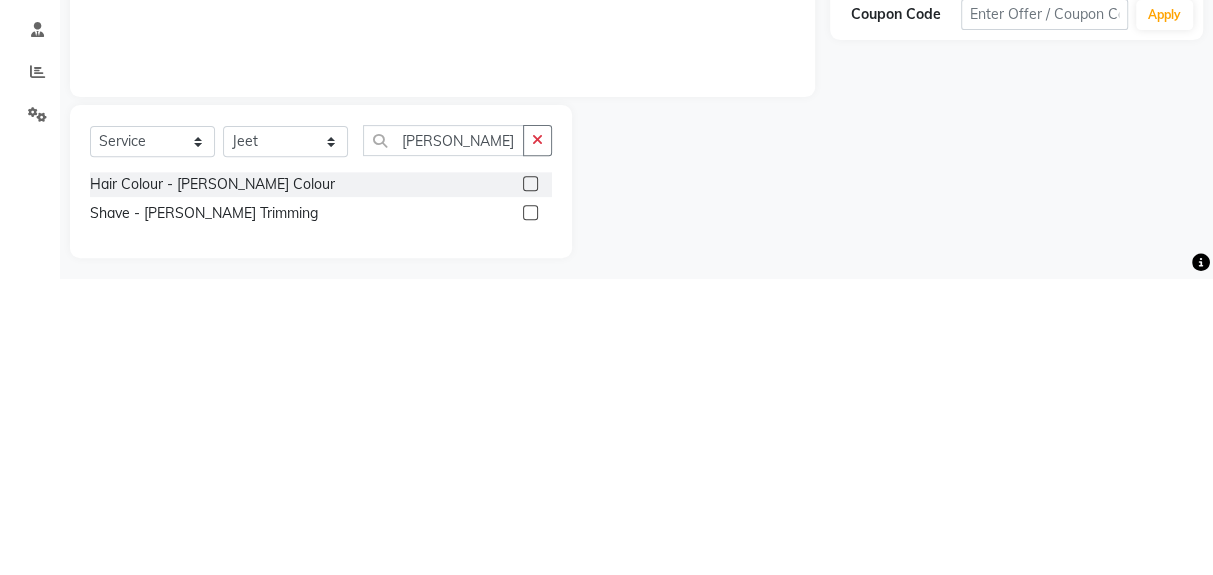click 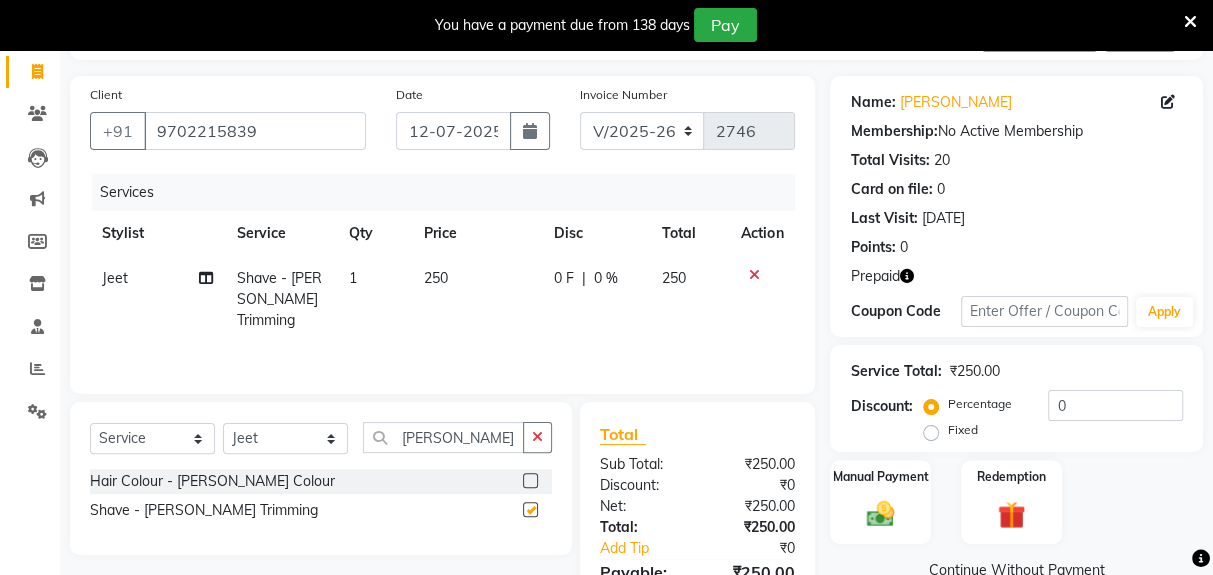 checkbox on "false" 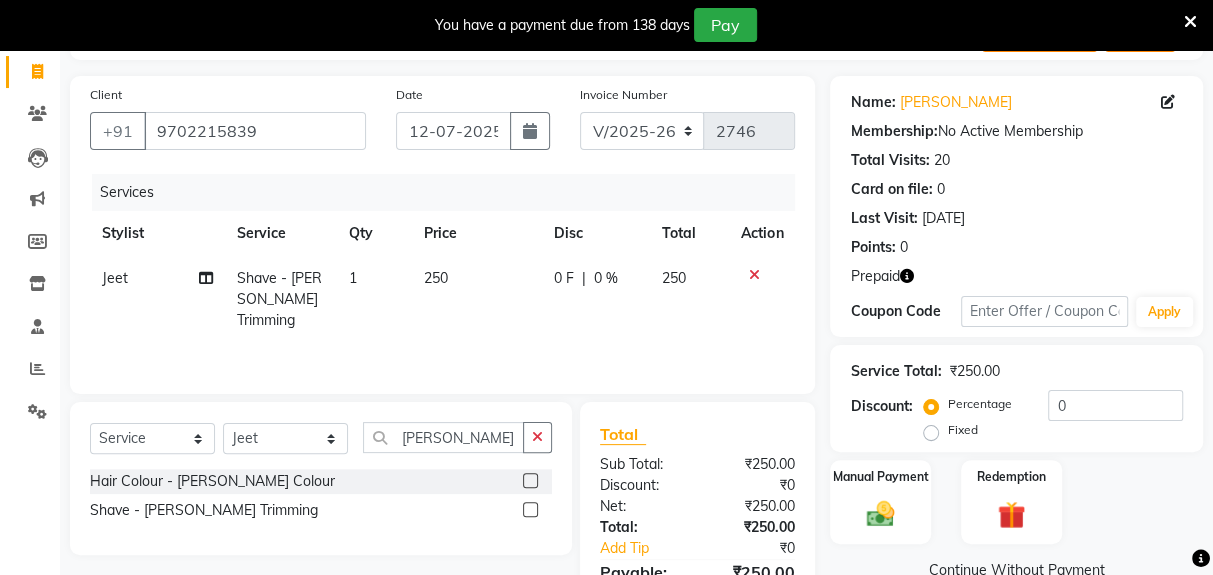 scroll, scrollTop: 143, scrollLeft: 0, axis: vertical 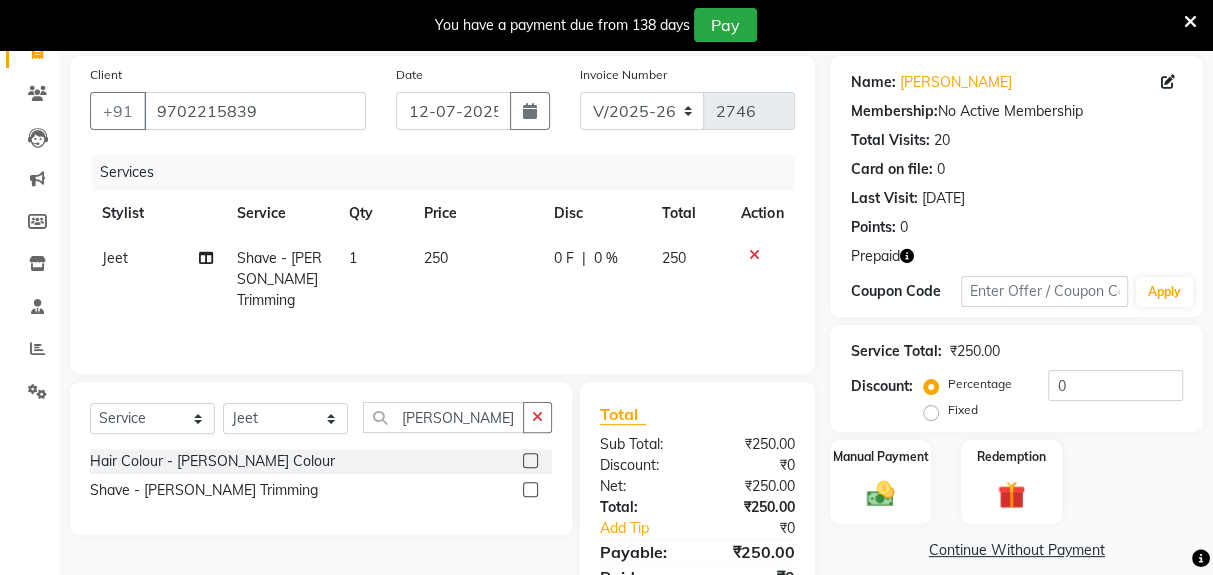 click 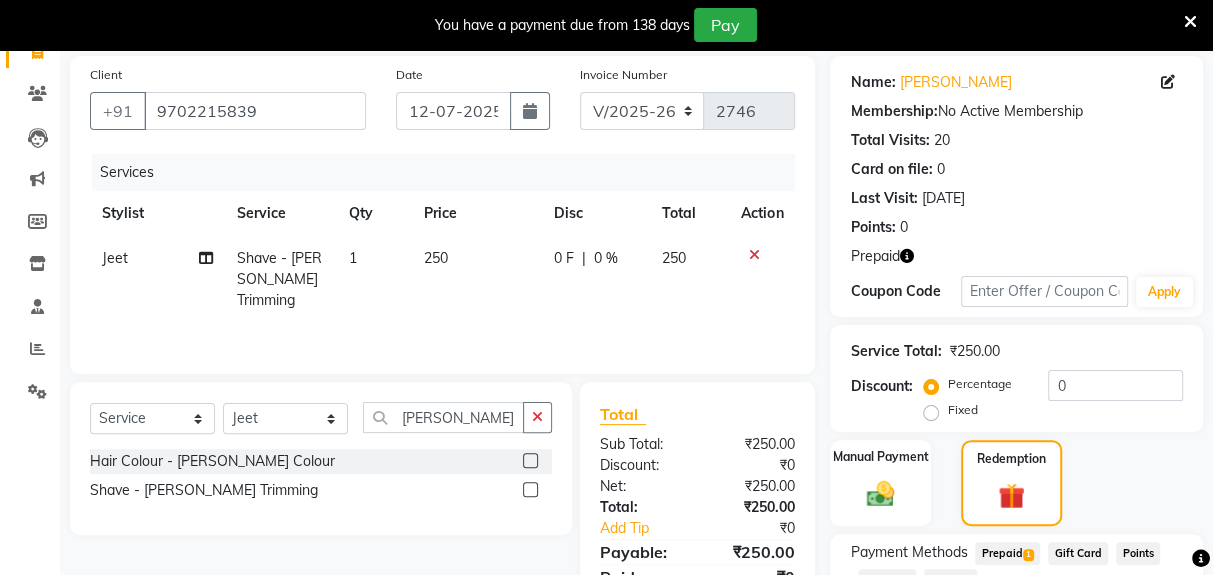 click on "Prepaid  1" 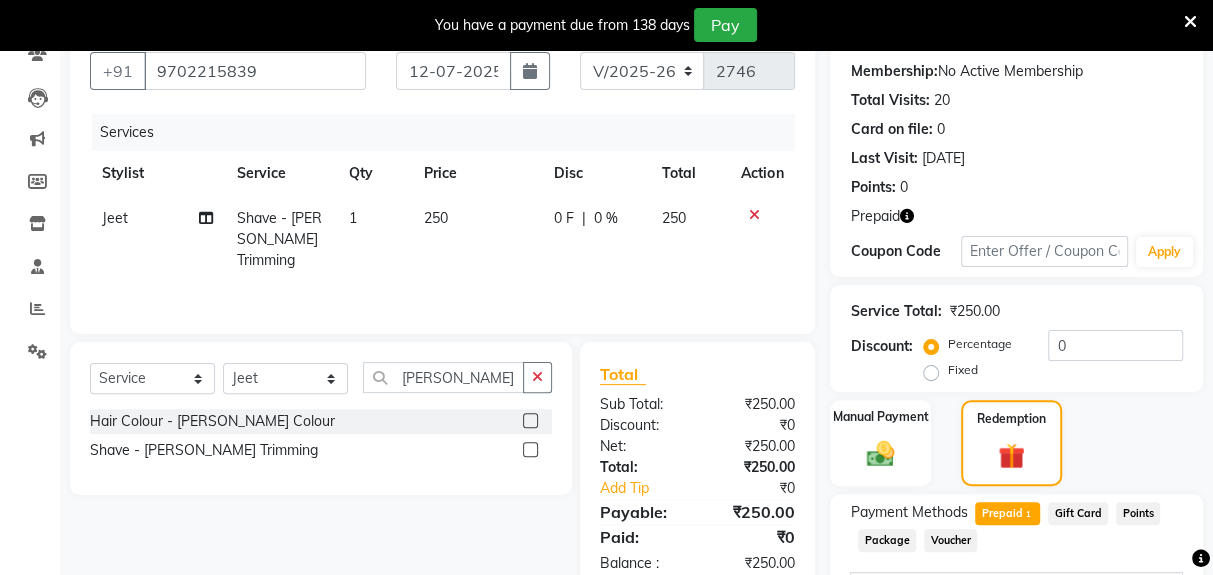 scroll, scrollTop: 268, scrollLeft: 0, axis: vertical 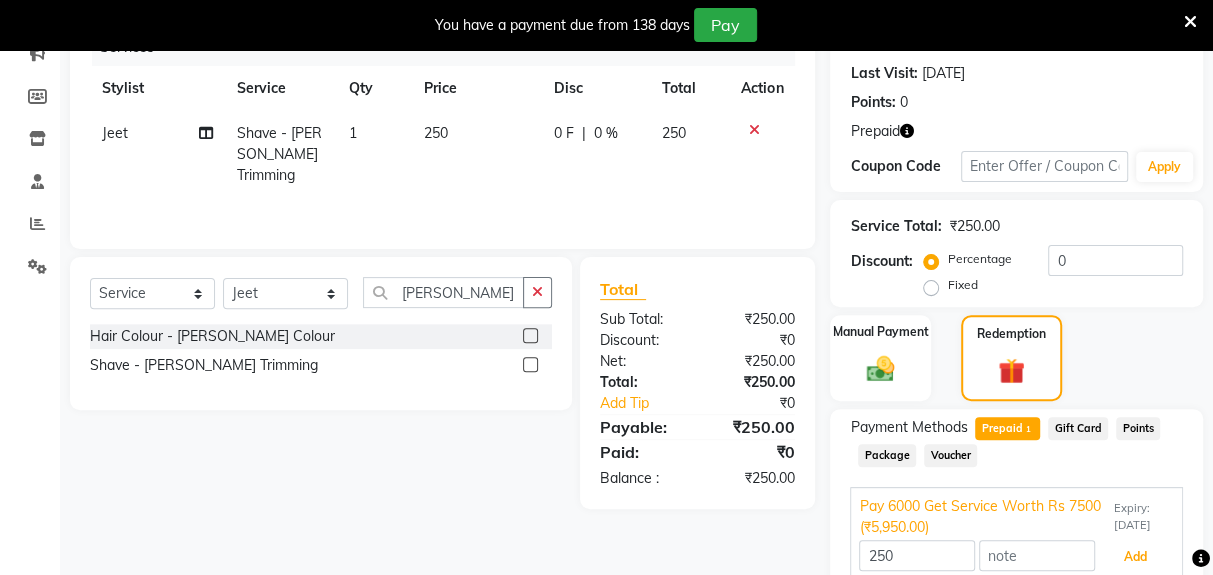 click on "Add" at bounding box center [1135, 557] 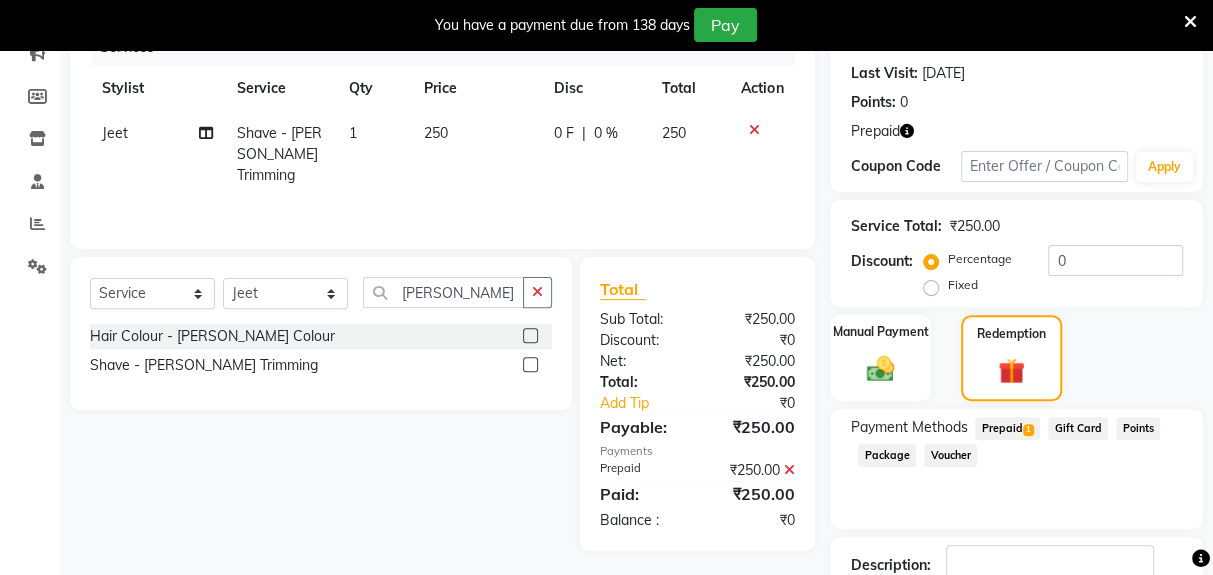 scroll, scrollTop: 317, scrollLeft: 0, axis: vertical 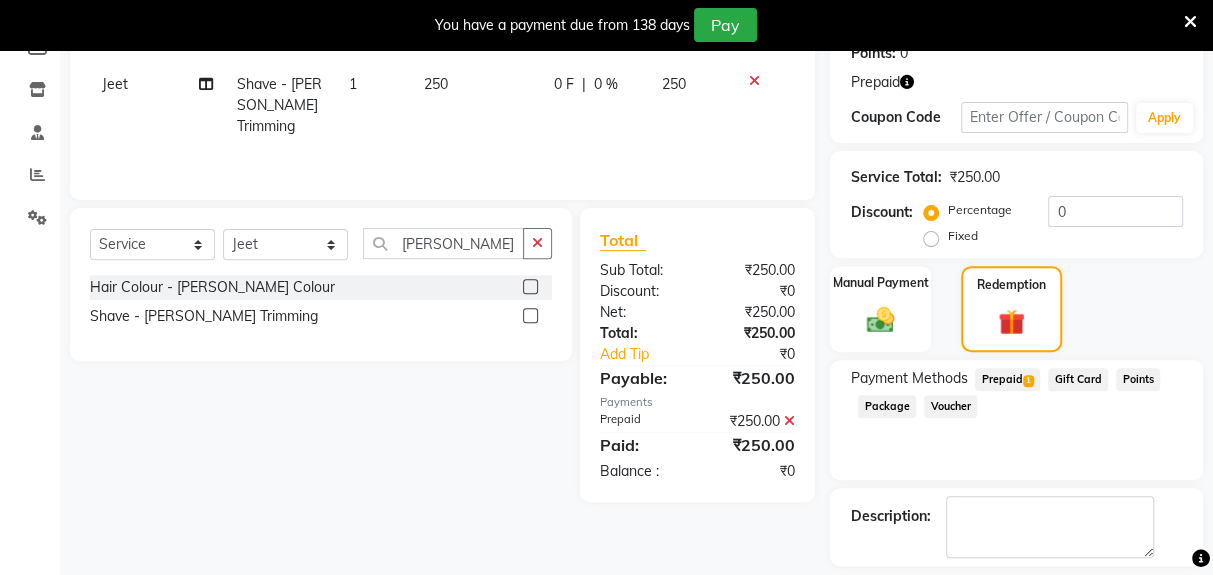 click on "Checkout" 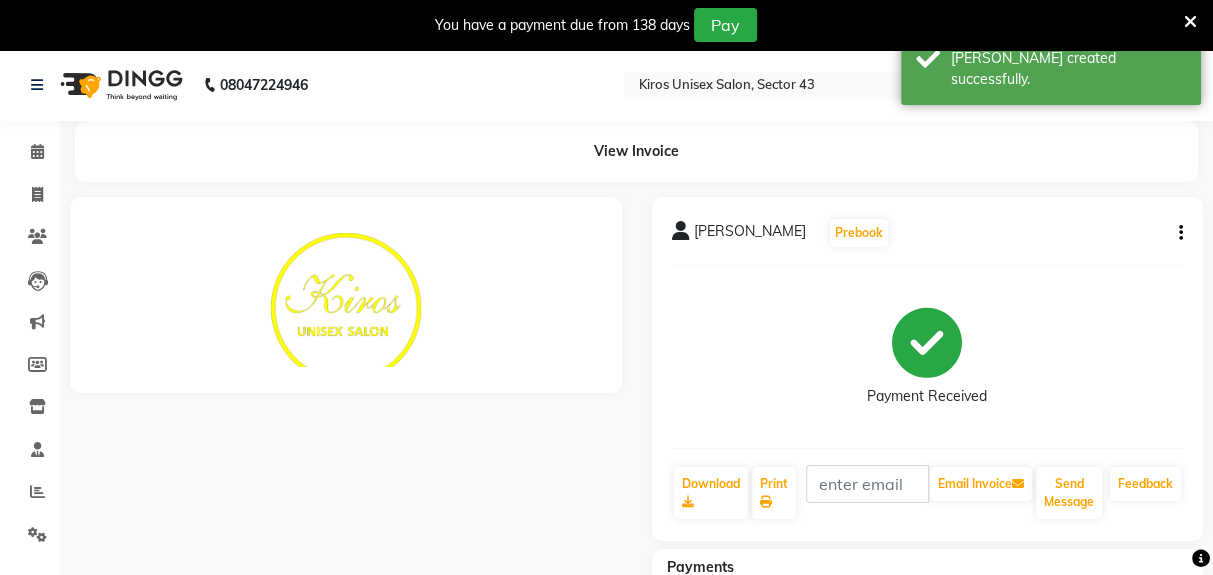 scroll, scrollTop: 0, scrollLeft: 0, axis: both 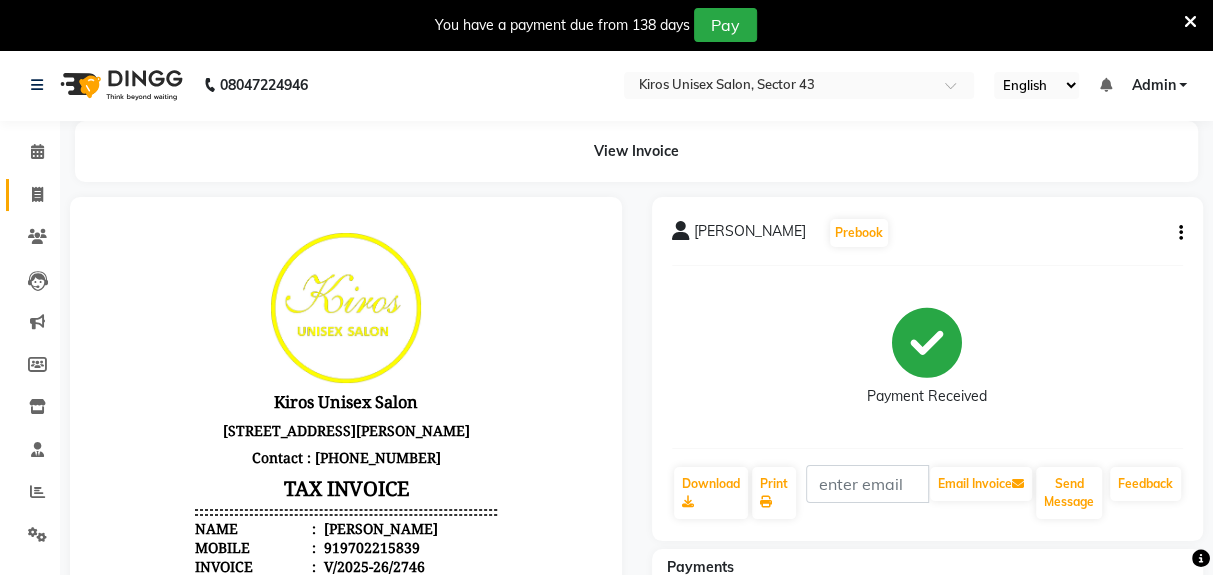 click 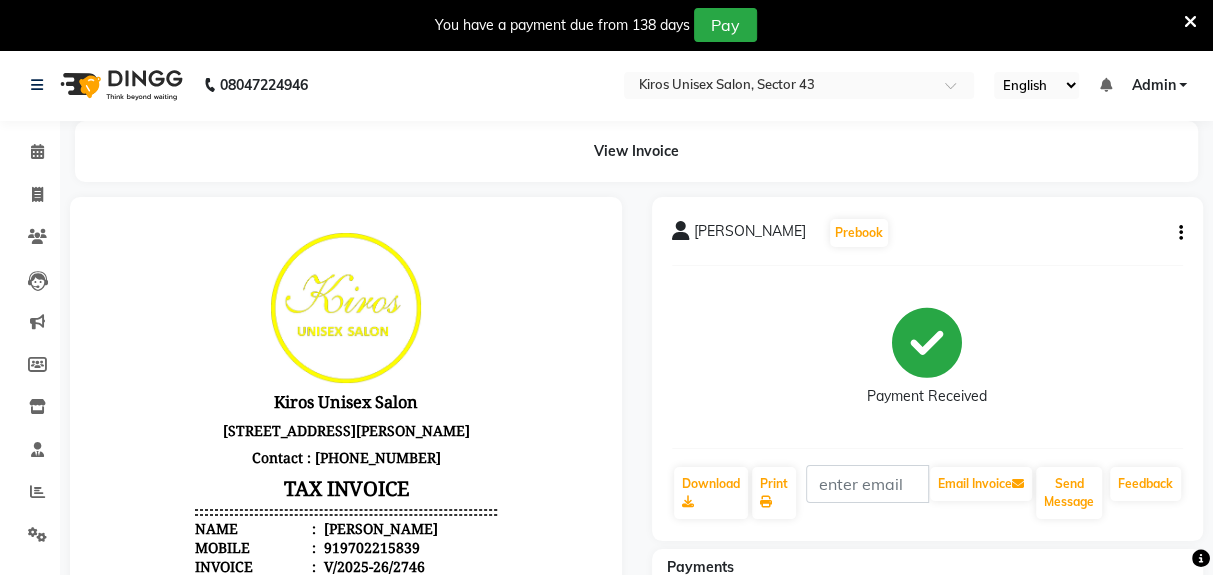 select on "5694" 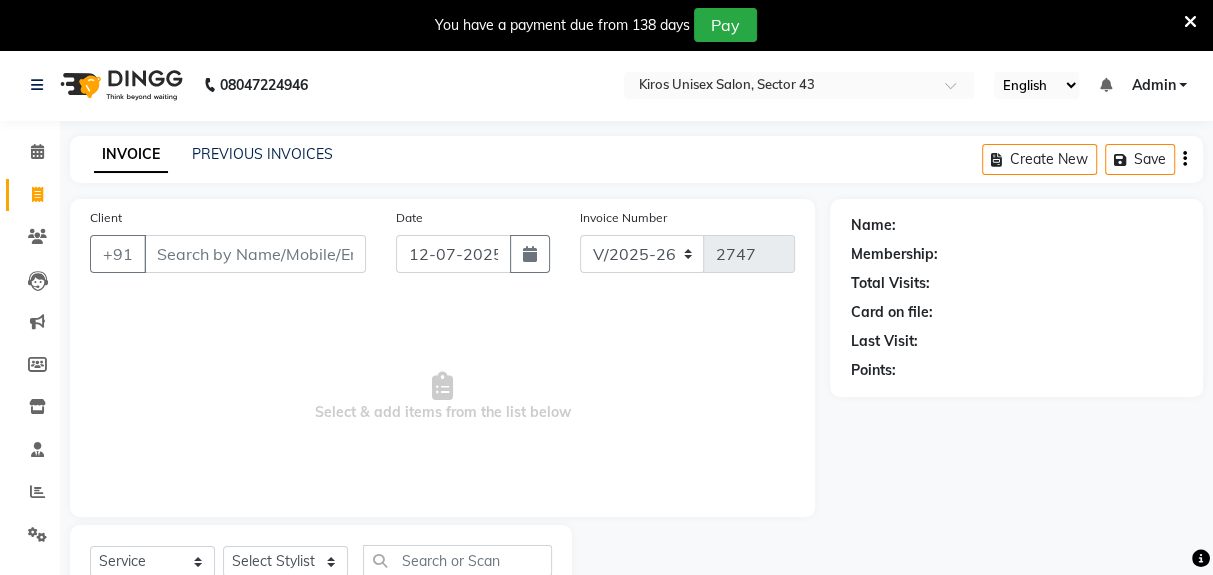 scroll, scrollTop: 73, scrollLeft: 0, axis: vertical 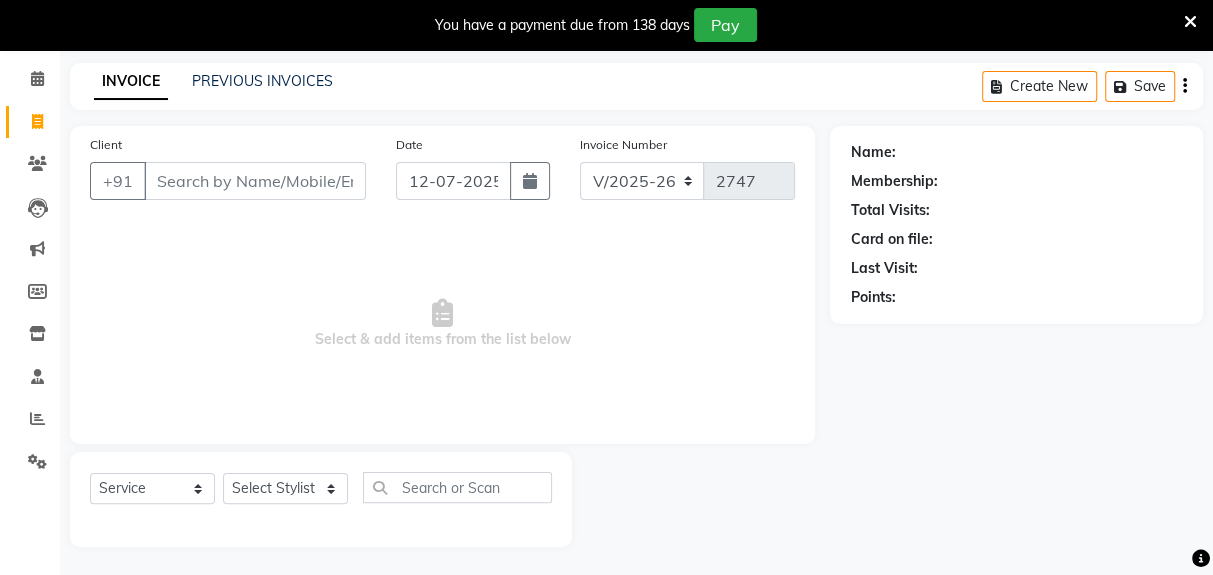 click on "Client +91" 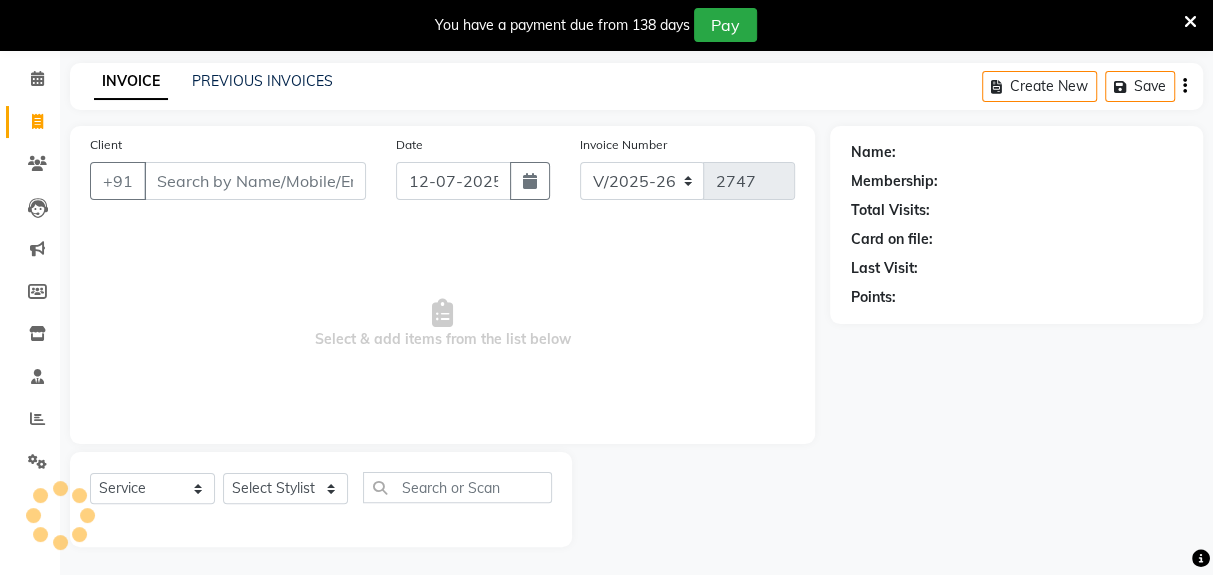 click on "Client +91" 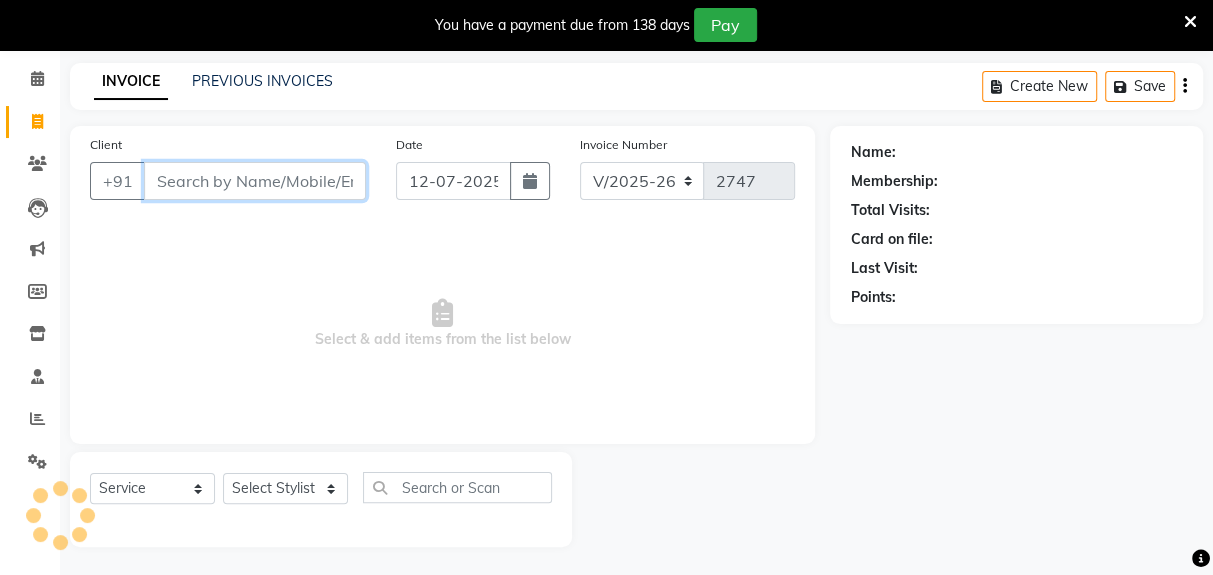 click on "Client" at bounding box center (255, 181) 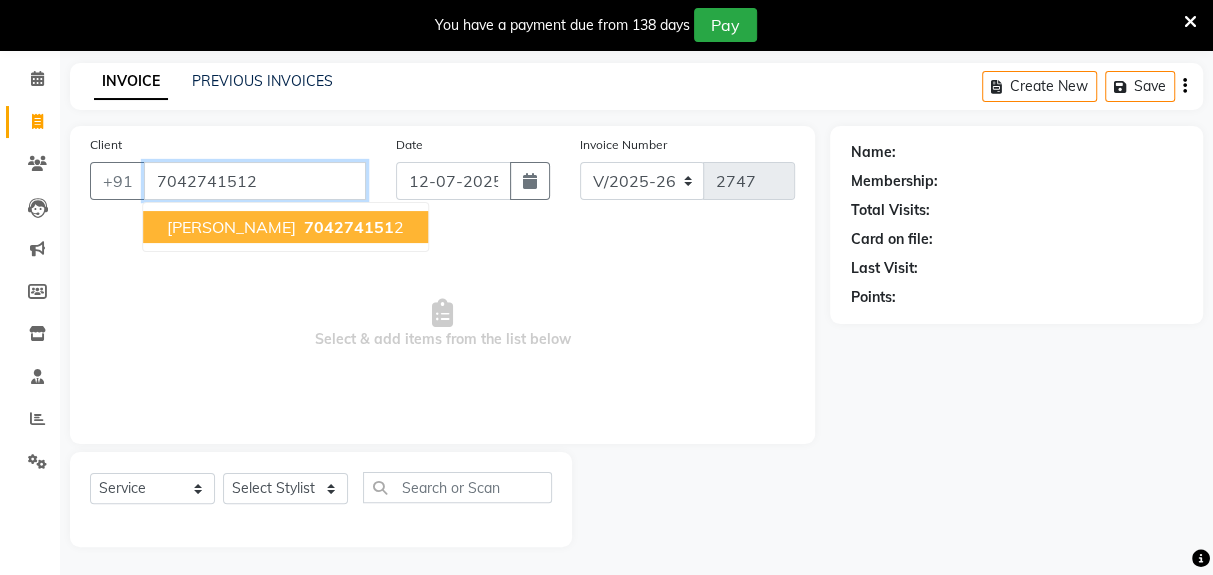 type on "7042741512" 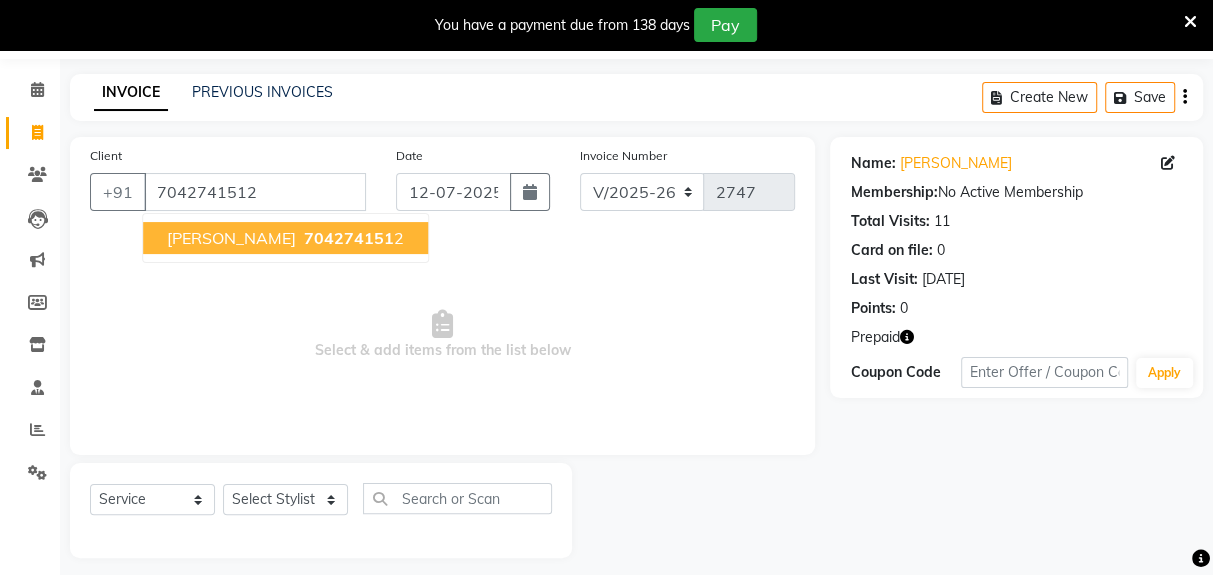 scroll, scrollTop: 69, scrollLeft: 0, axis: vertical 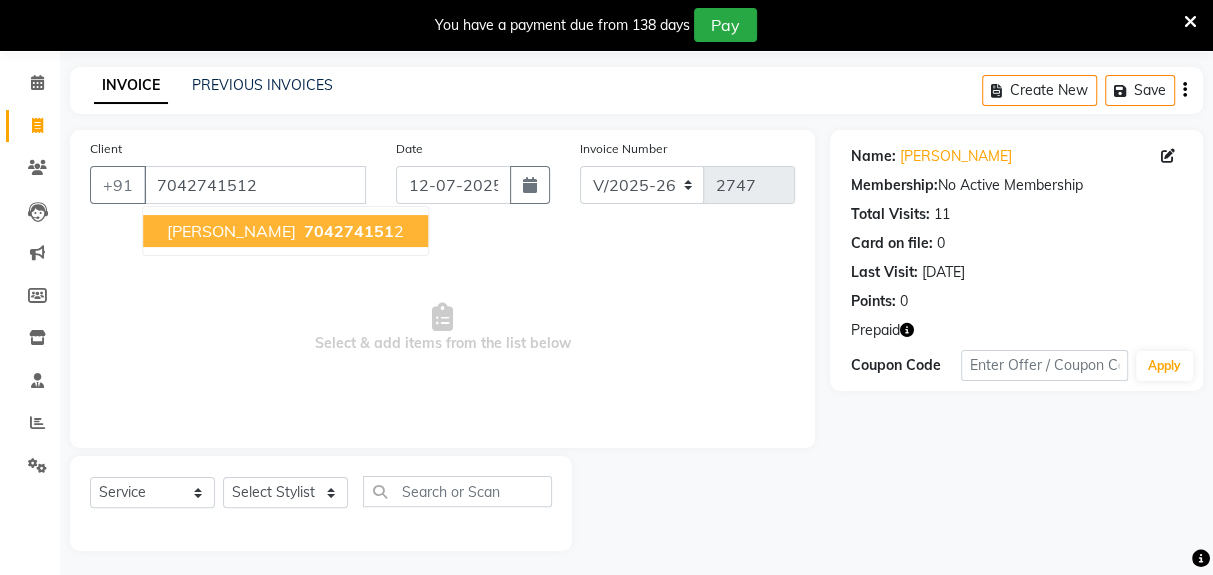 click on "Ritik   704274151 2" at bounding box center (285, 231) 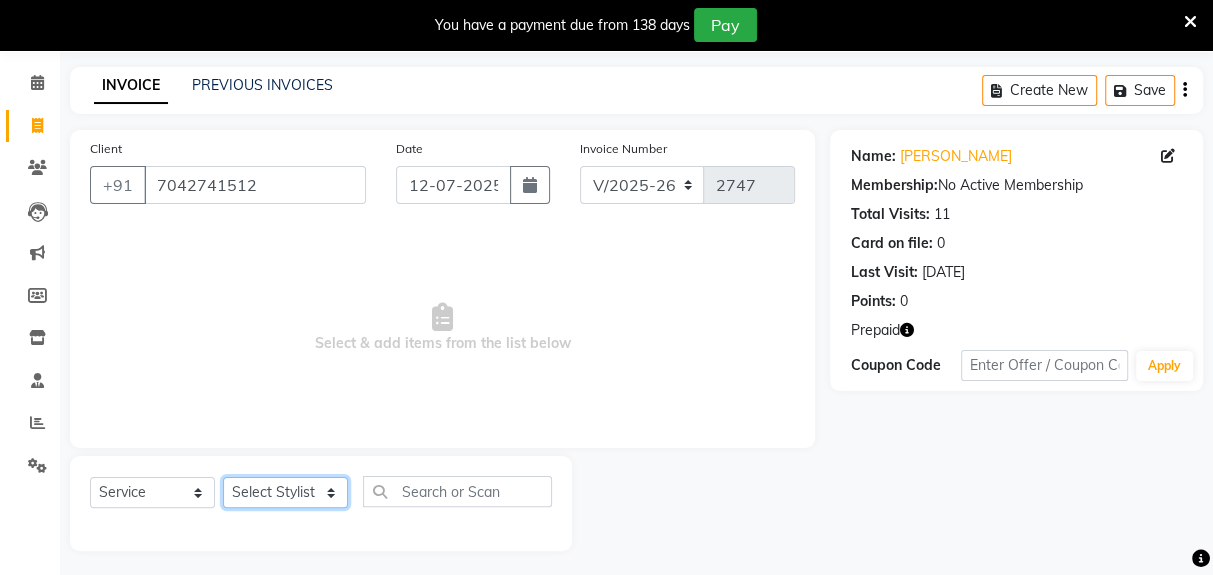 click on "Select Stylist Deepak [PERSON_NAME] [PERSON_NAME] Lamu [PERSON_NAME] [PERSON_NAME] Suraj" 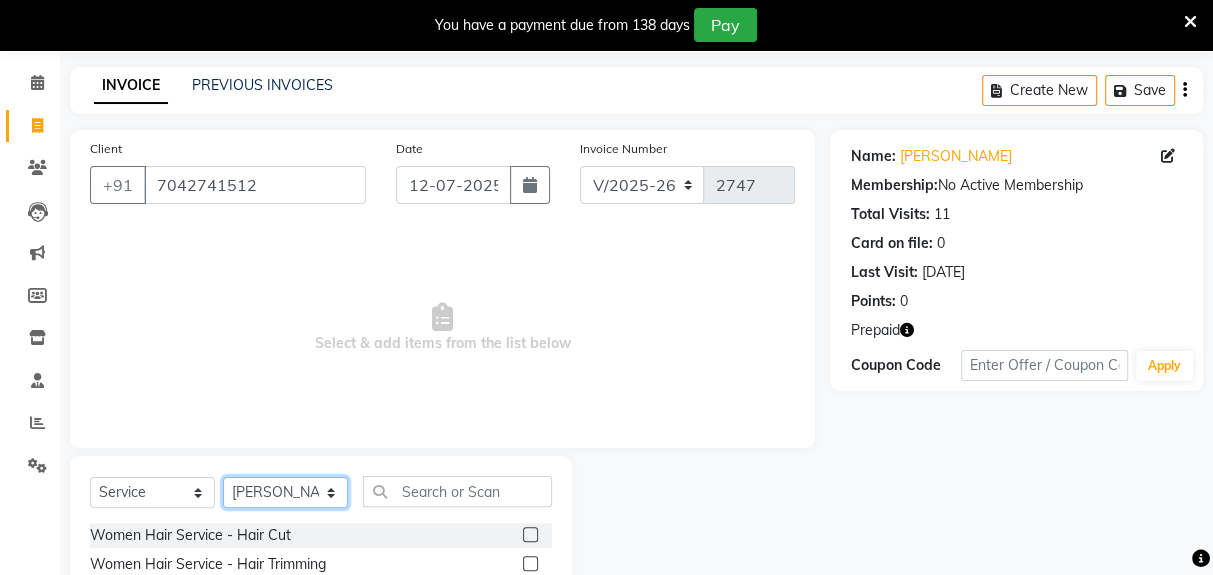 scroll, scrollTop: 186, scrollLeft: 0, axis: vertical 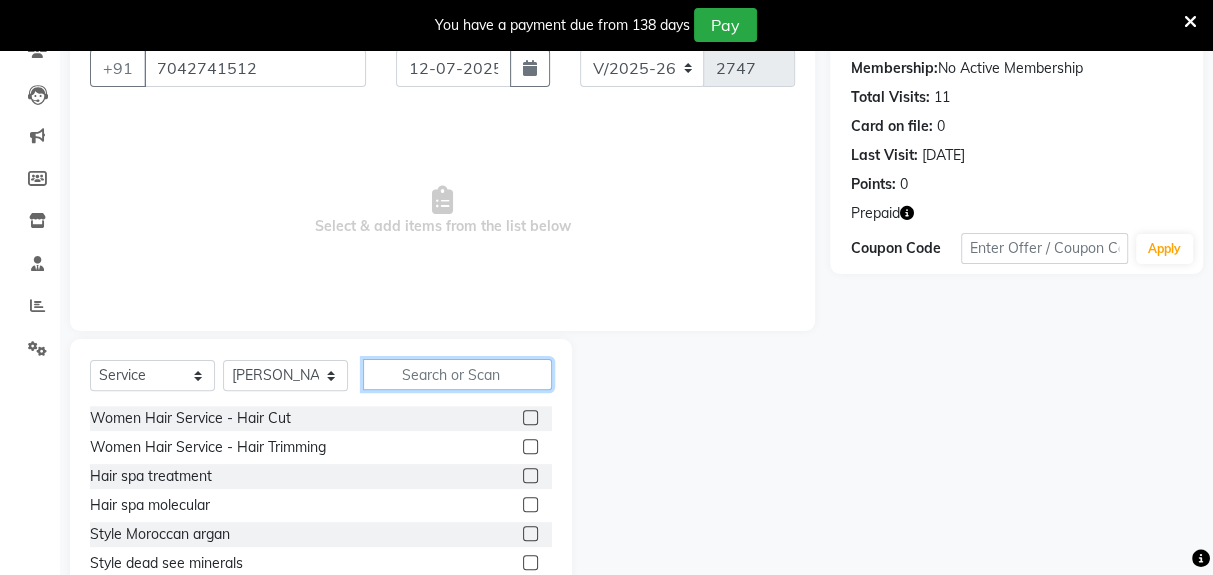 click 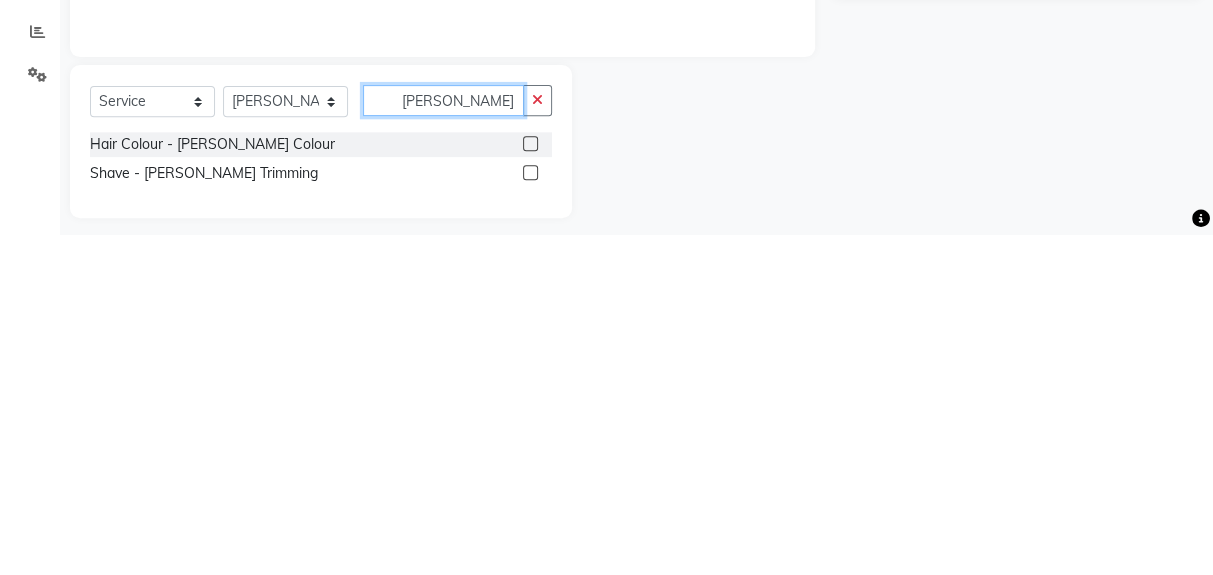 scroll, scrollTop: 127, scrollLeft: 0, axis: vertical 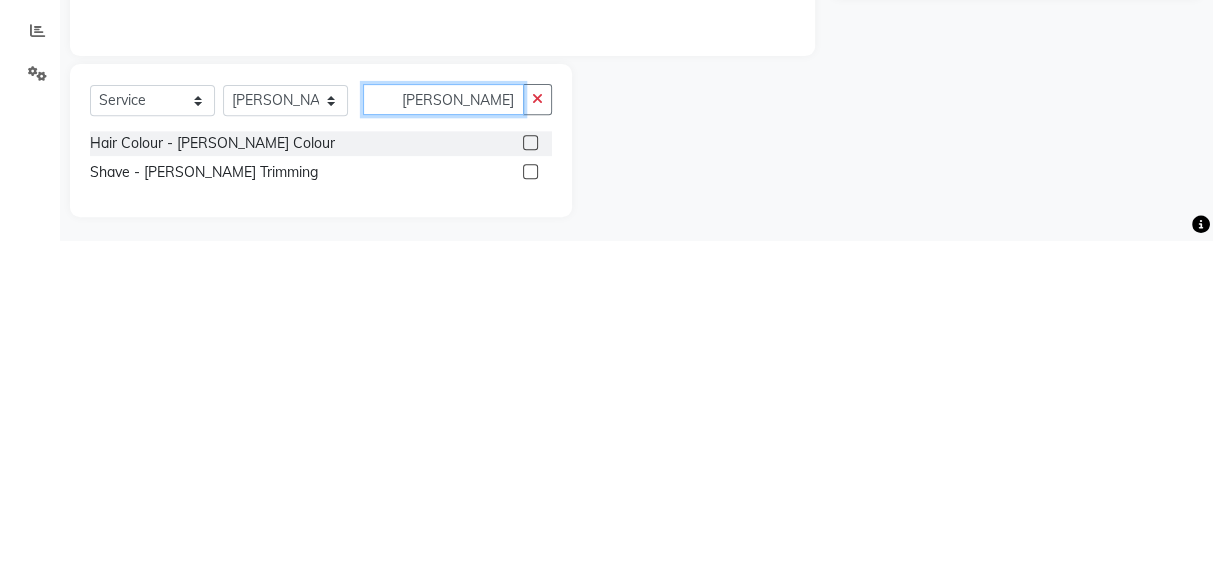 type on "[PERSON_NAME]" 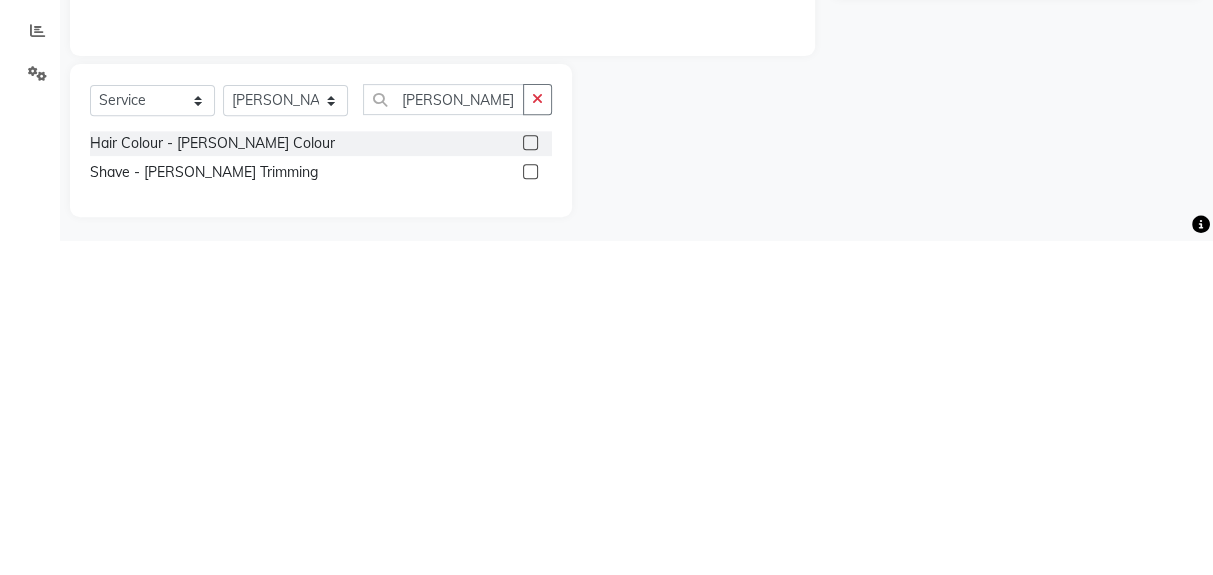 click 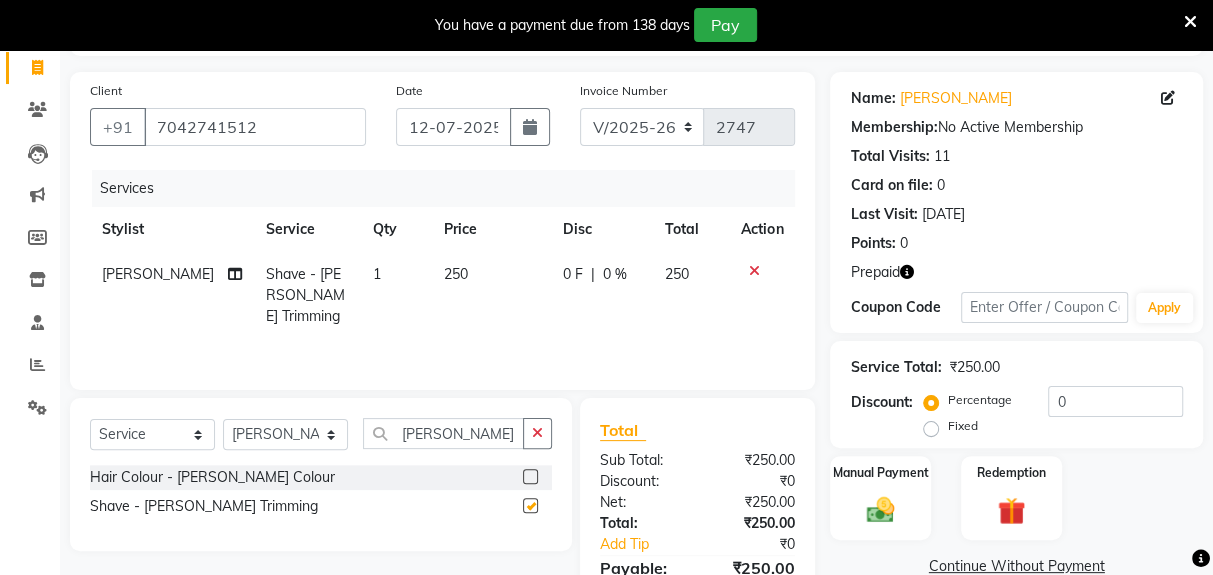 checkbox on "false" 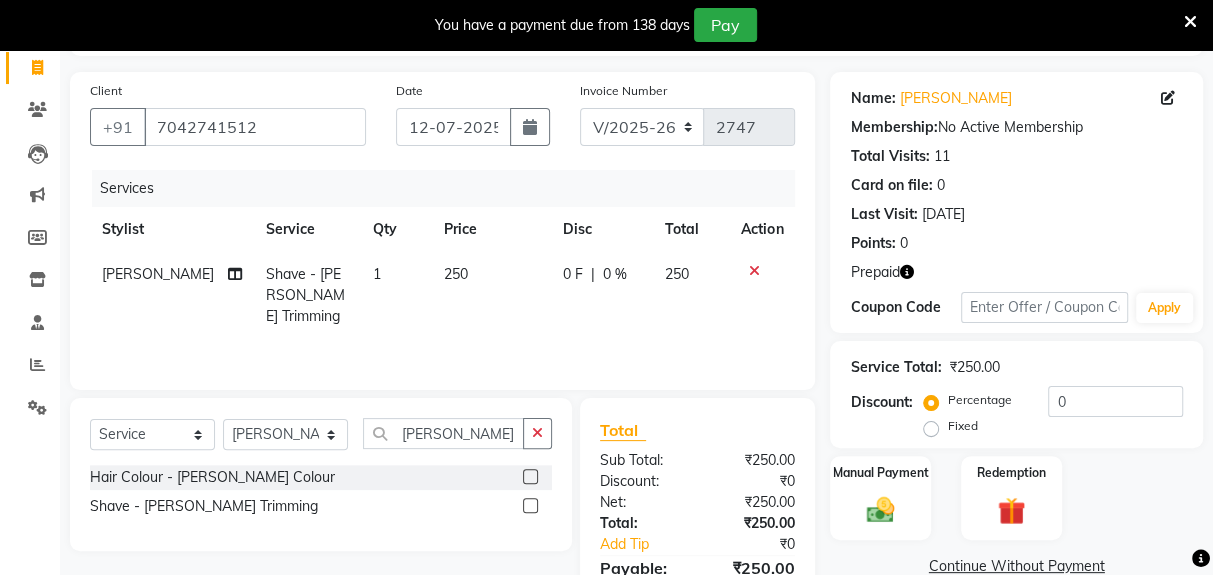 click 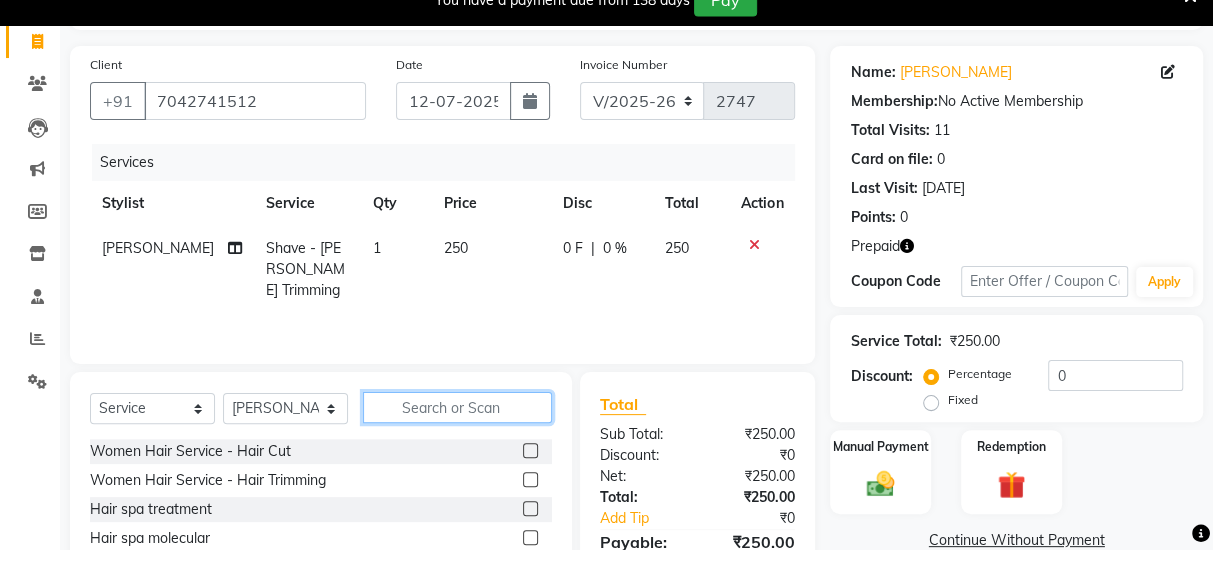 scroll, scrollTop: 127, scrollLeft: 0, axis: vertical 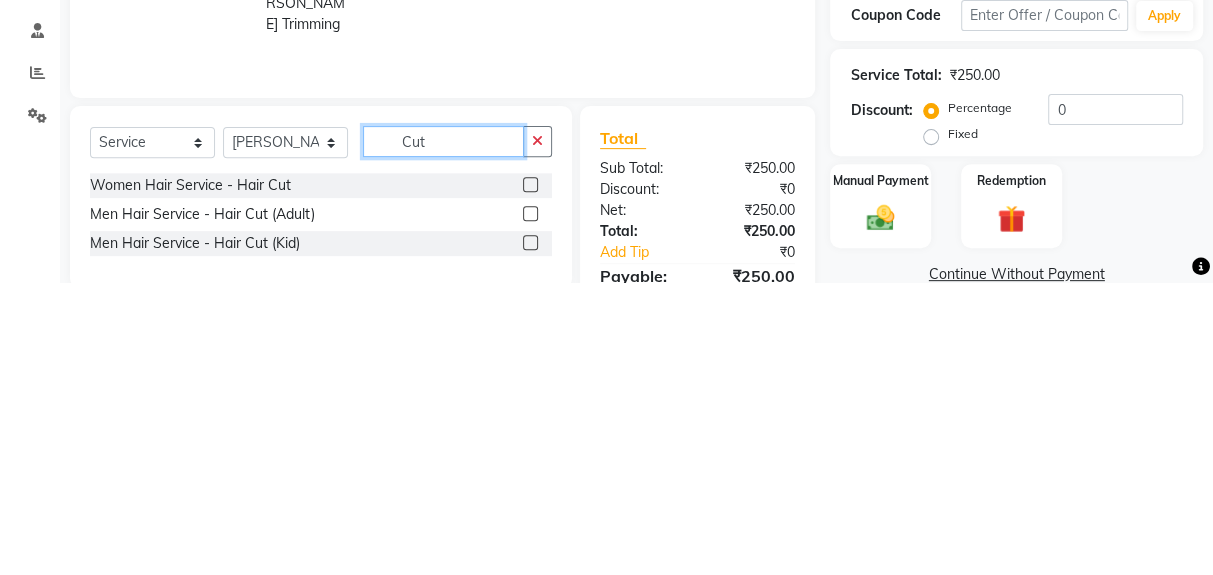 type on "Cut" 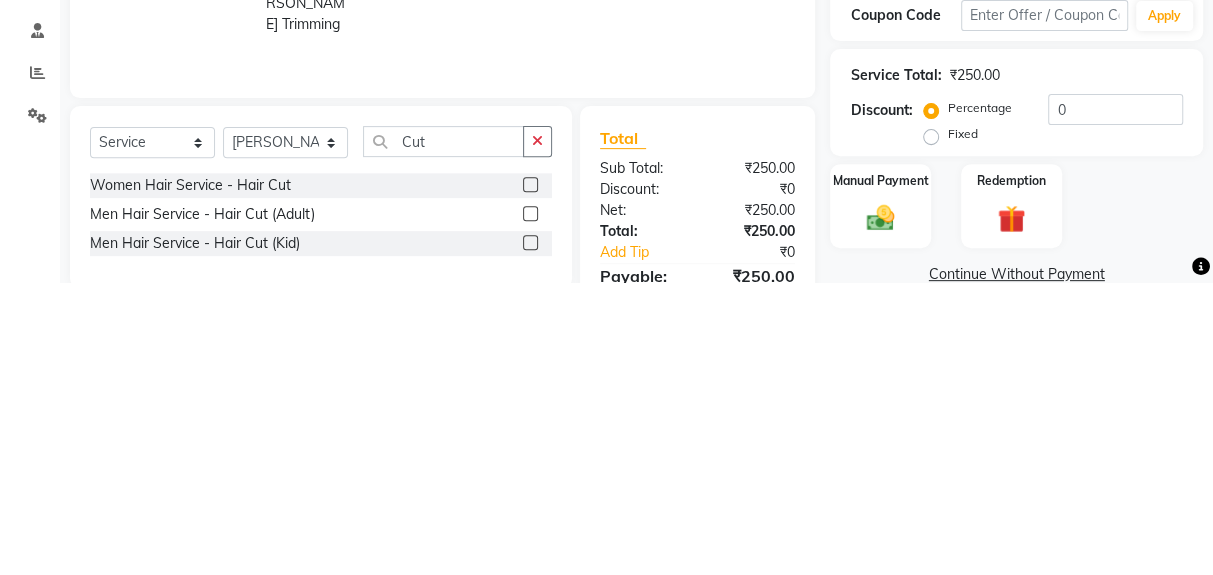 click 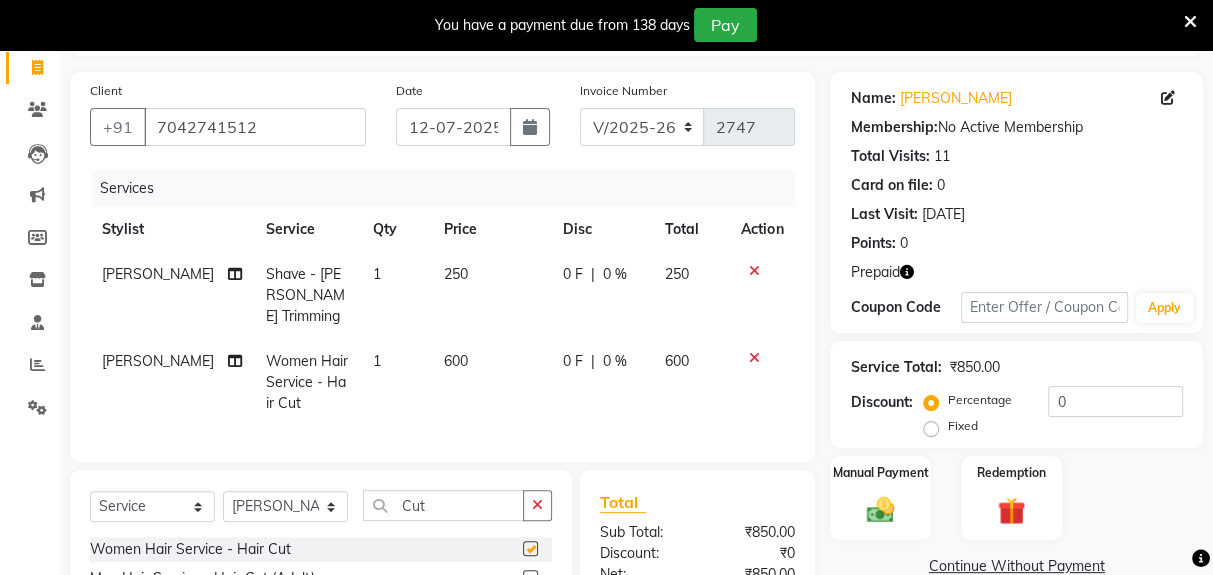 checkbox on "false" 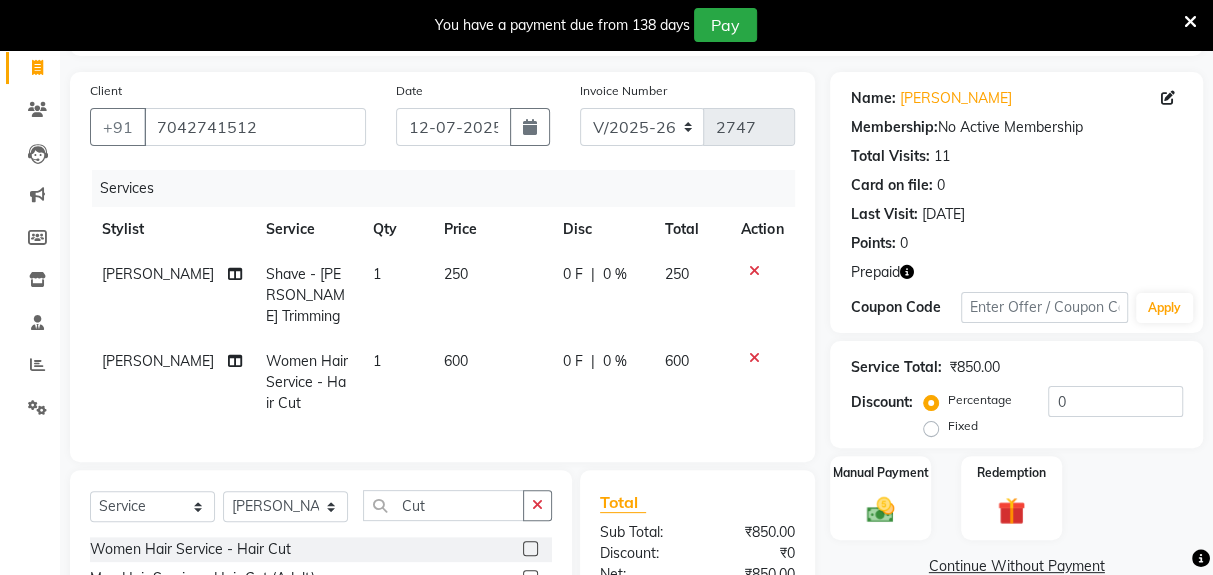 click 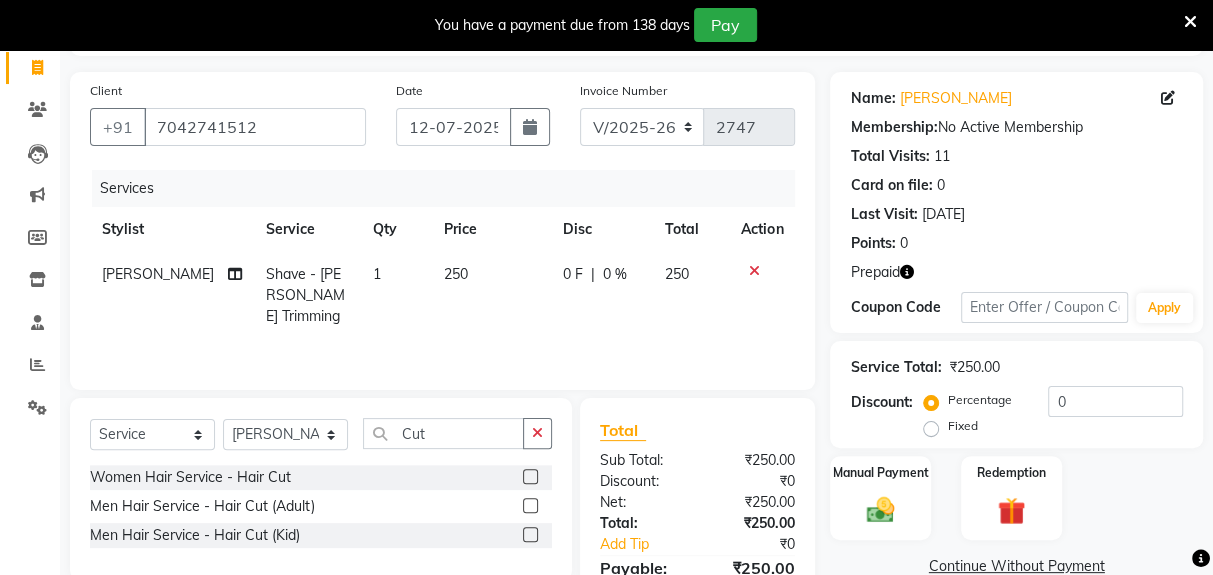 click 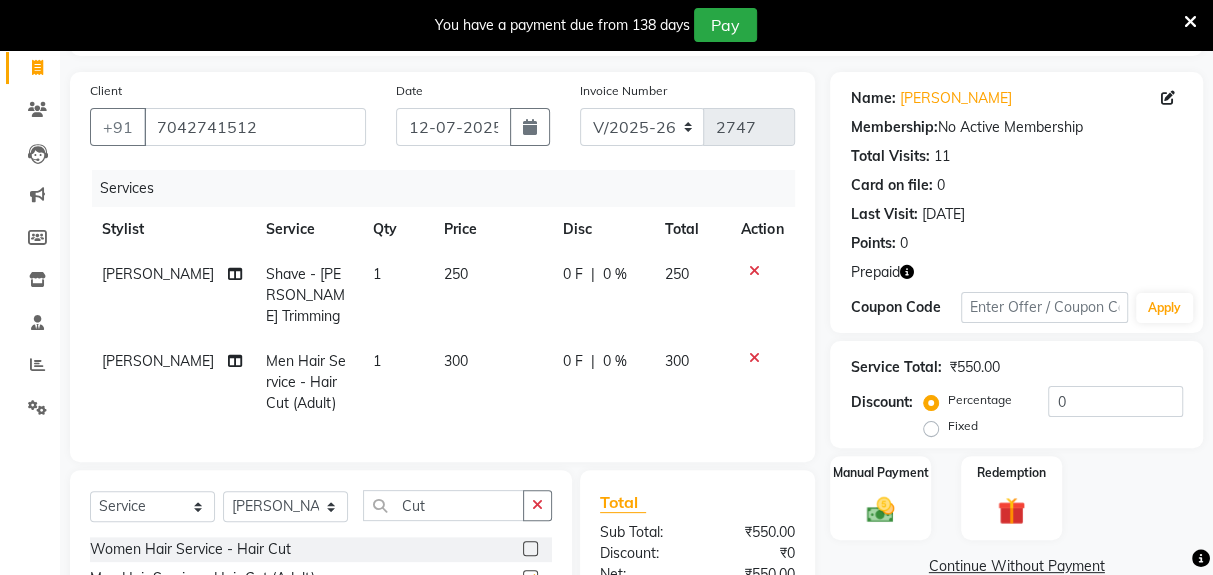 checkbox on "false" 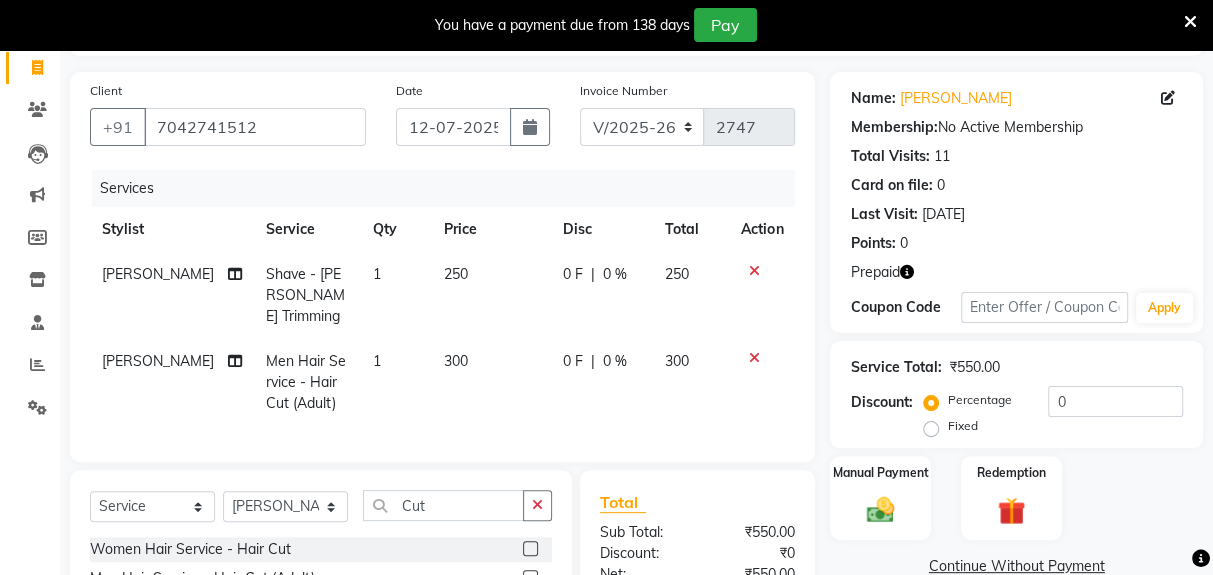 click 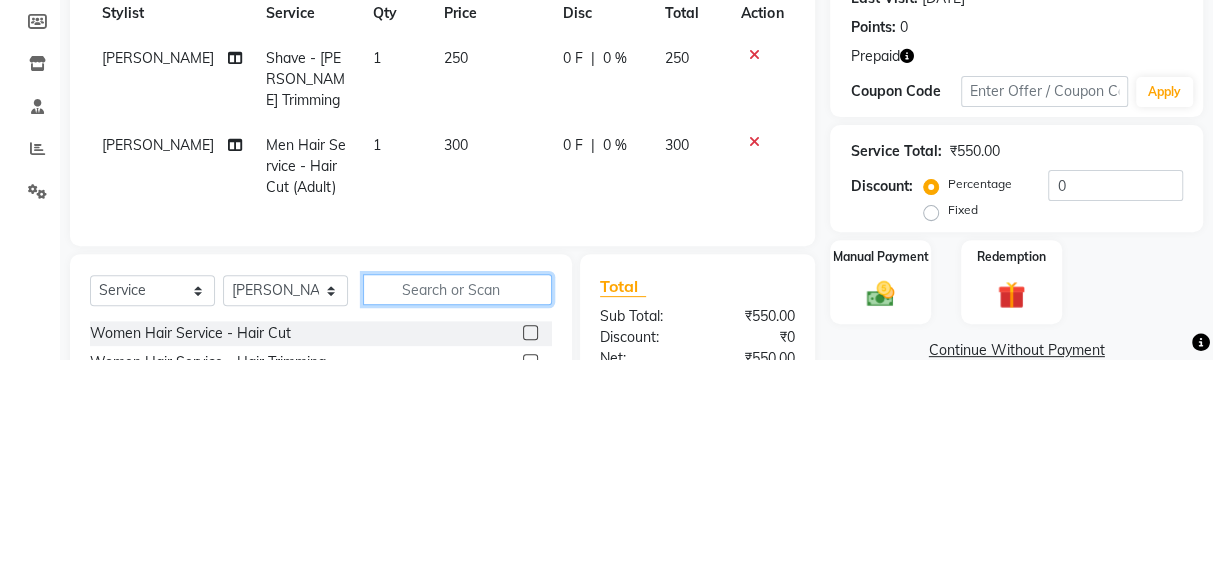 scroll, scrollTop: 174, scrollLeft: 0, axis: vertical 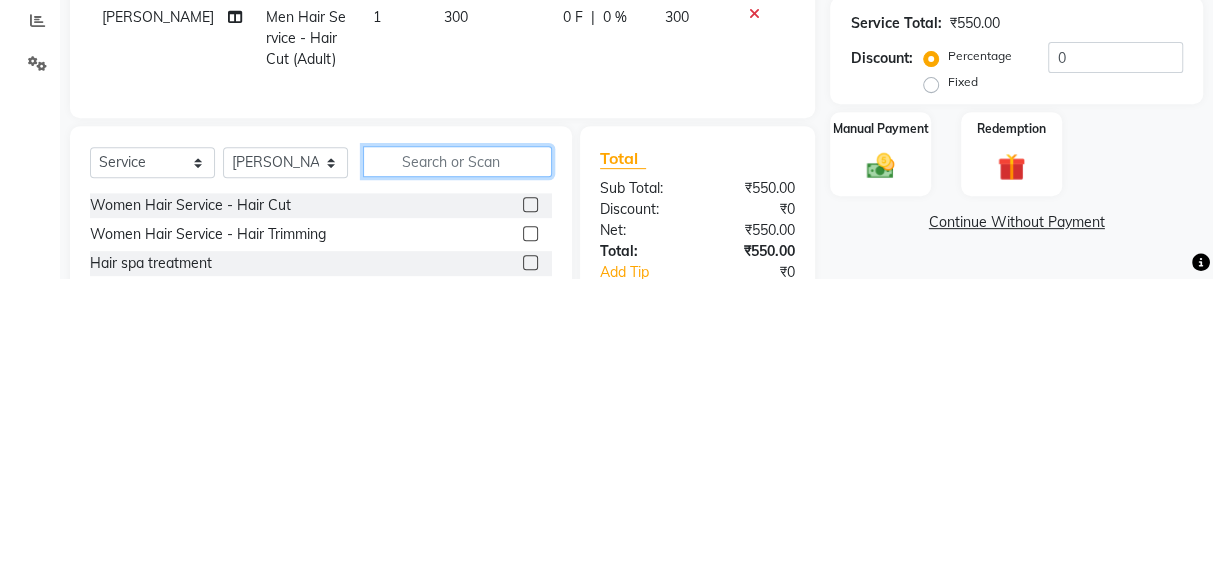 type on "3" 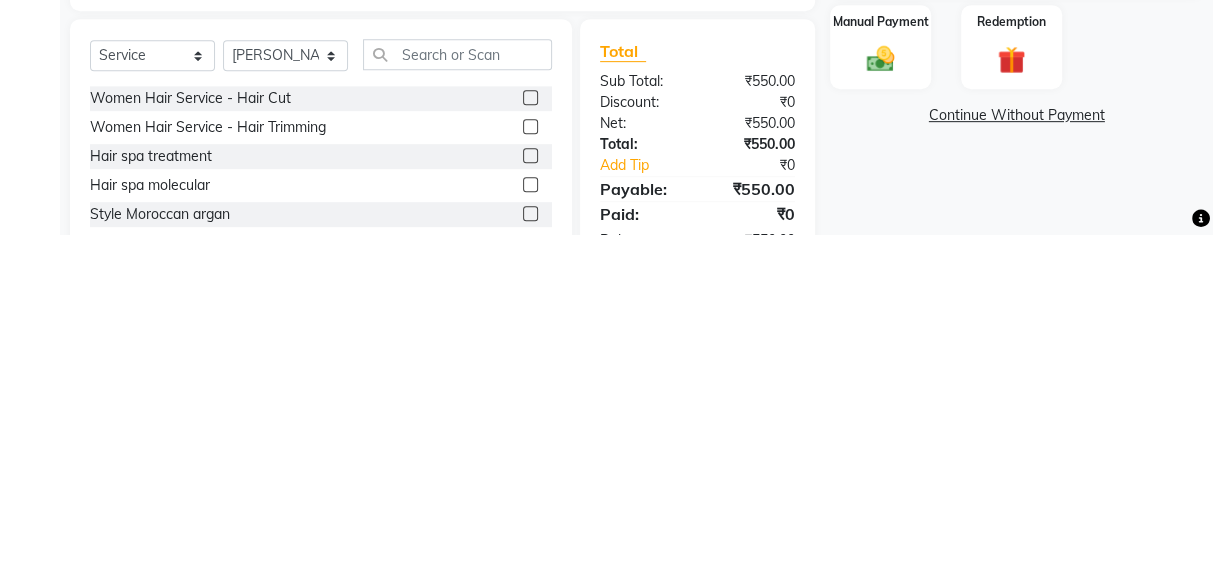 click 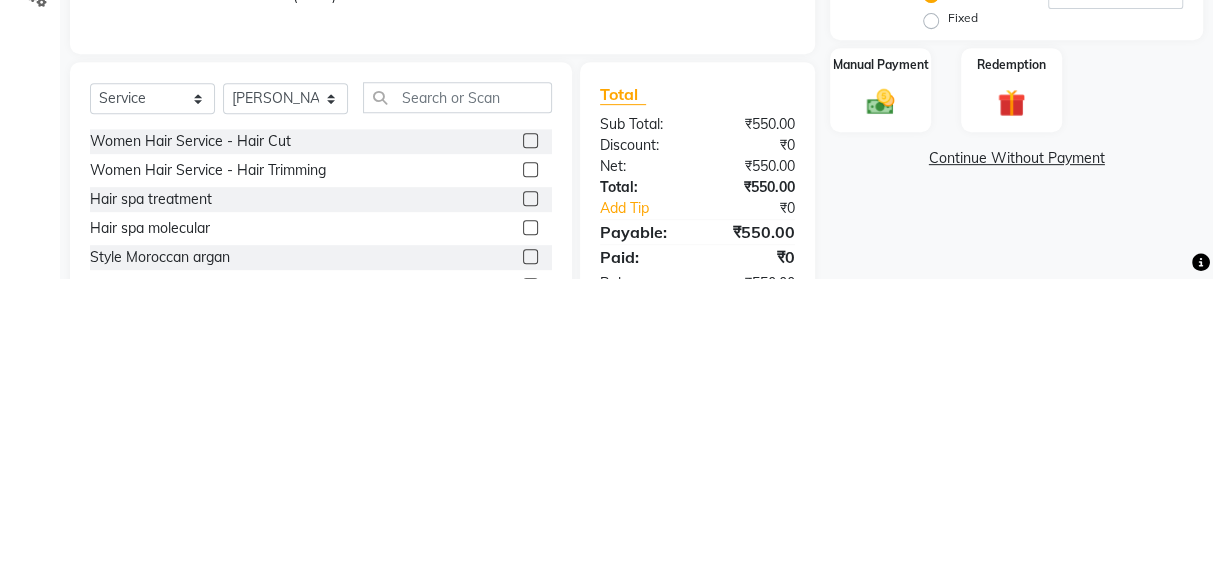 scroll, scrollTop: 238, scrollLeft: 0, axis: vertical 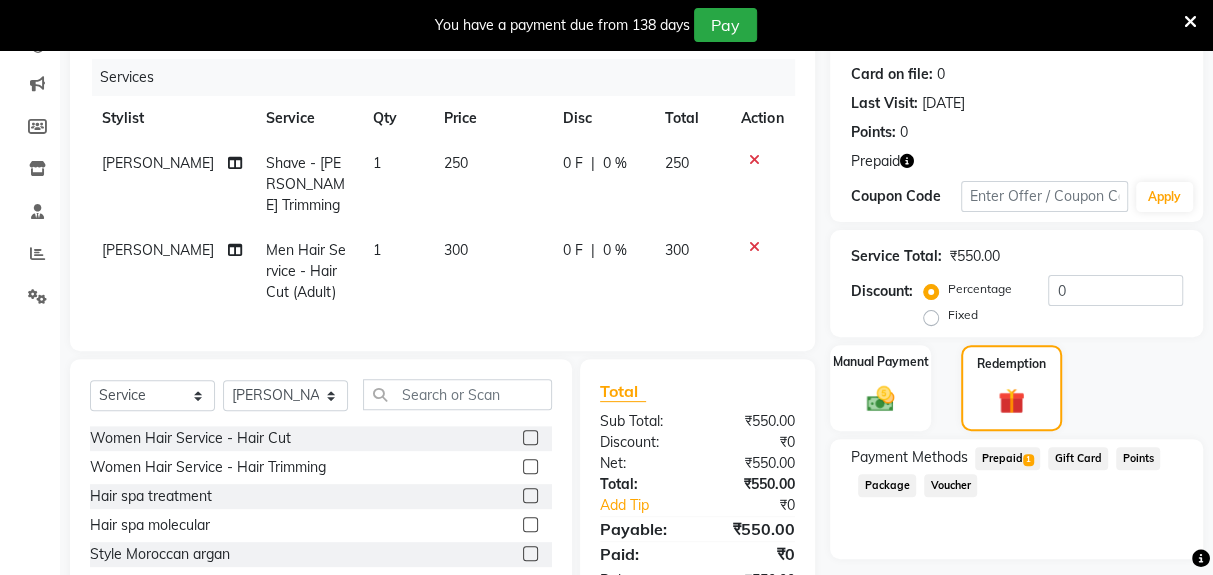 click on "Prepaid  1" 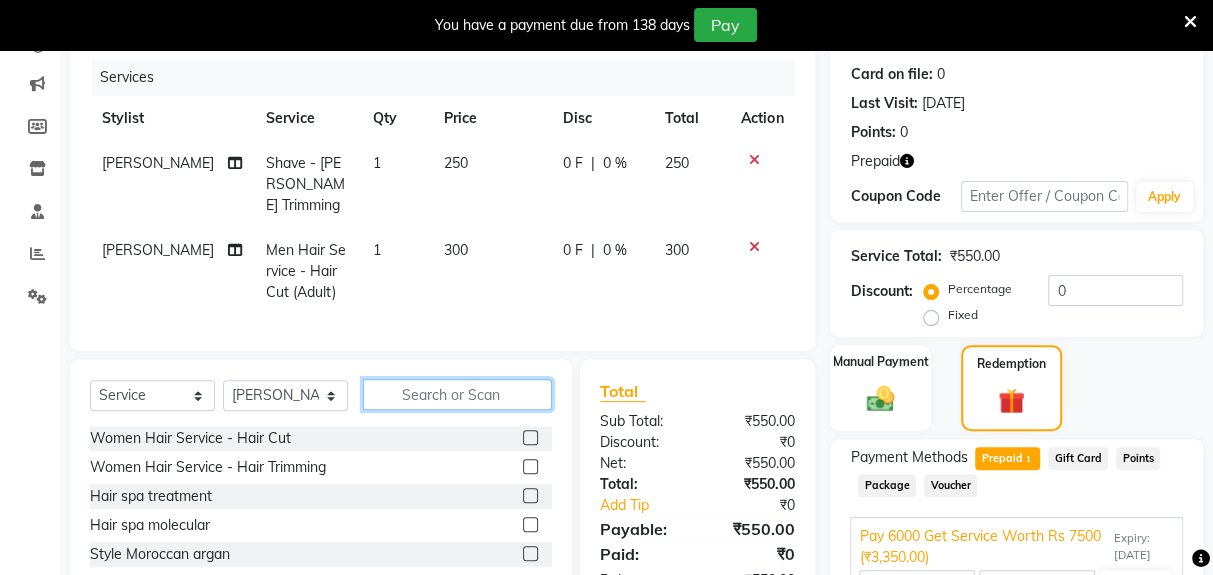 click 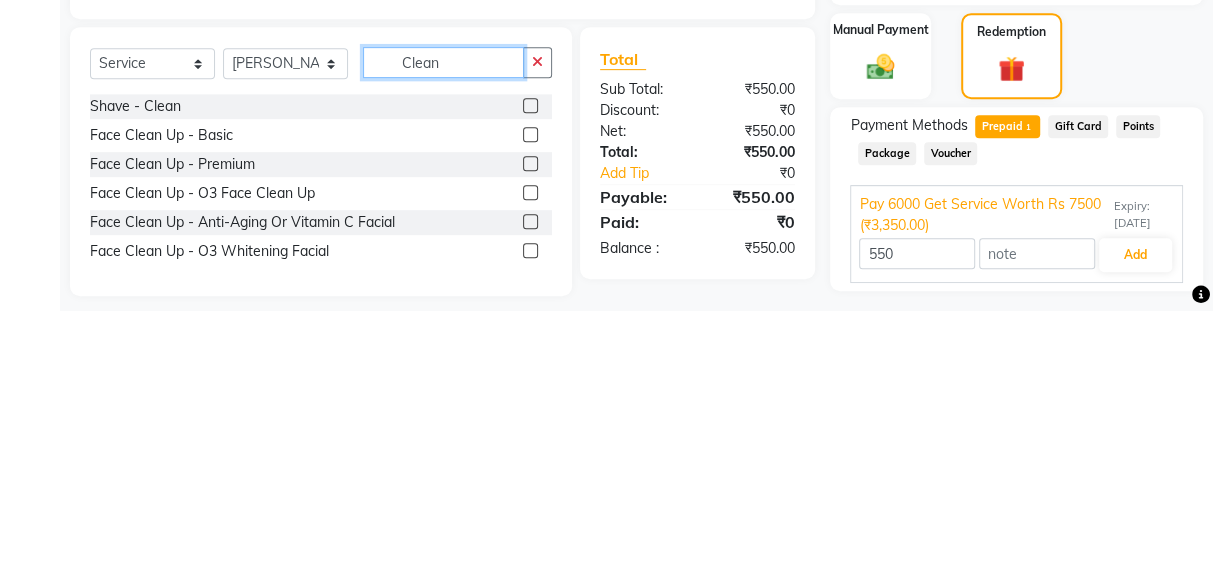 scroll, scrollTop: 305, scrollLeft: 0, axis: vertical 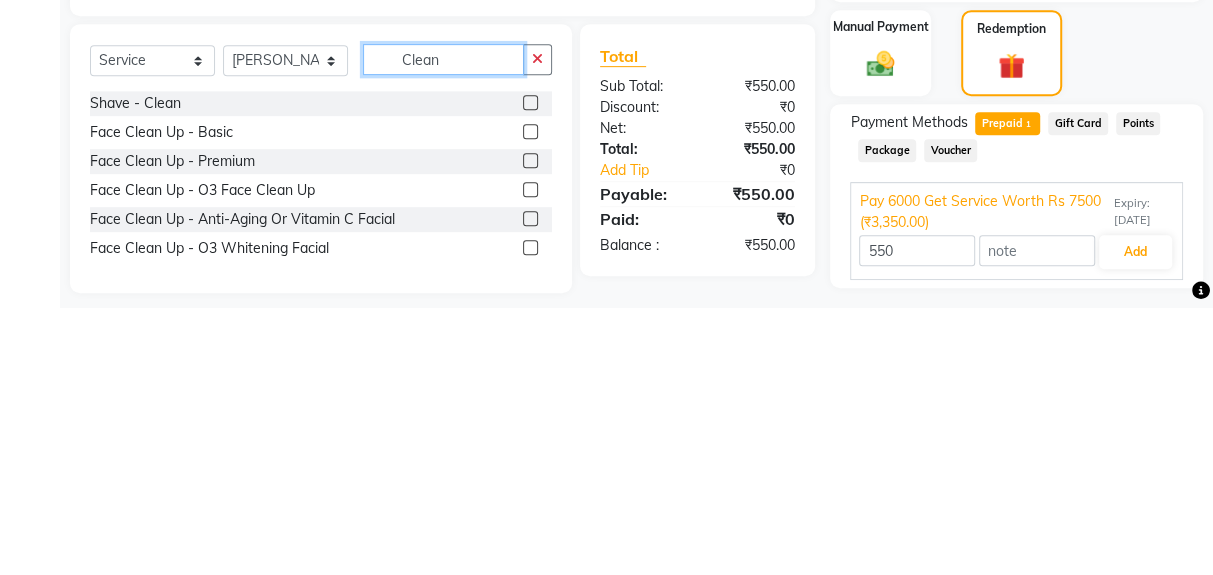 type on "Clean" 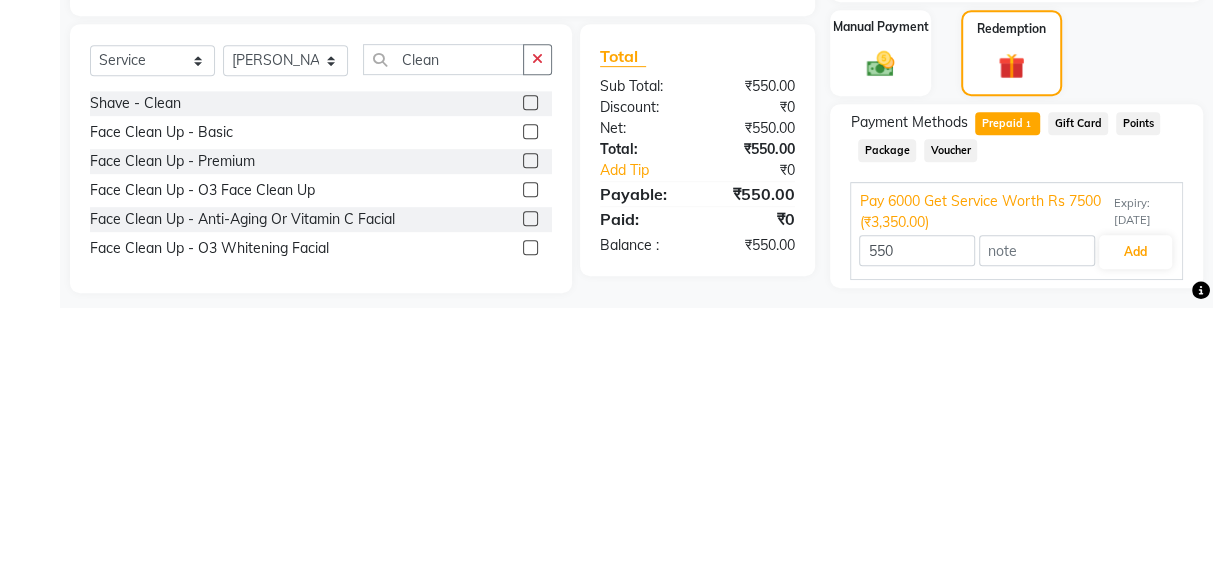 click 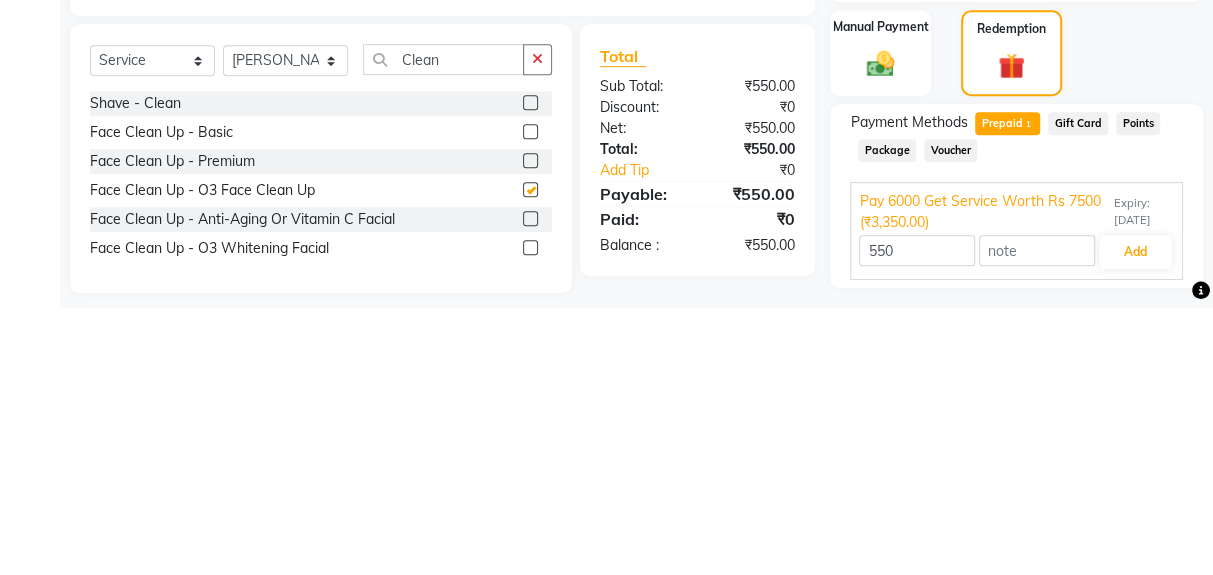 type on "3350" 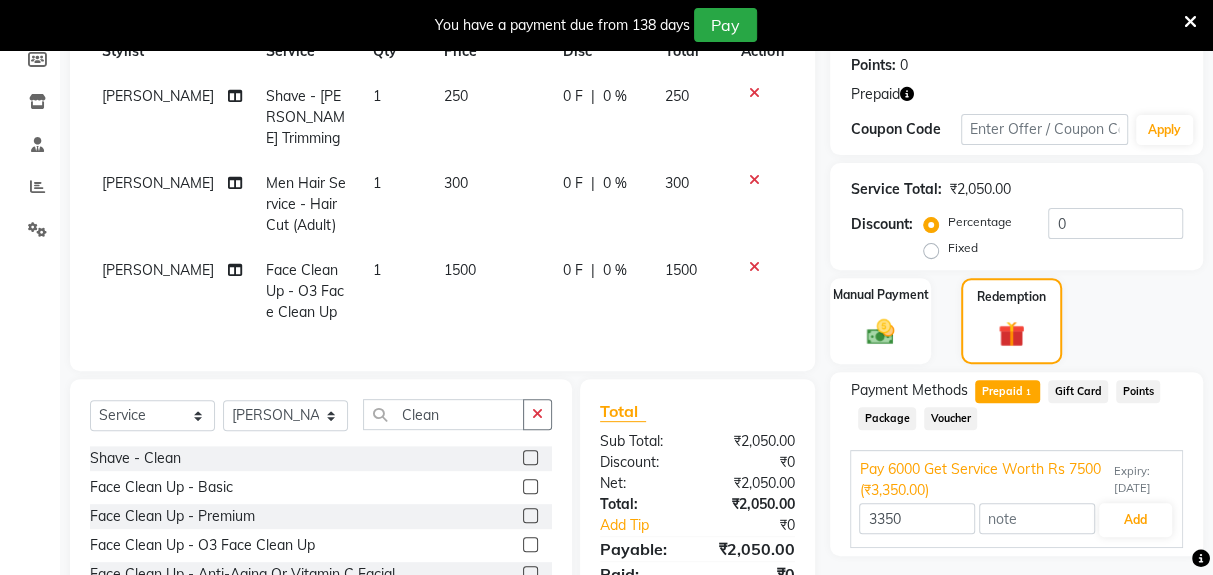 checkbox on "false" 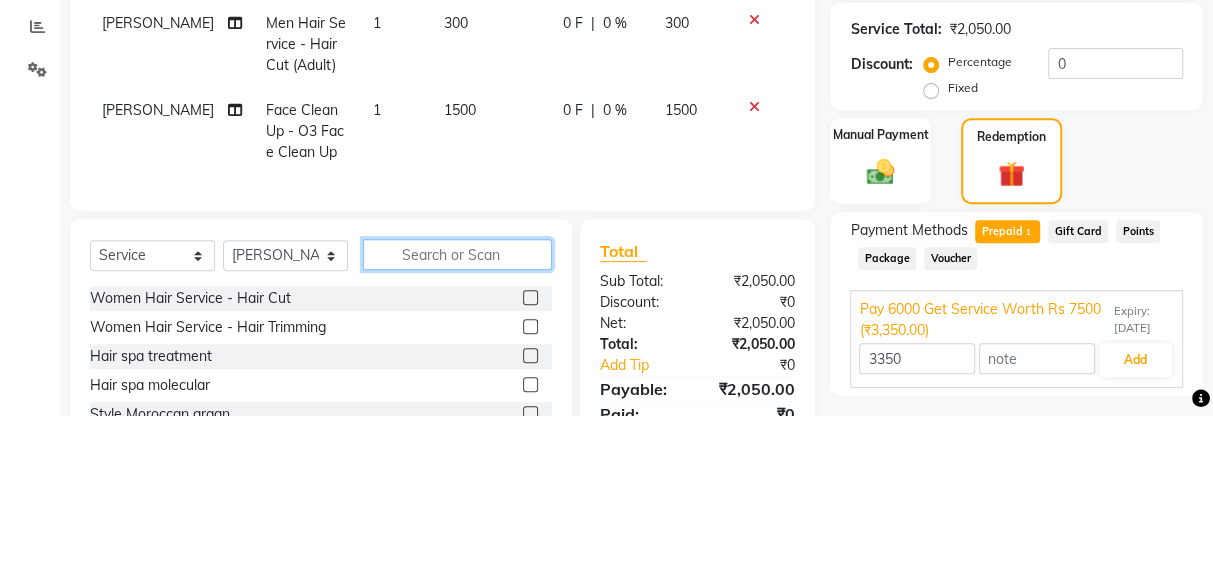 scroll, scrollTop: 305, scrollLeft: 0, axis: vertical 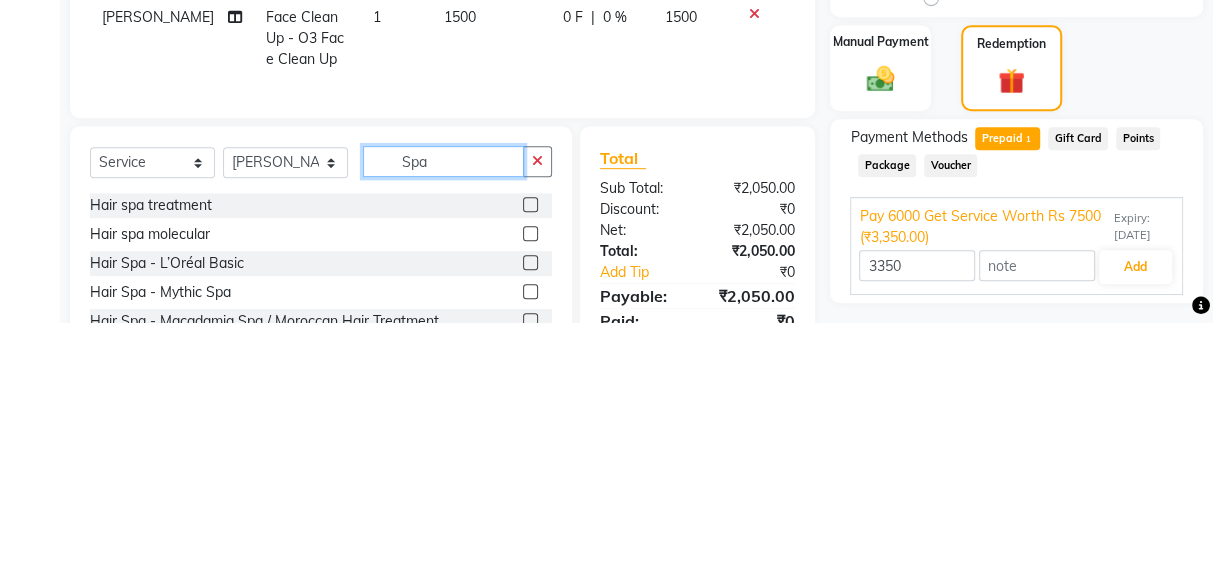 type on "Spa" 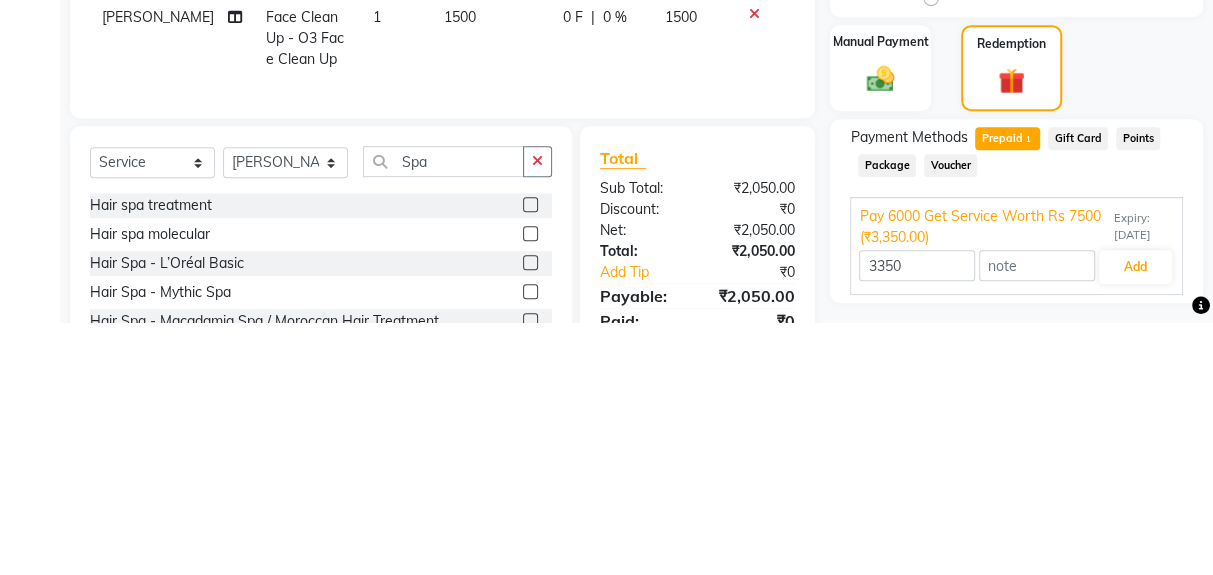 click 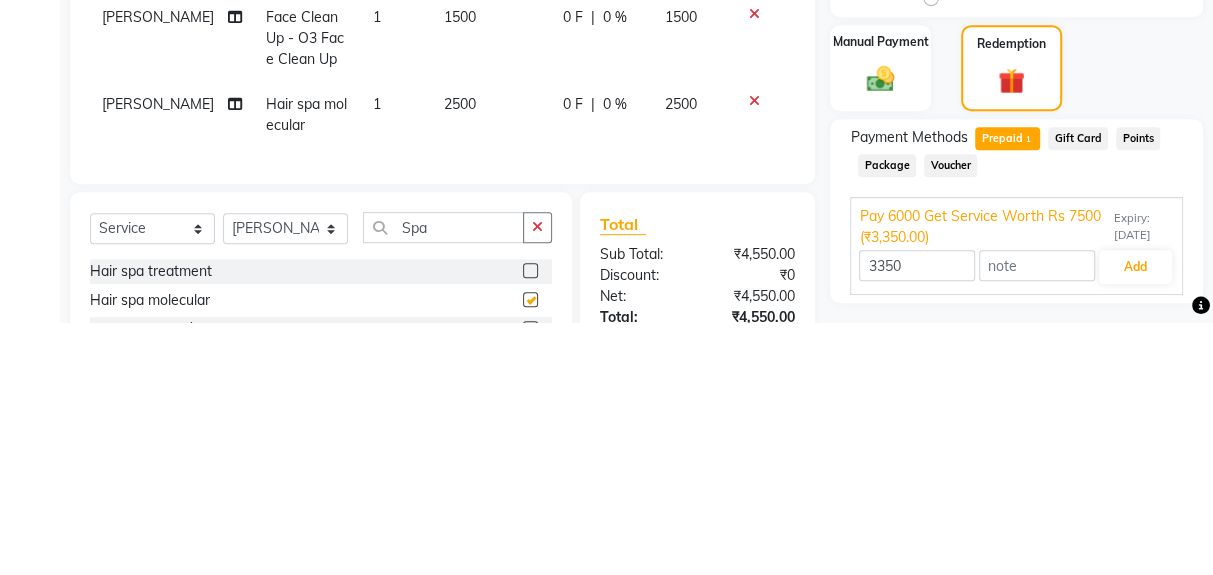 scroll, scrollTop: 305, scrollLeft: 0, axis: vertical 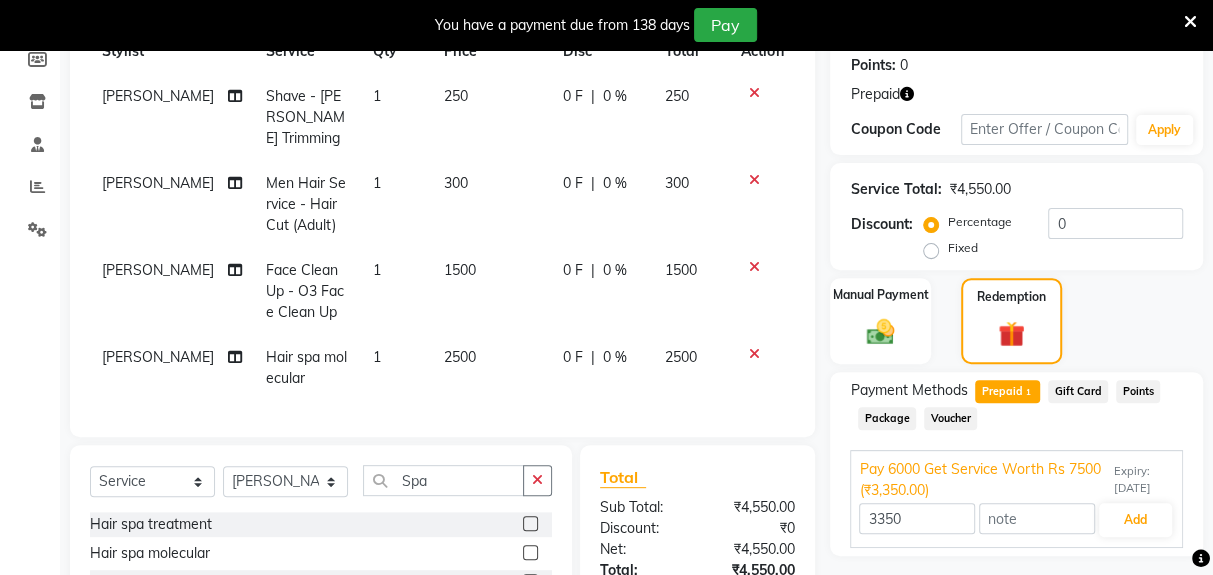 checkbox on "false" 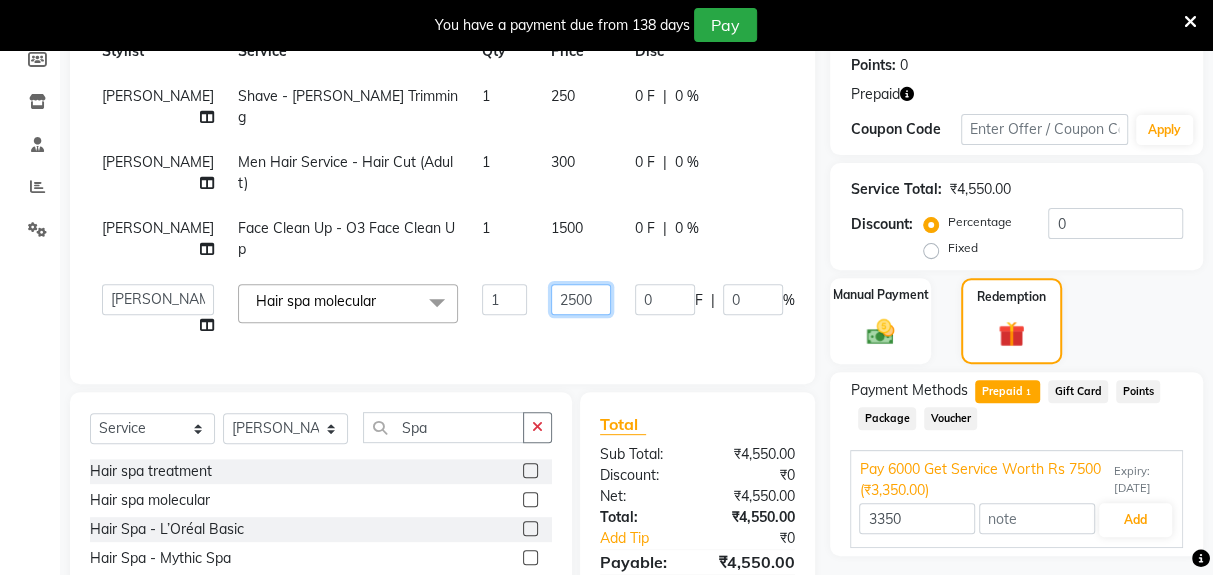 click on "2500" 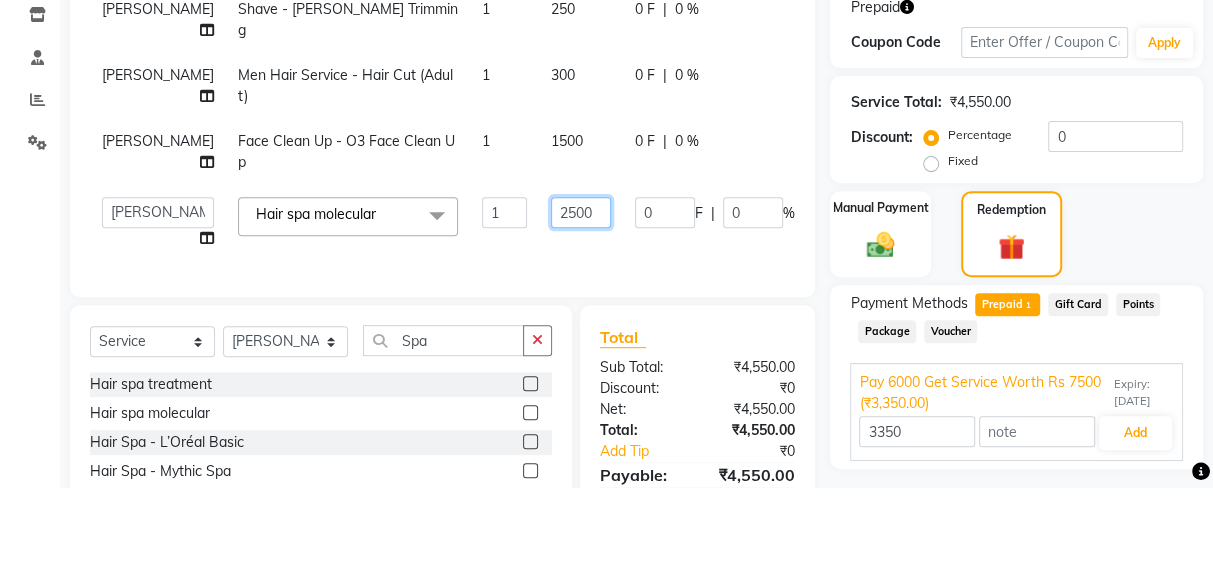 scroll, scrollTop: 305, scrollLeft: 0, axis: vertical 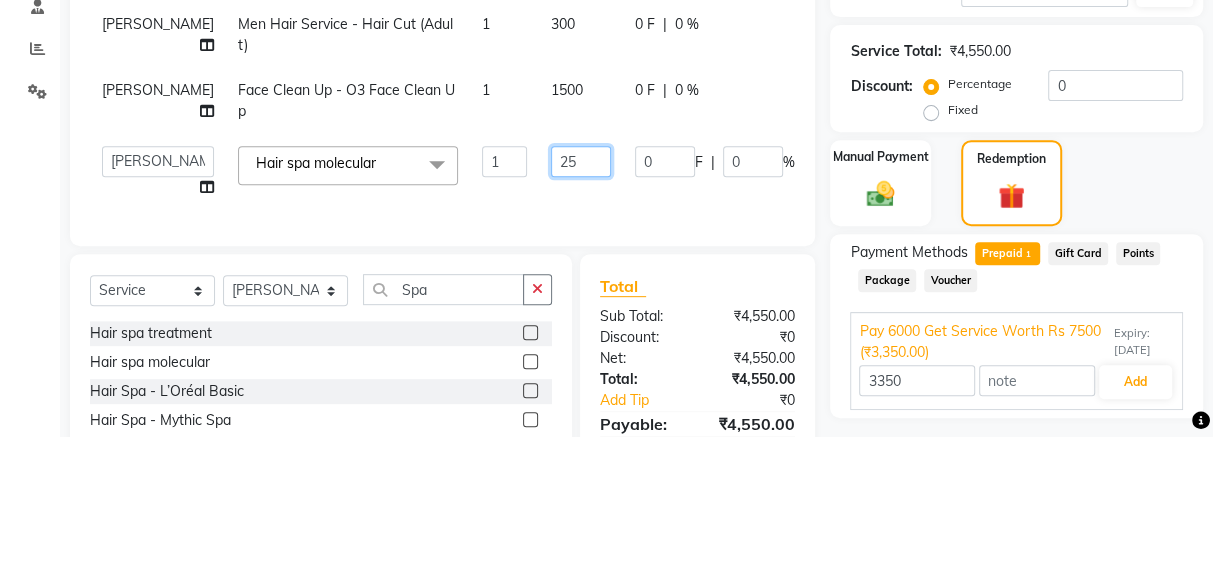 type on "2" 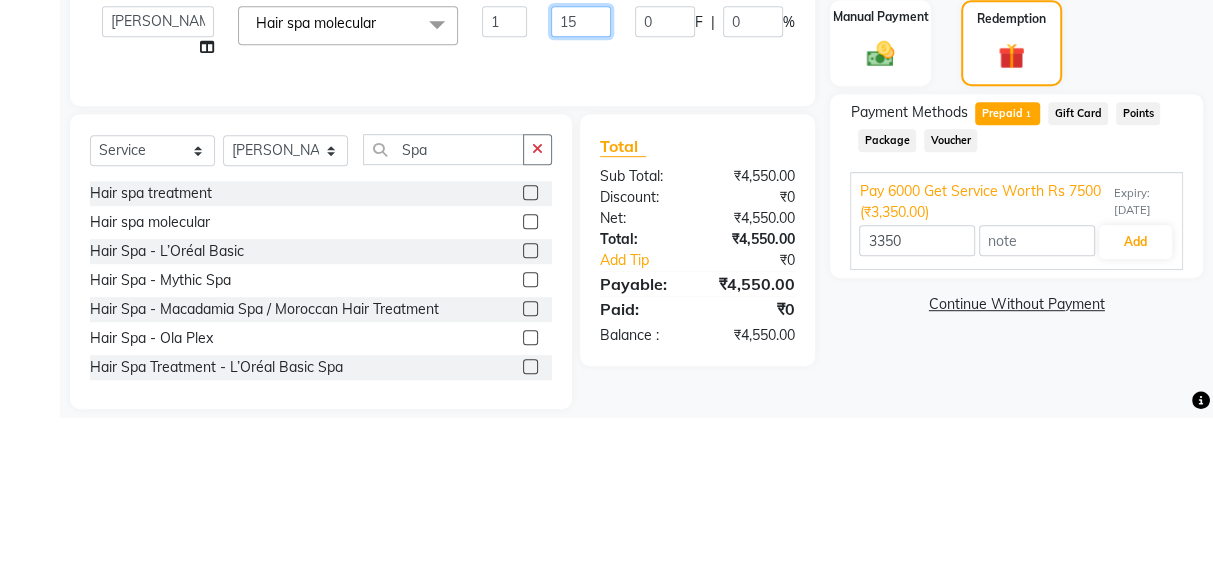 scroll, scrollTop: 425, scrollLeft: 0, axis: vertical 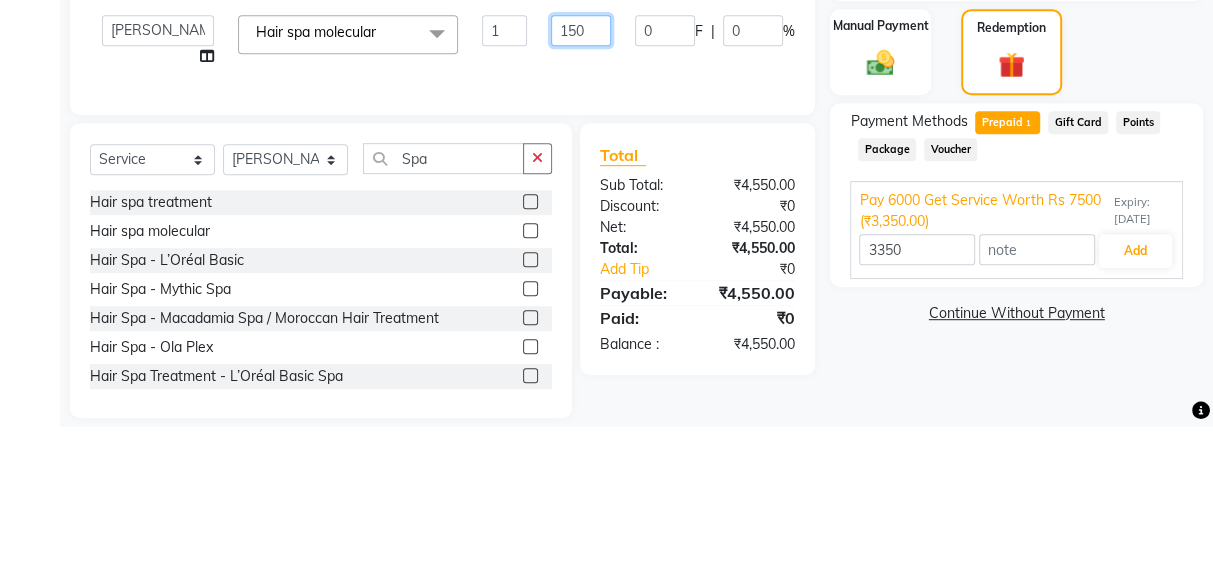 type on "1500" 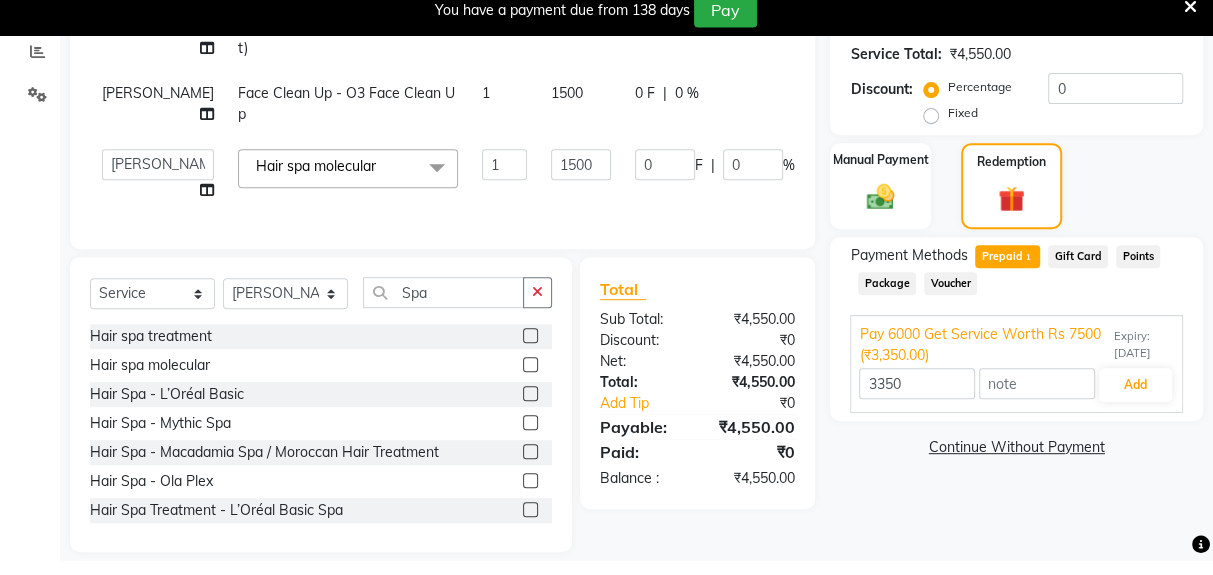 click on "0 F | 0 %" 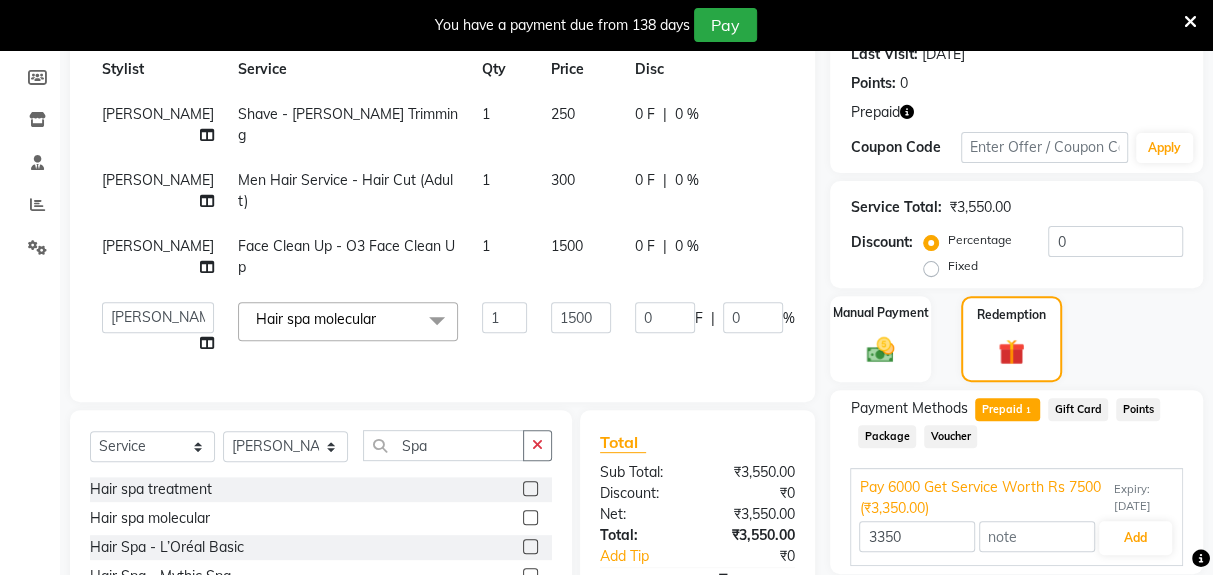 scroll, scrollTop: 300, scrollLeft: 0, axis: vertical 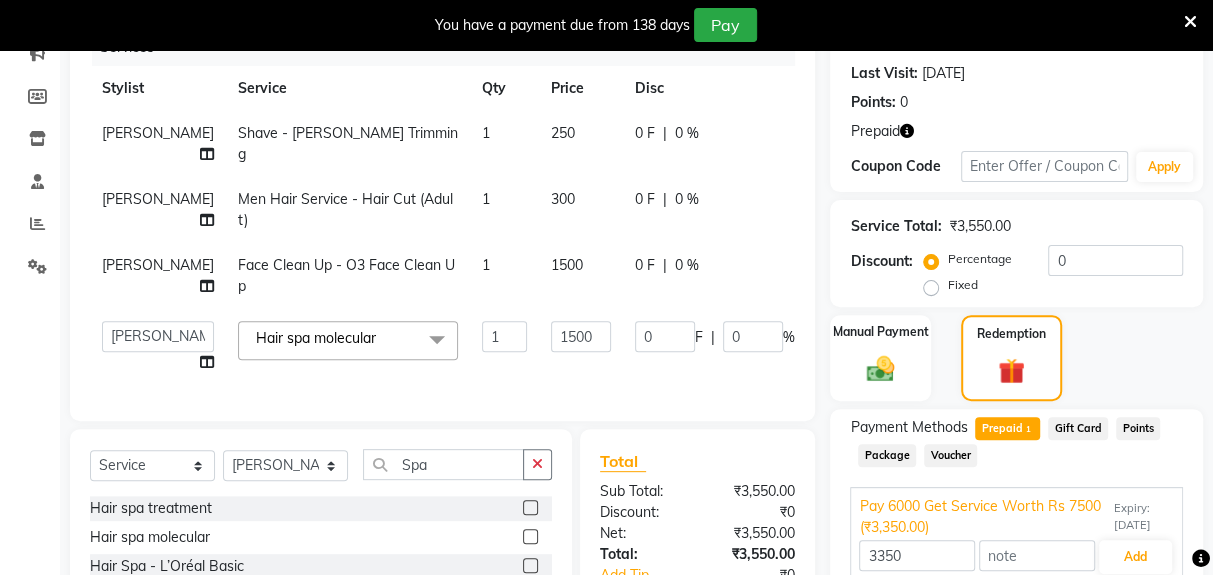 click 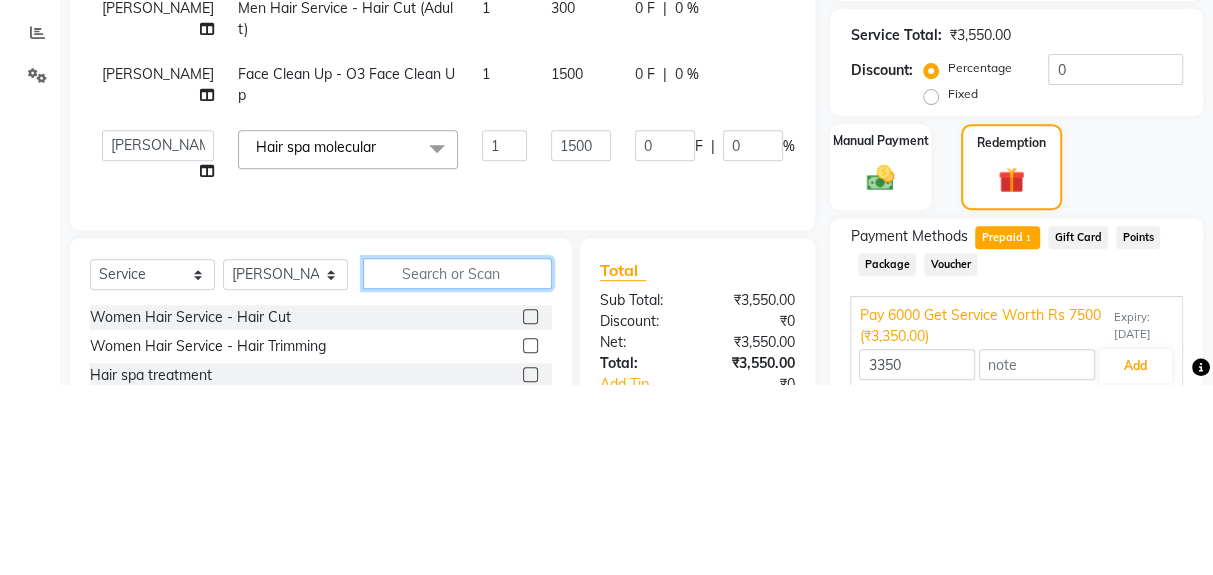 scroll, scrollTop: 274, scrollLeft: 0, axis: vertical 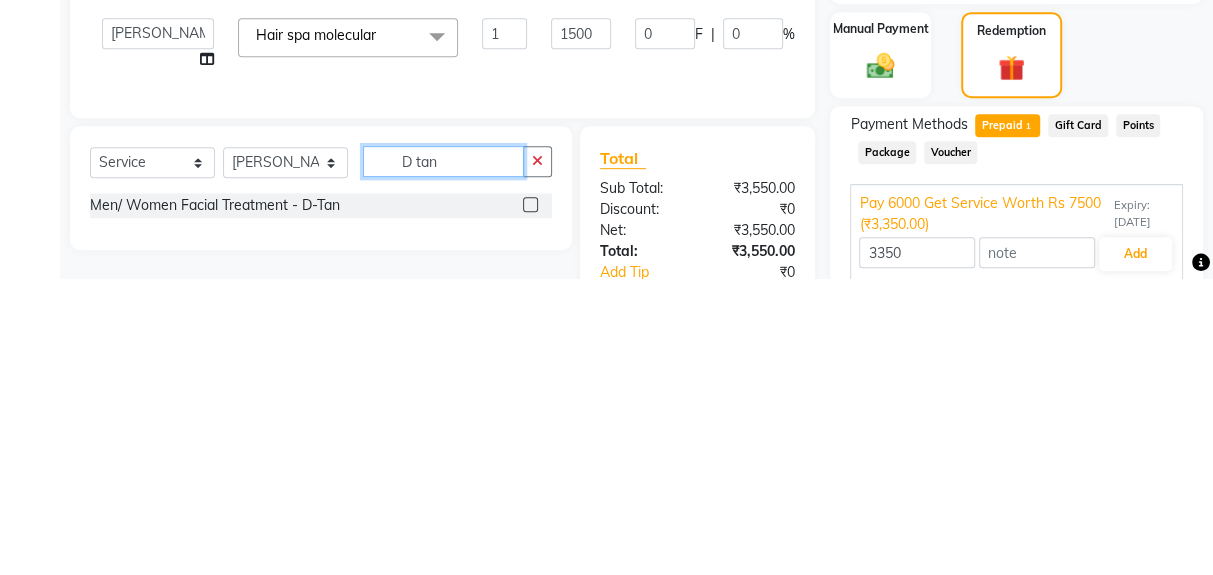 type on "D tan" 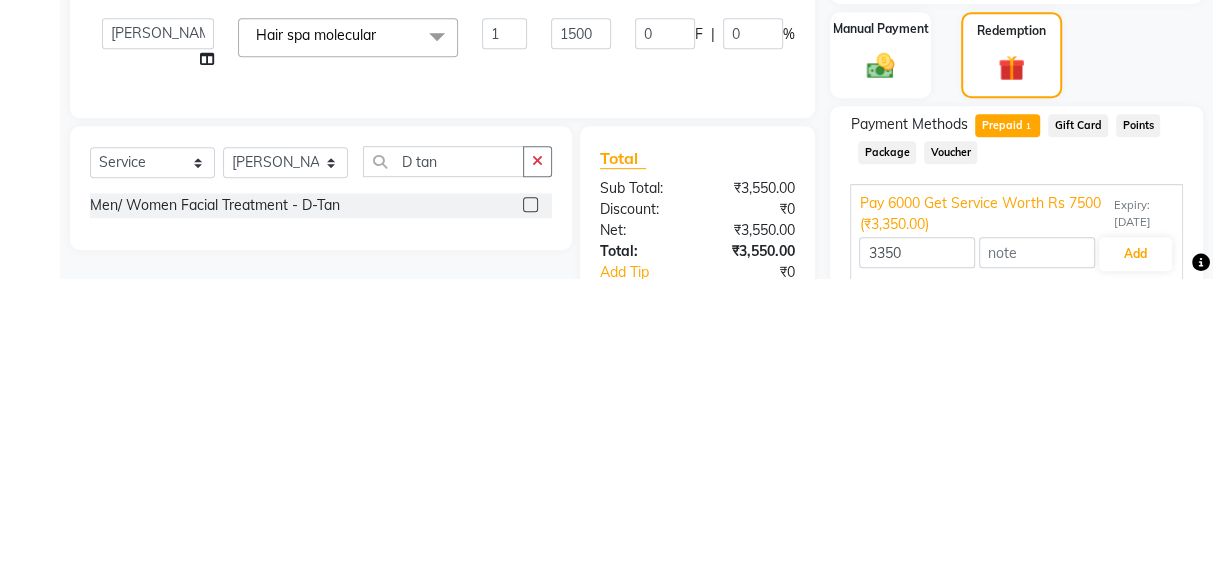 click 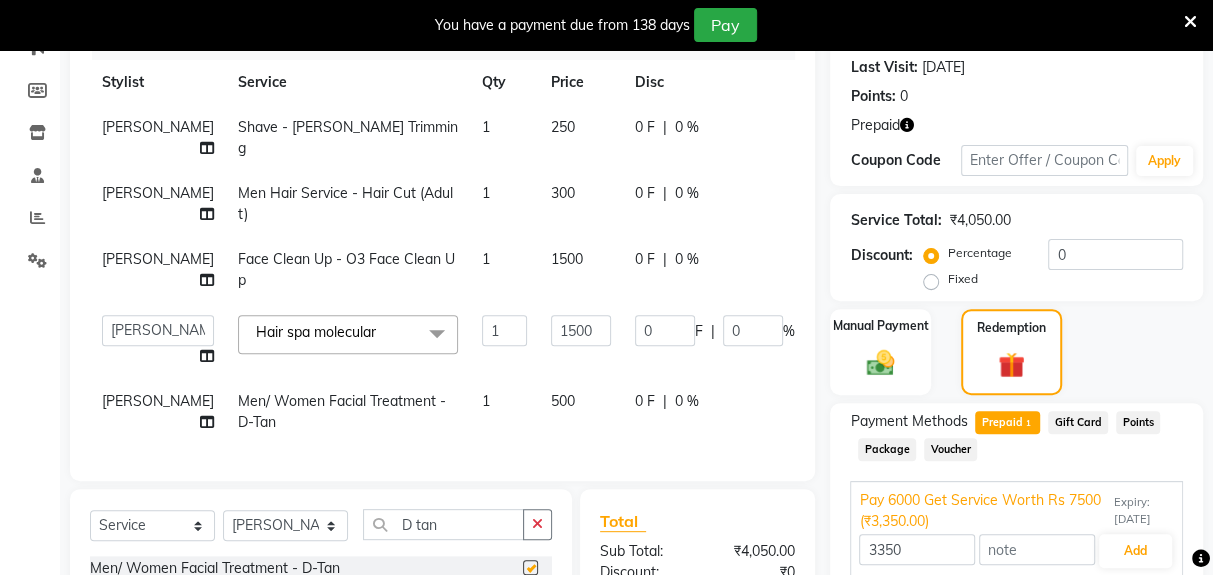 checkbox on "false" 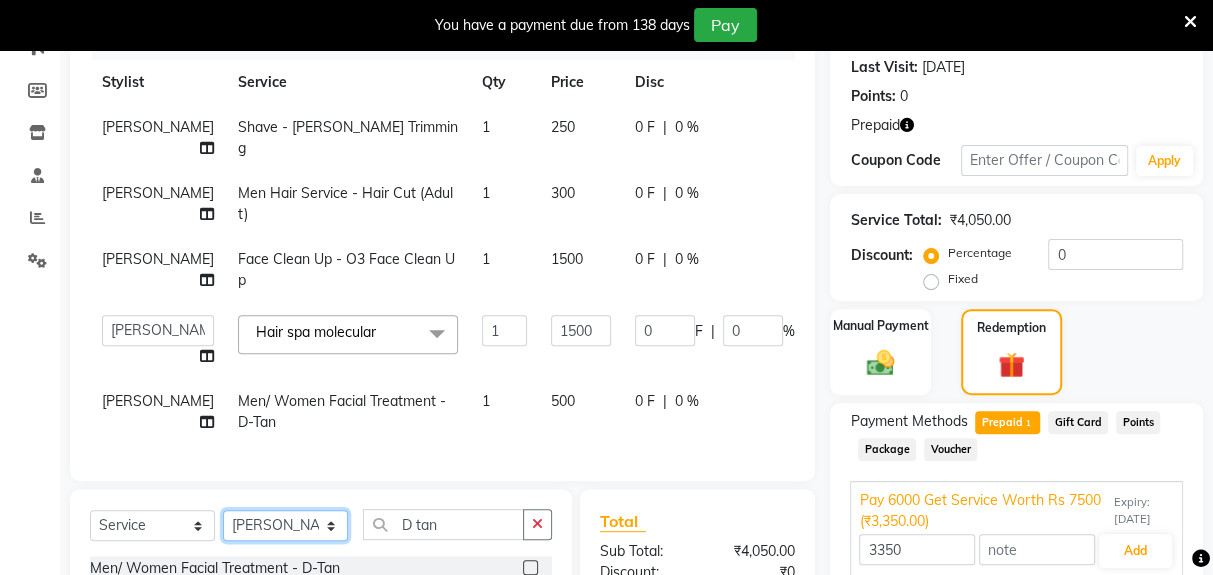 click on "Select Stylist Deepak [PERSON_NAME] [PERSON_NAME] Lamu [PERSON_NAME] [PERSON_NAME] Suraj" 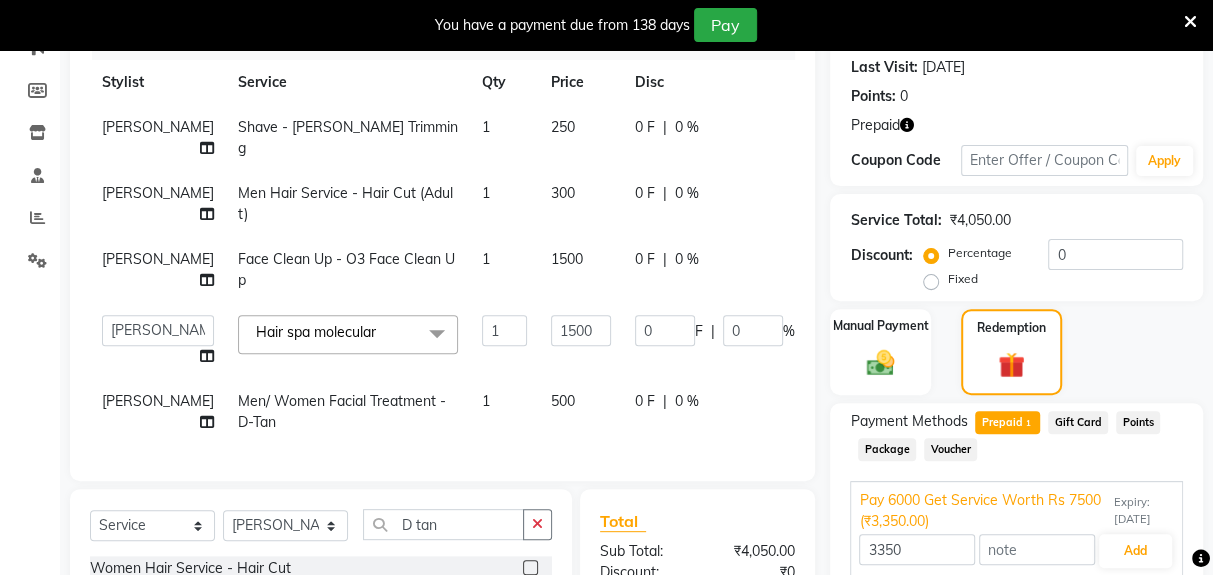 click 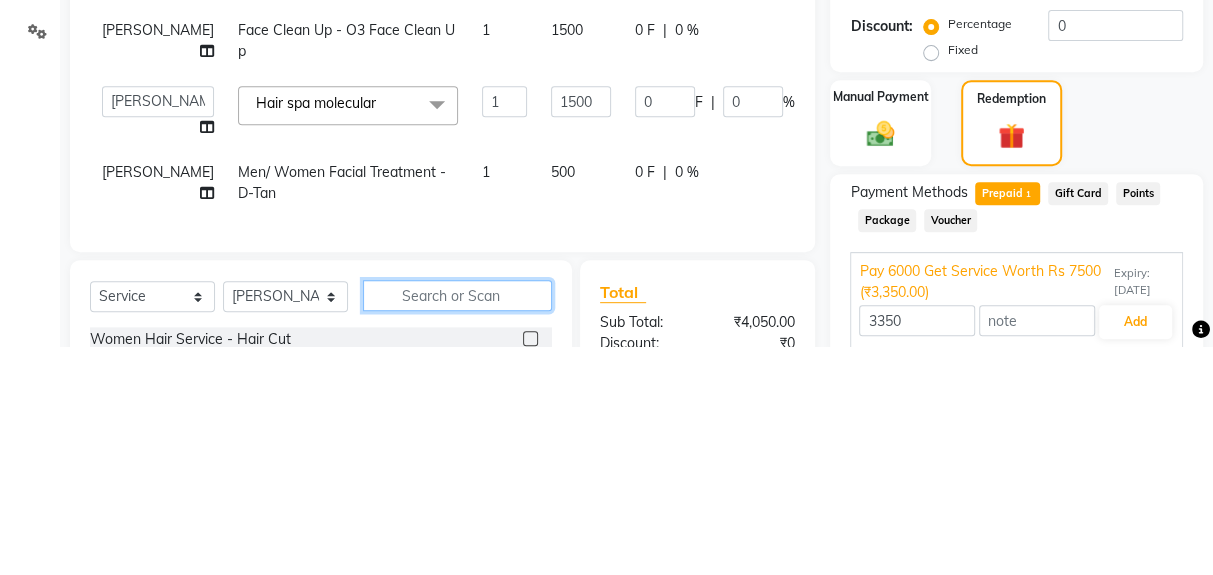 scroll, scrollTop: 340, scrollLeft: 0, axis: vertical 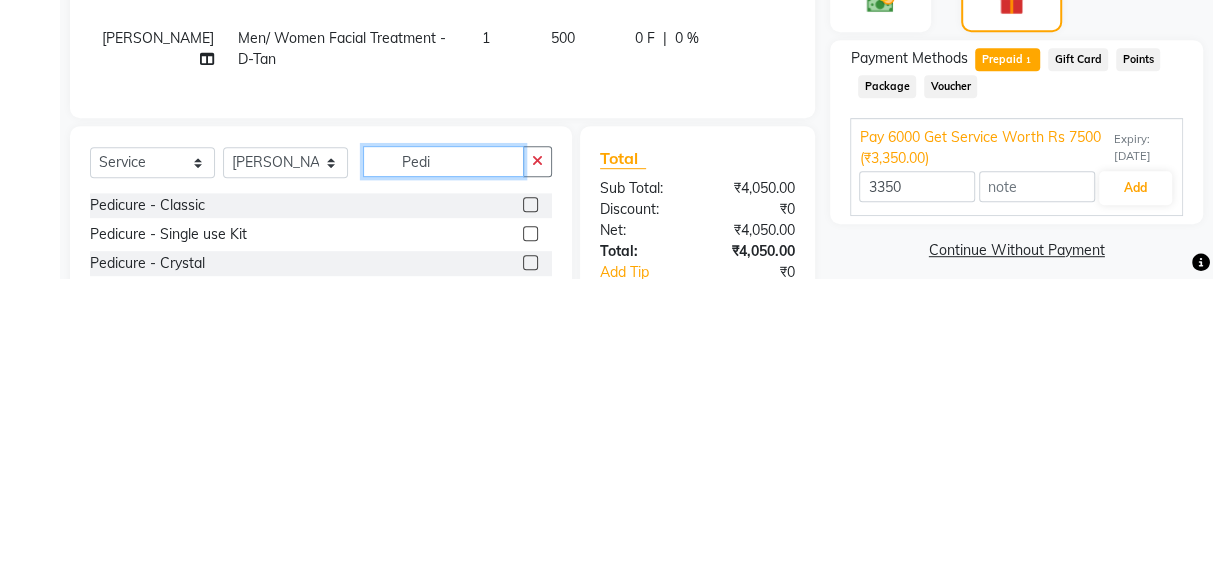 type on "Pedi" 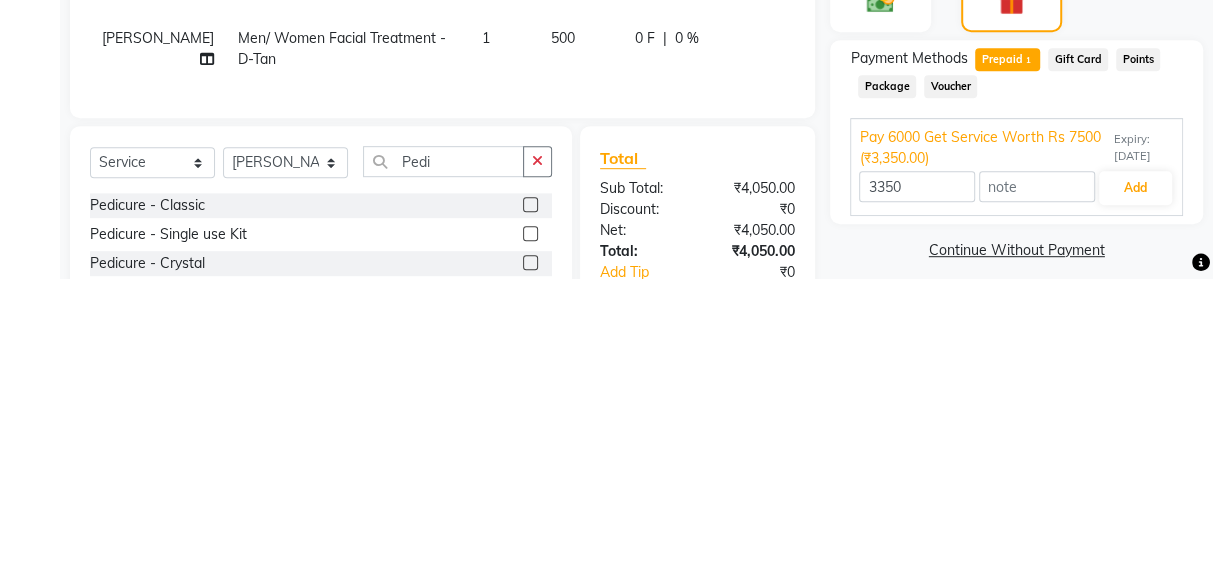 click 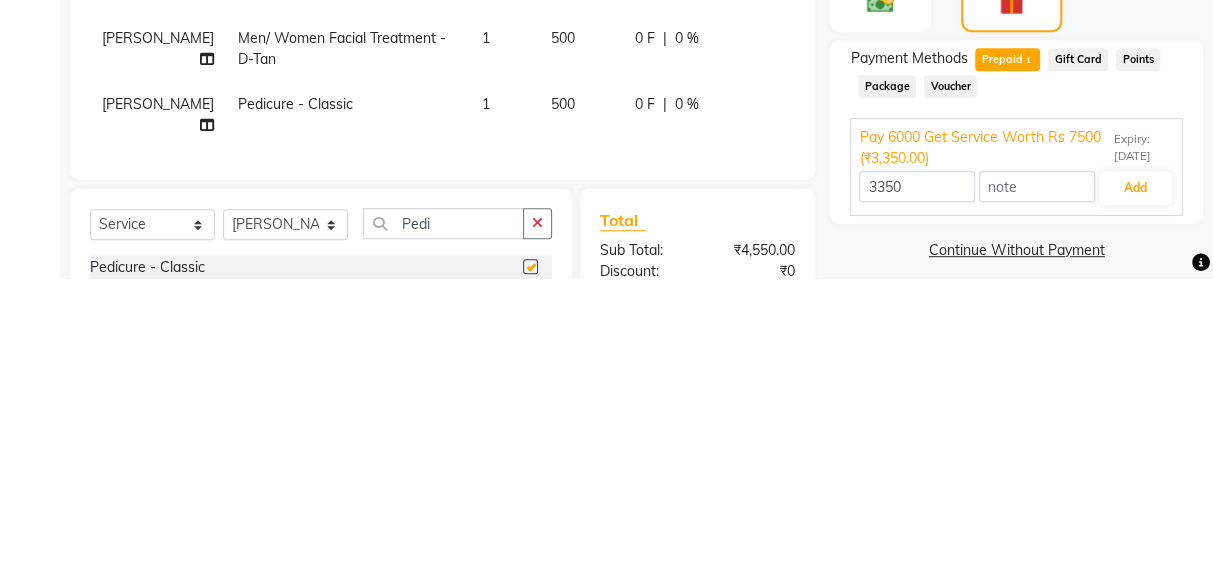 scroll, scrollTop: 340, scrollLeft: 0, axis: vertical 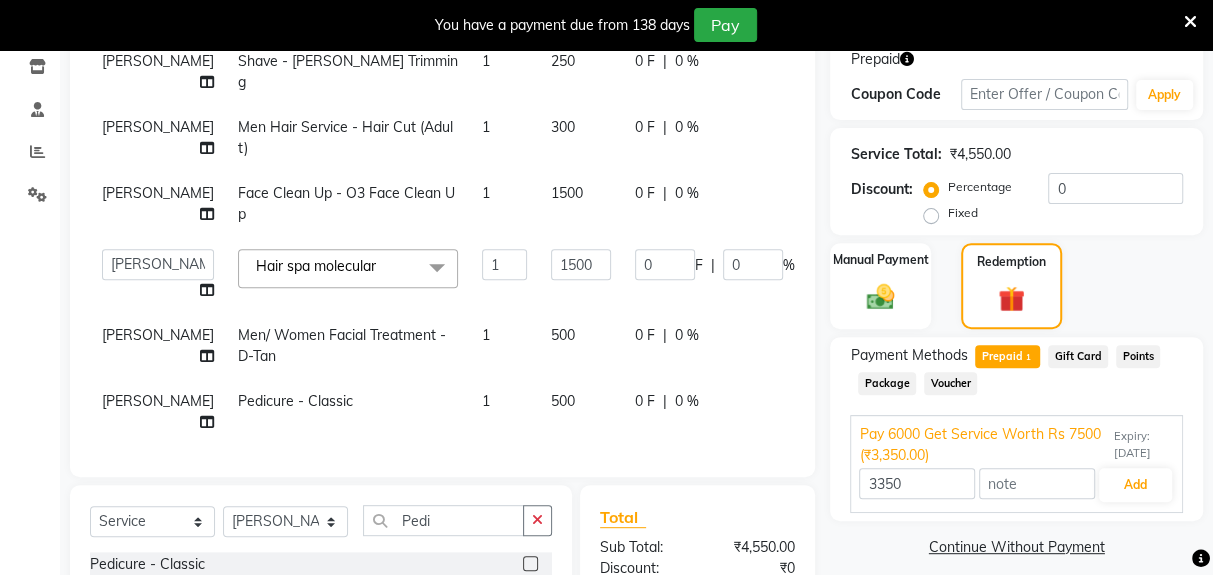 checkbox on "false" 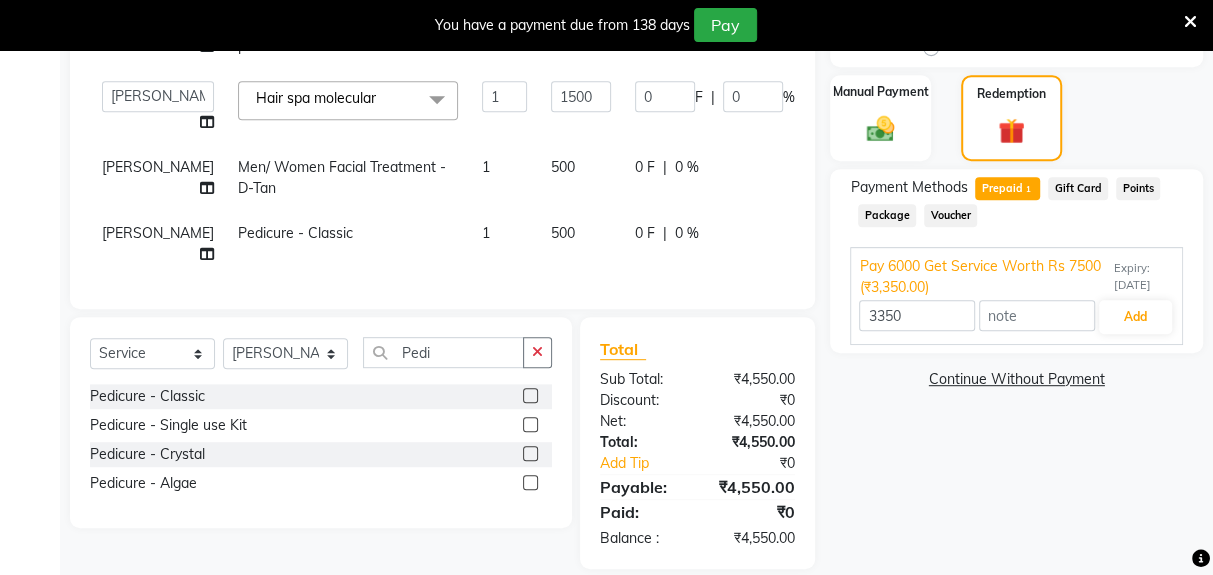 scroll, scrollTop: 511, scrollLeft: 0, axis: vertical 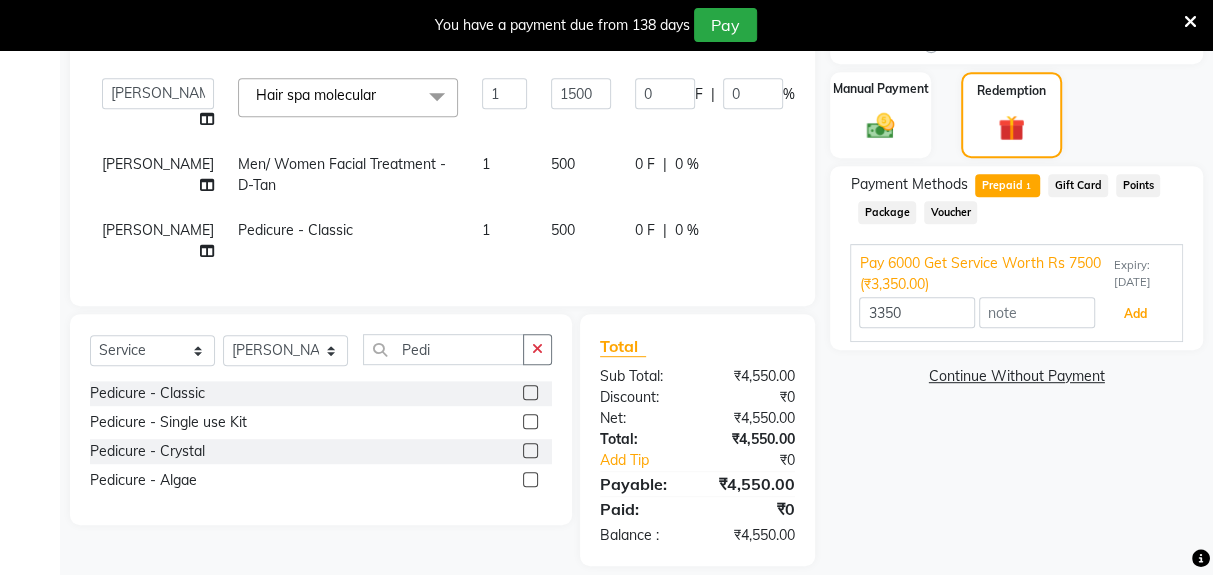 click on "Add" at bounding box center (1135, 314) 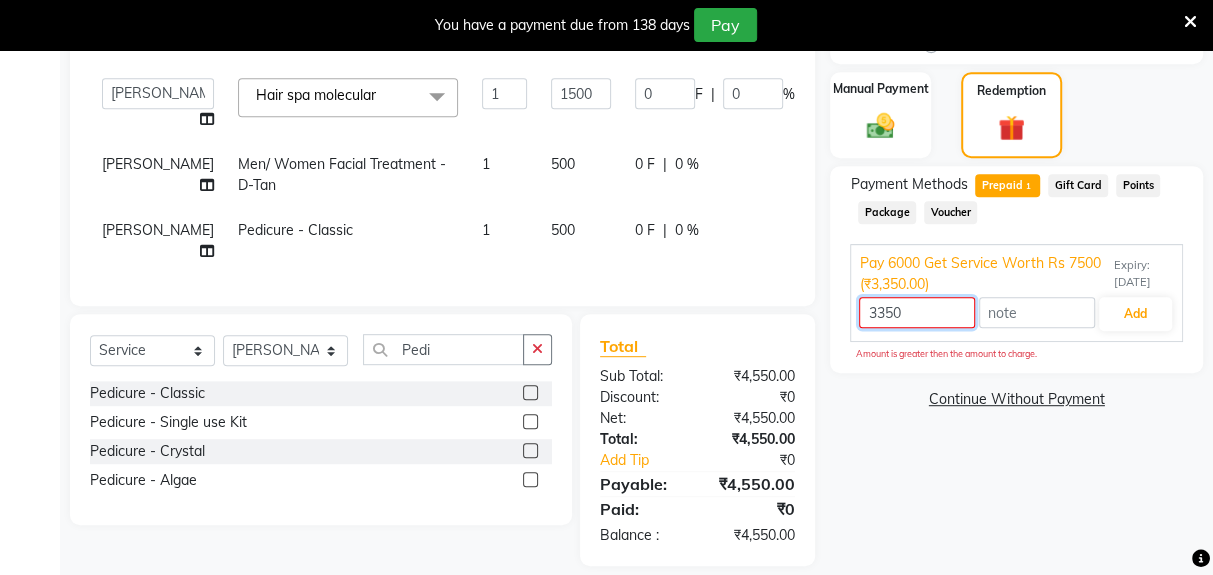 click on "3350" at bounding box center [917, 312] 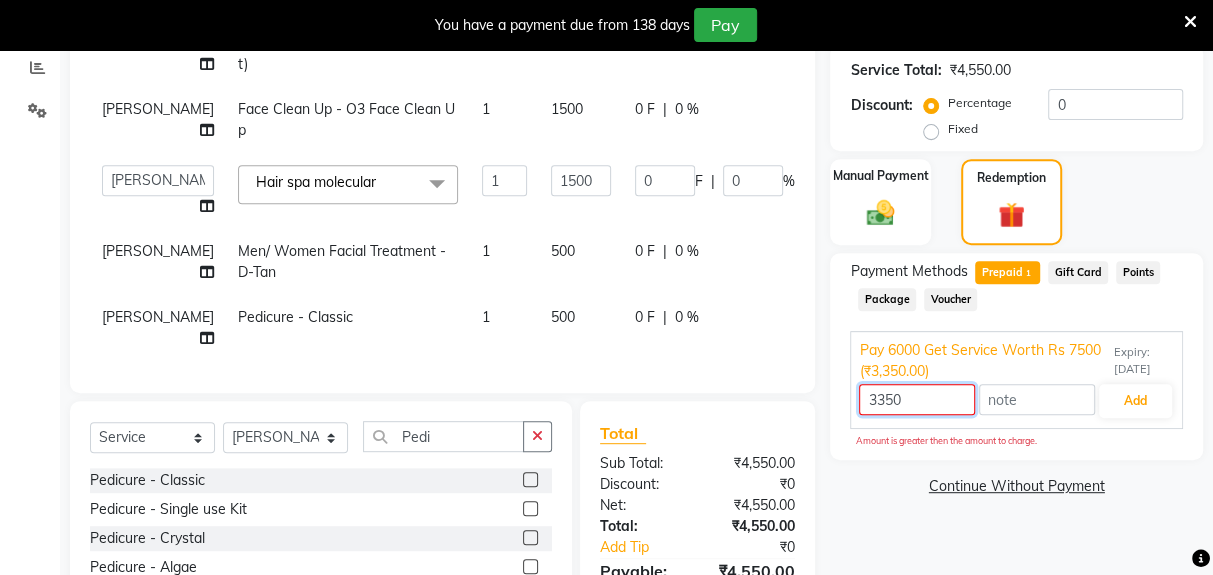 scroll, scrollTop: 423, scrollLeft: 0, axis: vertical 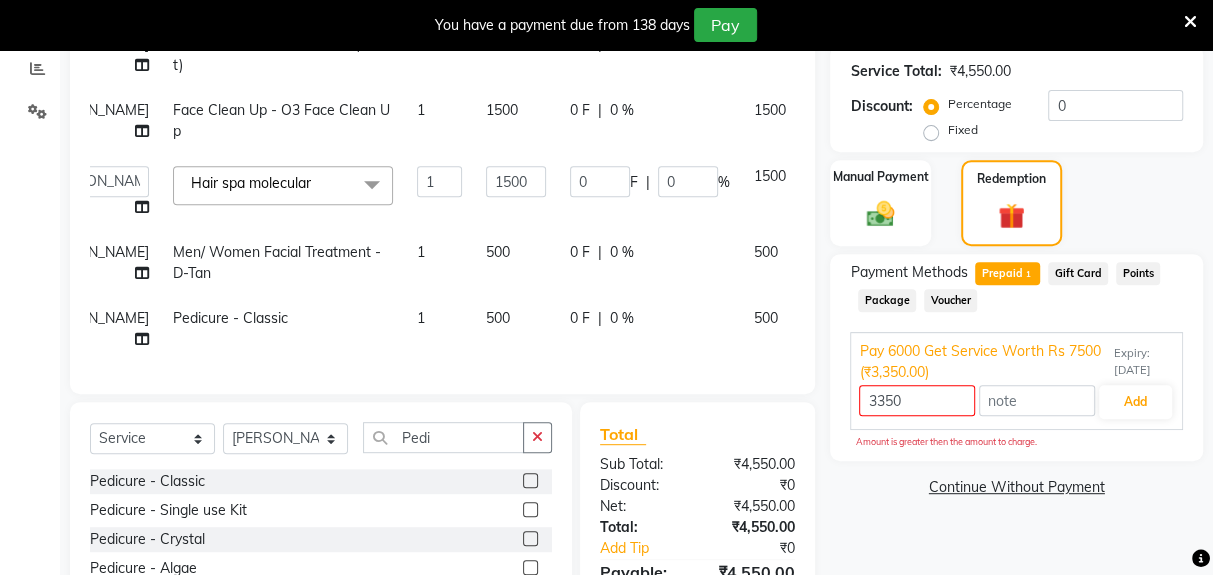 click 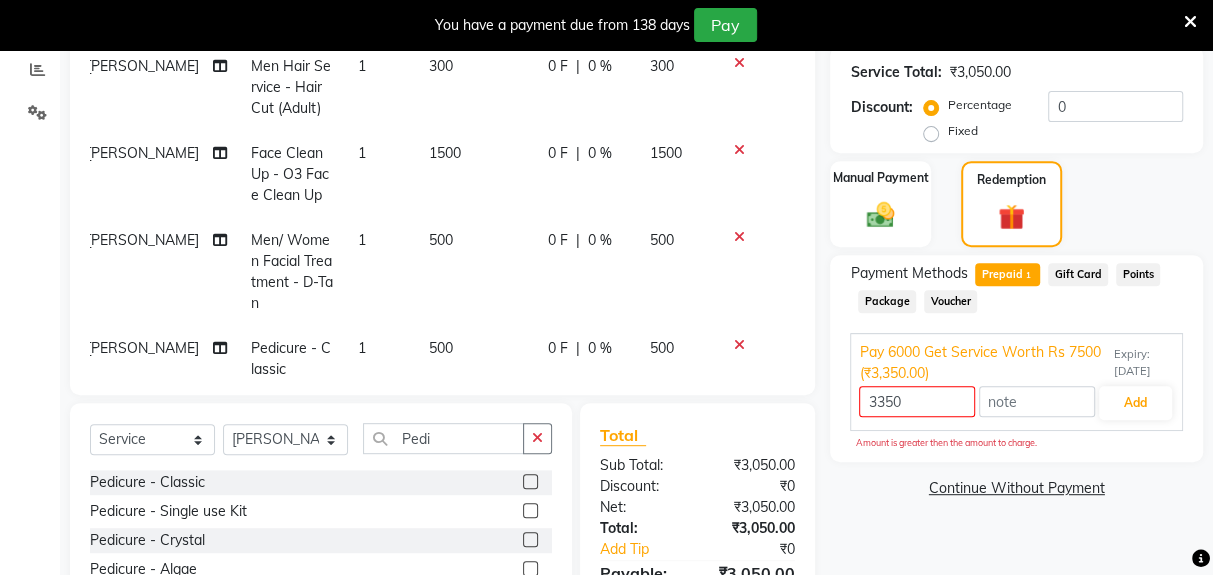 scroll, scrollTop: 434, scrollLeft: 0, axis: vertical 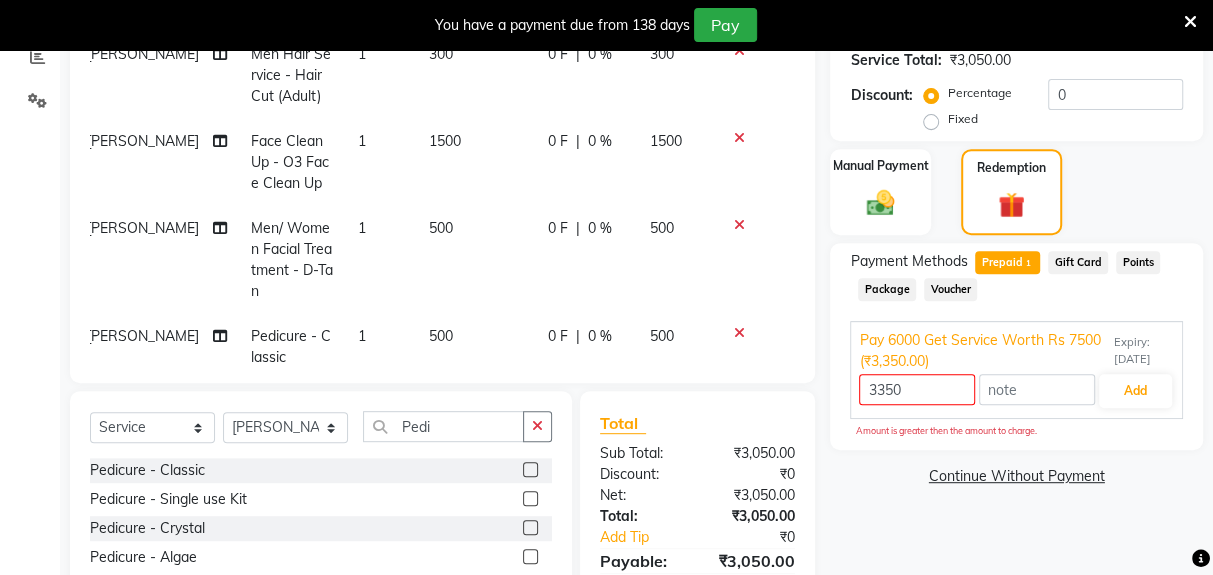 click on "500" 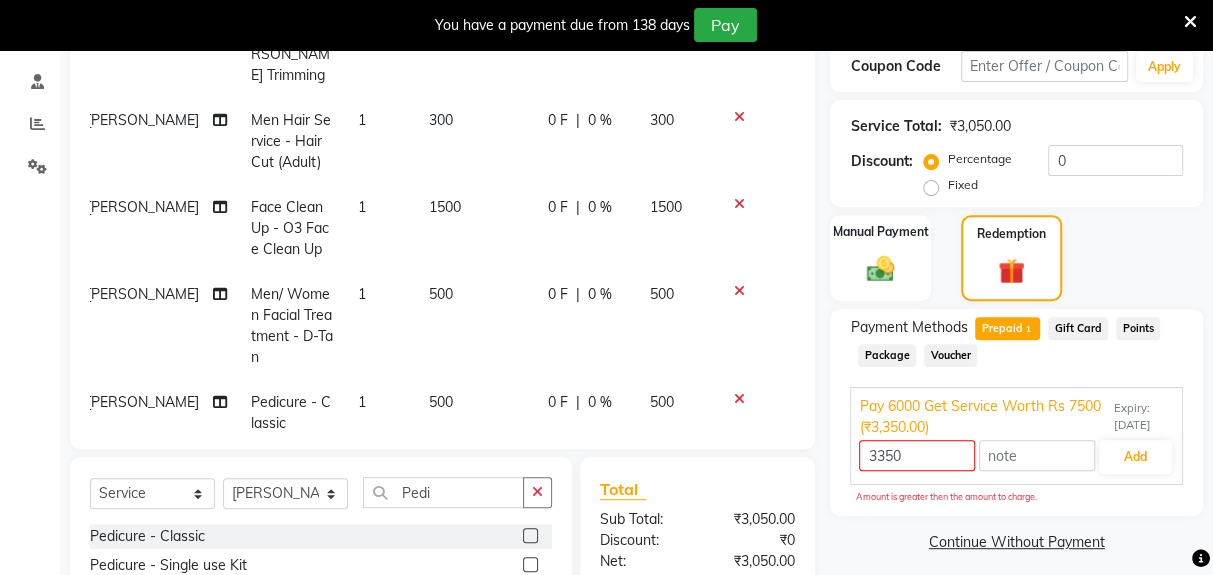 select on "39647" 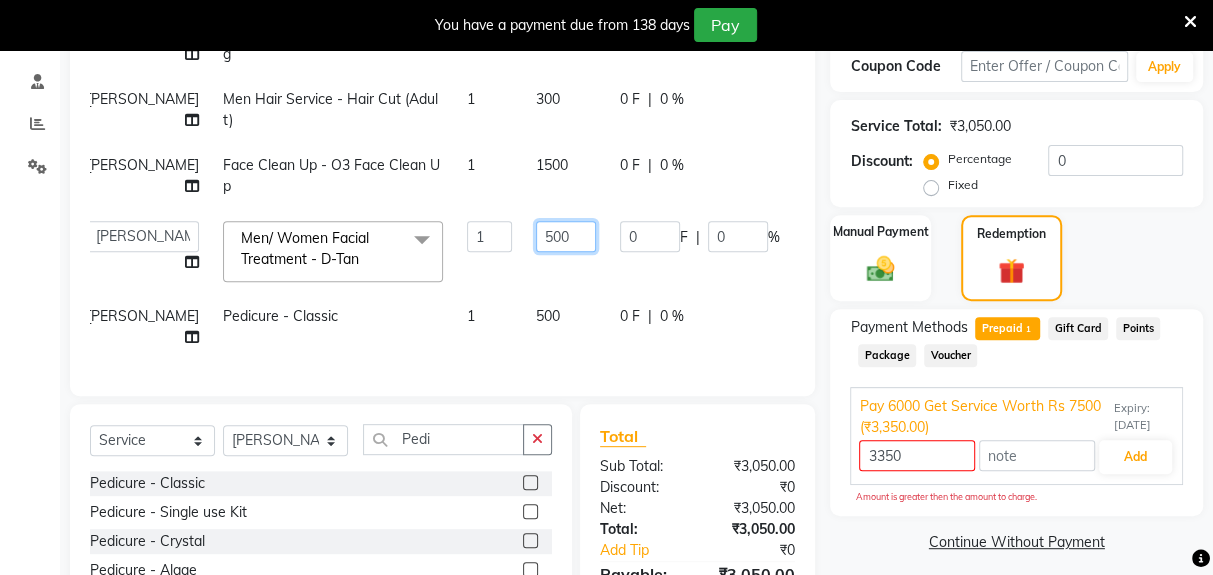click on "500" 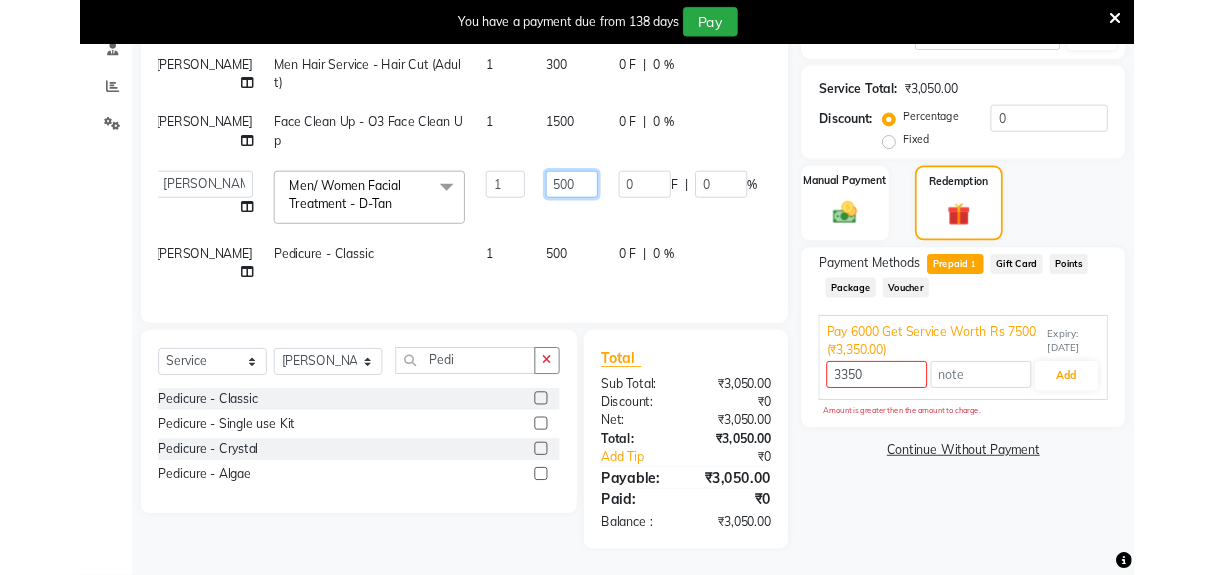 scroll, scrollTop: 425, scrollLeft: 0, axis: vertical 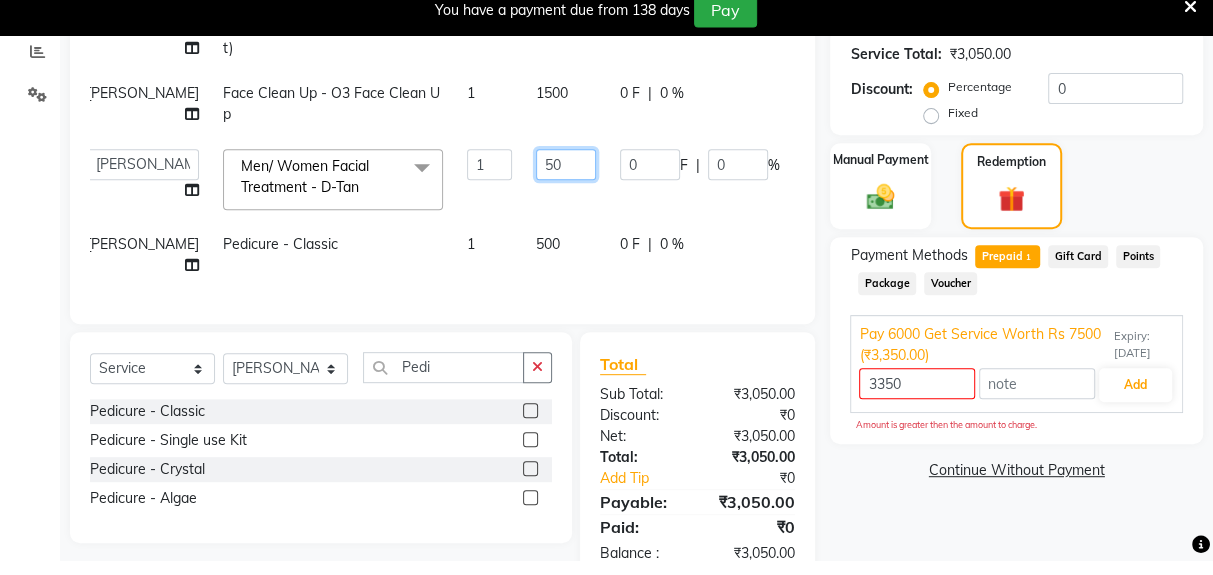 type on "5" 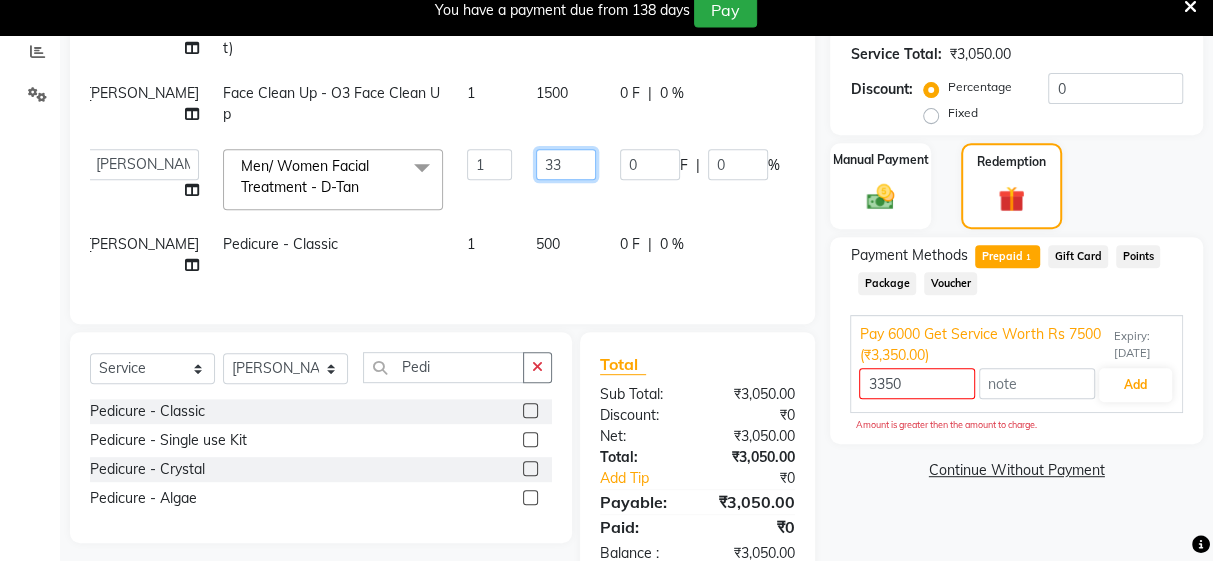 type on "3" 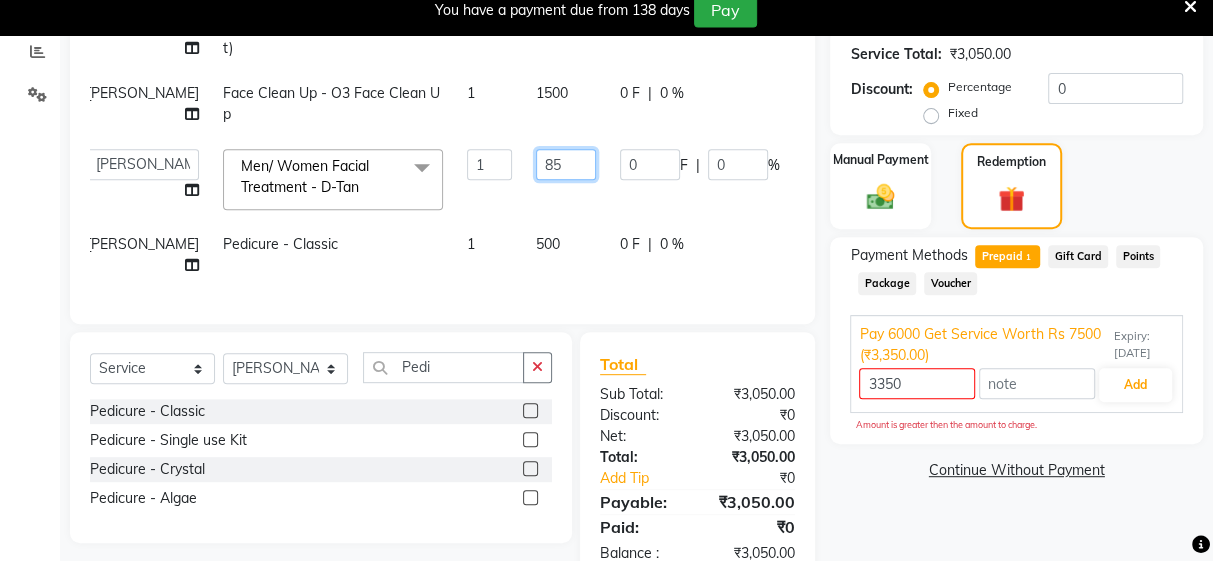 type on "850" 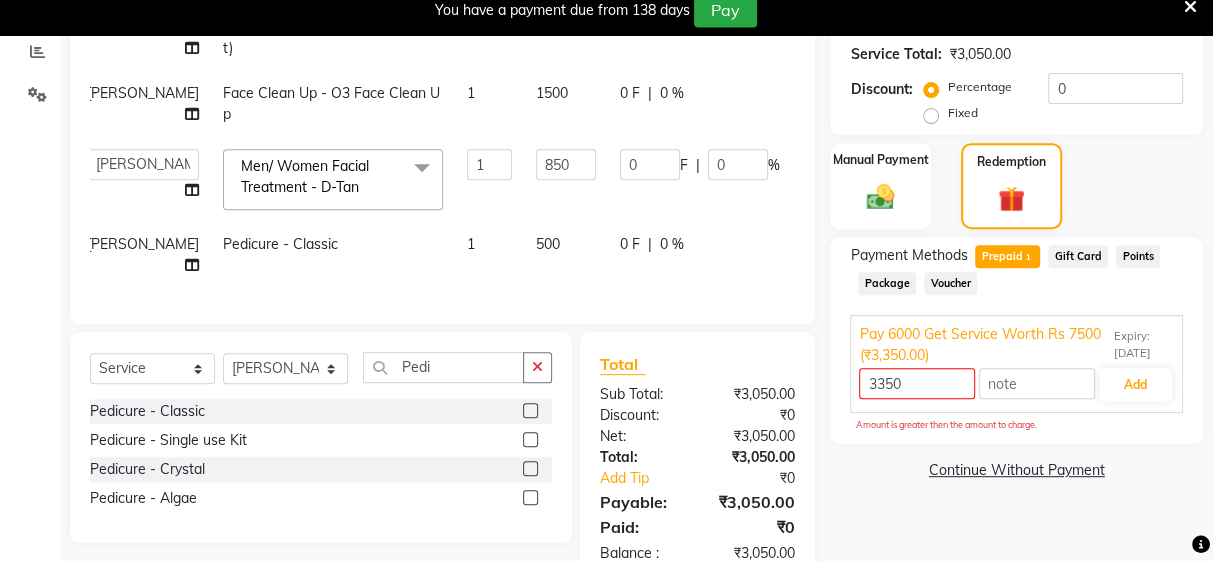 click on "Deepak   Gunjan   Habil   Jeet   Lalit   Lamu   Raj   Rashmi   Rony   Sagar   Suraj  Men/ Women Facial Treatment - D-Tan  x Women Hair Service - Hair Cut Women Hair Service - Hair Trimming Hair spa treatment Hair spa molecular  Style Moroccan argan Style dead see minerals Face massage Under arms waxing Head Wash - L’Oréal Head Wash - Sulphate Free Head Wash - Gk Styling - Blow Dry Styling - Ironing Styling - Curls Styling - Combo: Head Wash (L’Oréal) And Blow Dry Threading - Eyebrow/ Upper Lip/ Chin/ Forehead Threading - Side Locks Threading - Full Face Hair Colour - Majirel Female Hair Colour - Inoa Female Hair Colour - Application Female Hair Colour - Majirel Hair Colour - Inoa Hair Colour - Application Hair Colour - Beard Colour Hair Spa - L’Oréal Basic Hair Spa - Mythic Spa Hair Spa - Macadamia Spa / Moroccan Hair Treatment Hair Spa - Ola Plex Hair Treatment - Dandruff/ Hair Fall Treatment Hair Treatment - Smoothening Hair Treatment - Keratin Hair Treatment - Botox/ Nanoplasty Nail Paint - Hand" 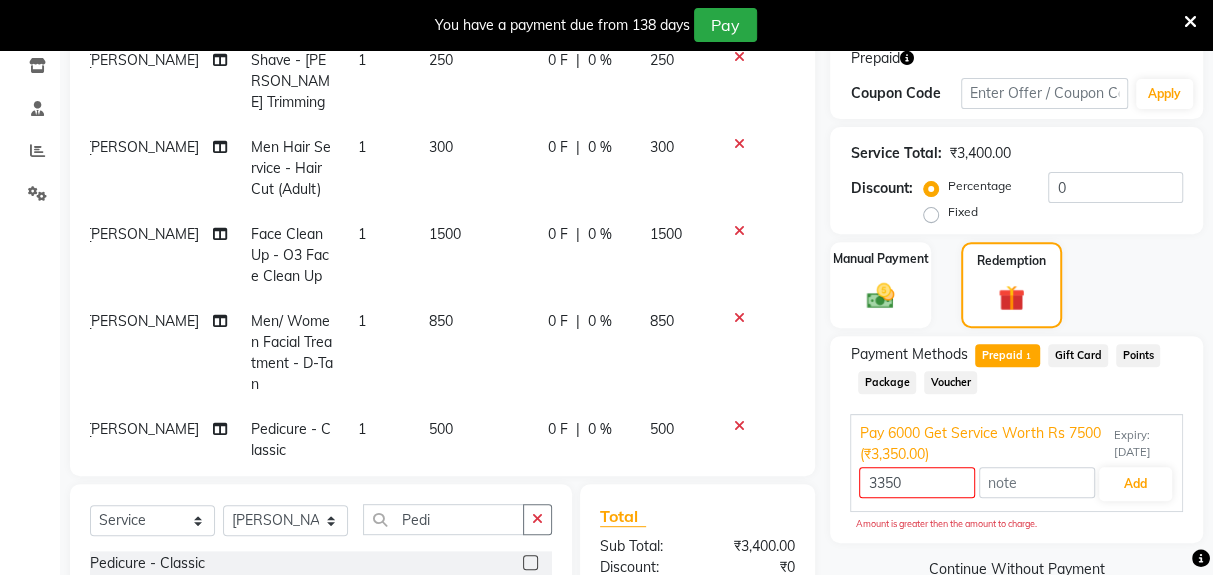scroll, scrollTop: 331, scrollLeft: 0, axis: vertical 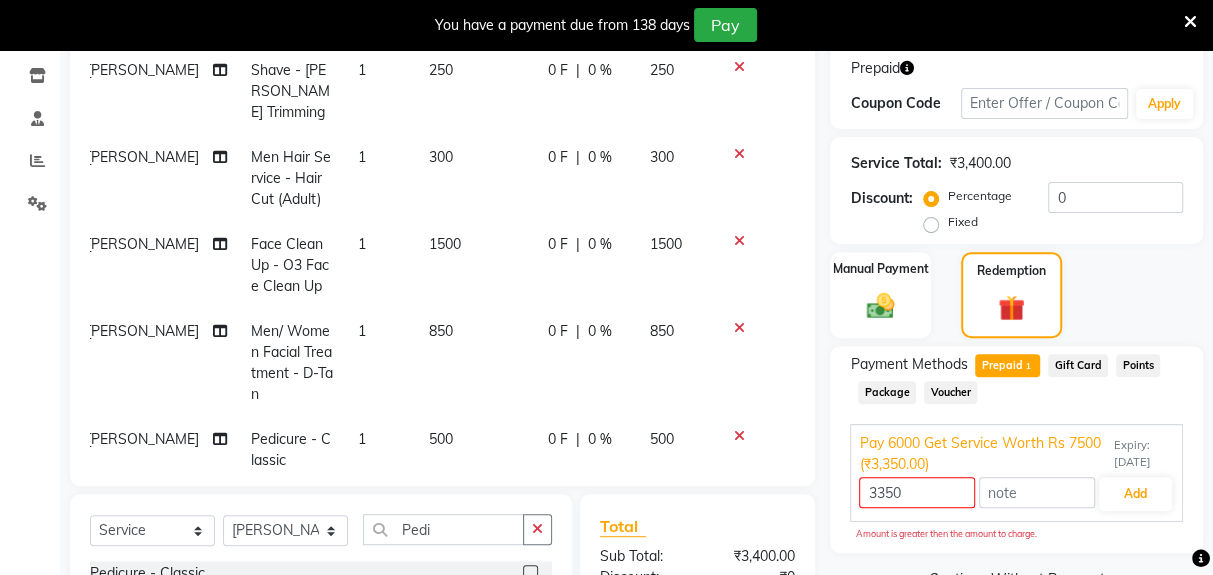 click on "850" 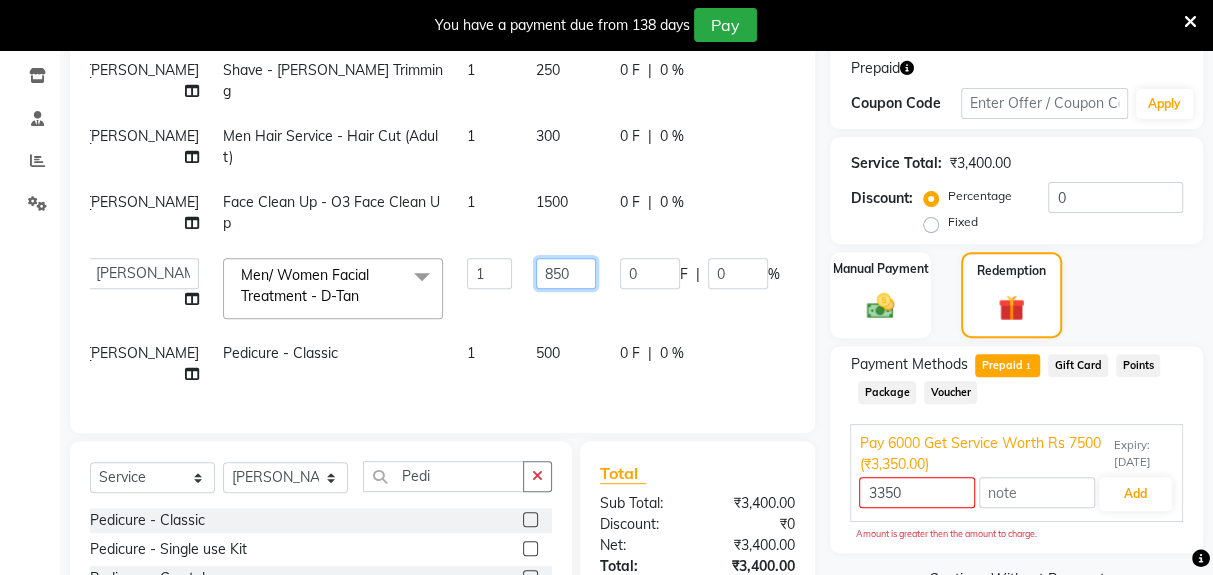 click on "850" 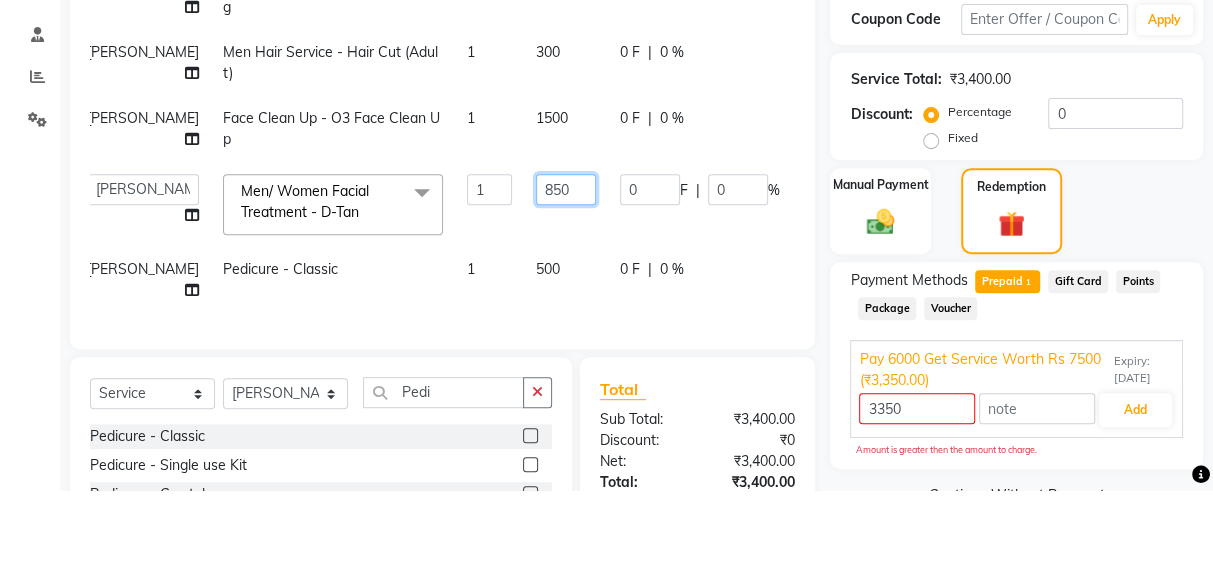 scroll, scrollTop: 331, scrollLeft: 0, axis: vertical 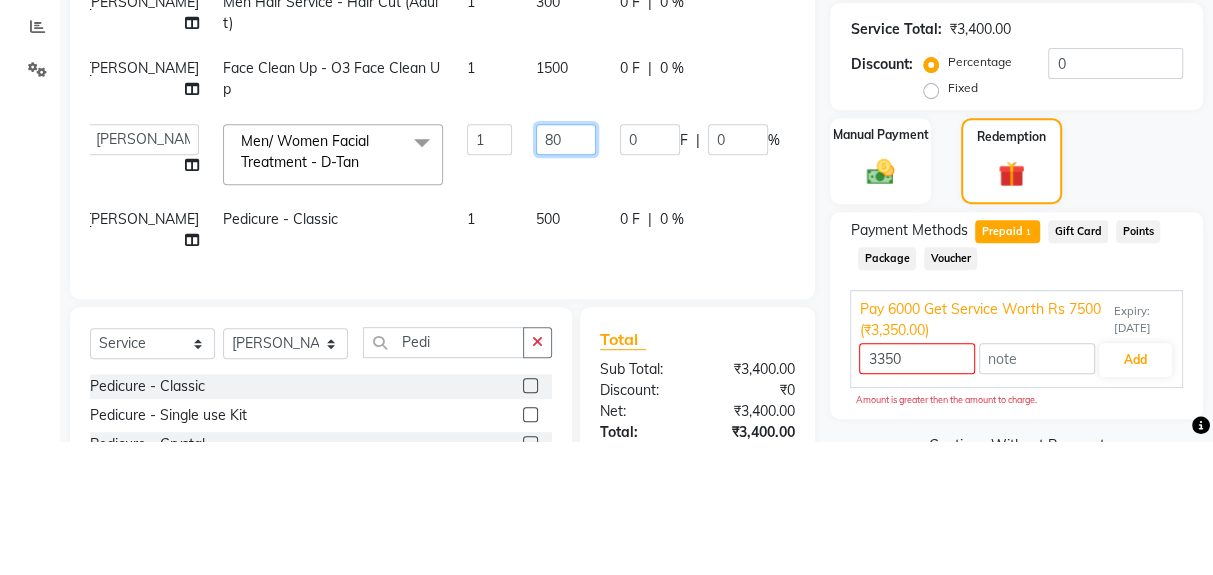 type on "800" 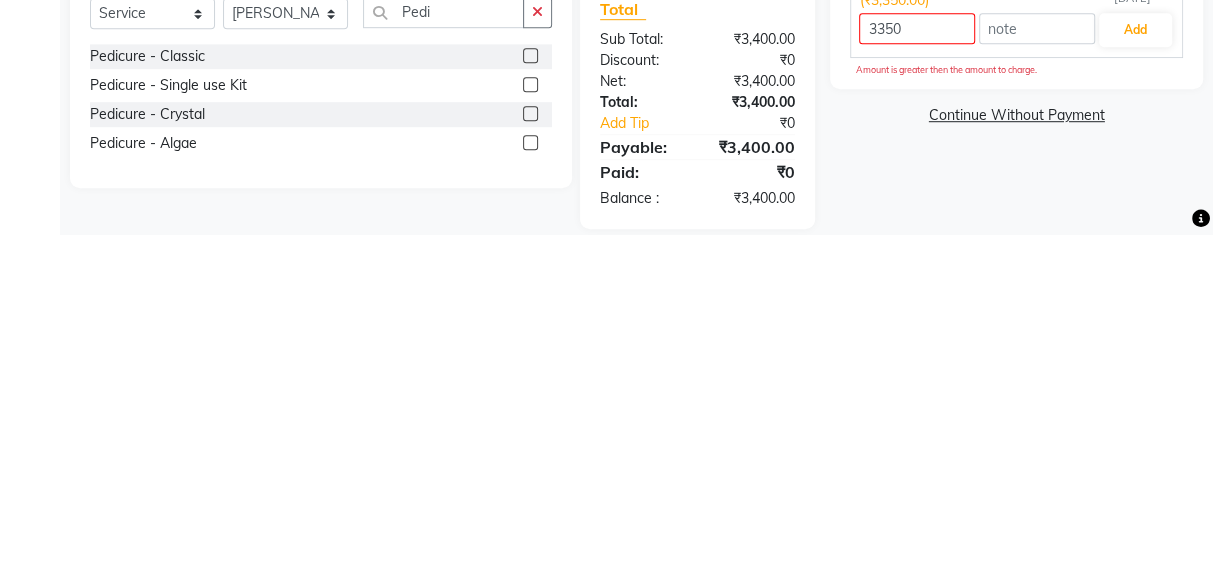 click on "Name: Ritik  Membership:  No Active Membership  Total Visits:  11 Card on file:  0 Last Visit:   29-06-2025 Points:   0  Prepaid Coupon Code Apply Service Total:  ₹3,400.00  Discount:  Percentage   Fixed  0 Manual Payment Redemption Payment Methods  Prepaid  1  Gift Card   Points   Package   Voucher  Pay 6000 Get Service Worth Rs 7500 (₹3,350.00) Expiry: 21-03-2026 3350 Add Amount is greater then the amount to charge.  Continue Without Payment" 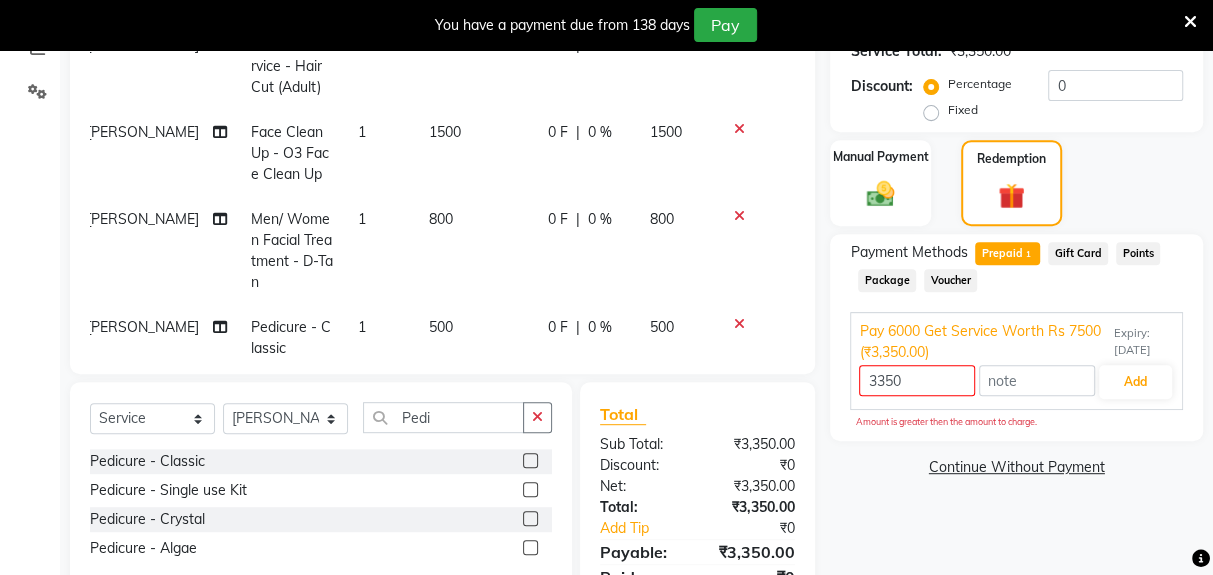 scroll, scrollTop: 434, scrollLeft: 0, axis: vertical 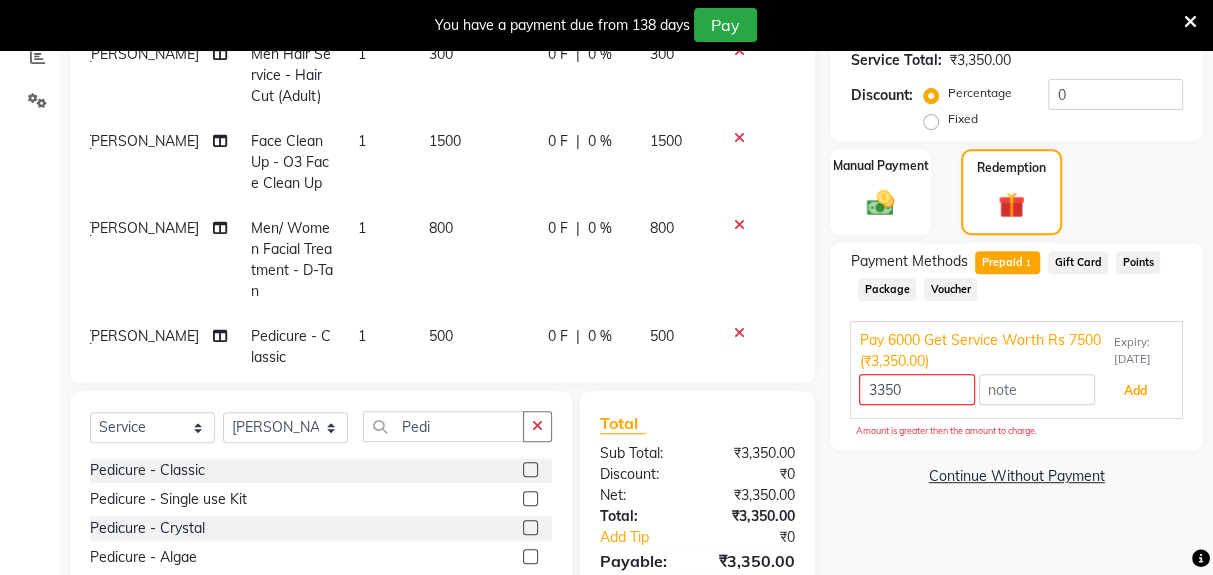 click on "Add" at bounding box center (1135, 391) 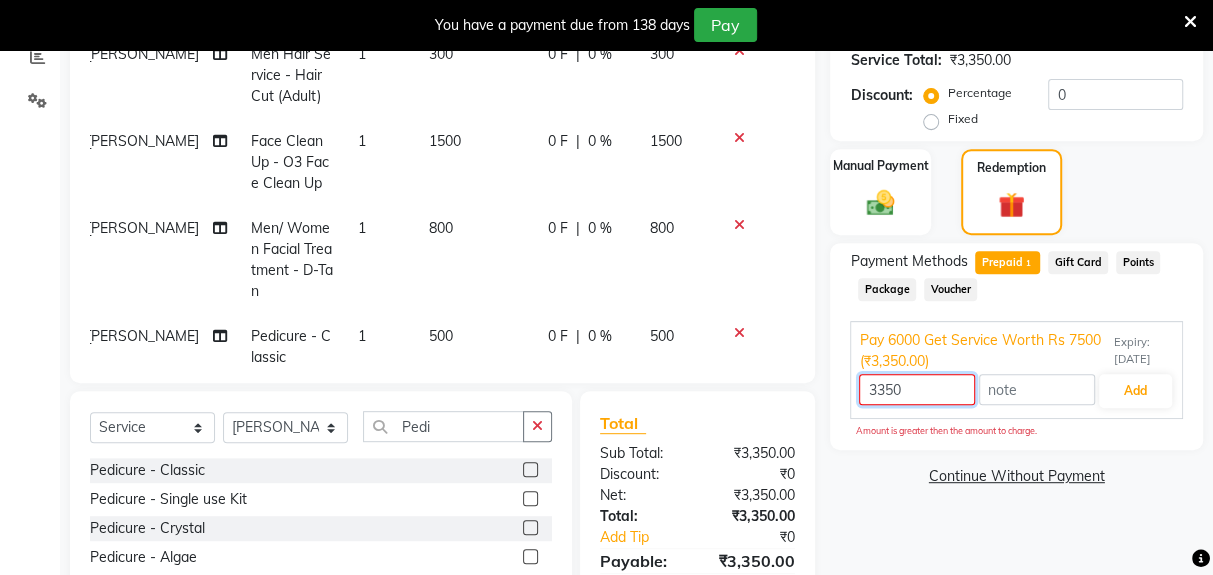 click on "3350" at bounding box center [917, 389] 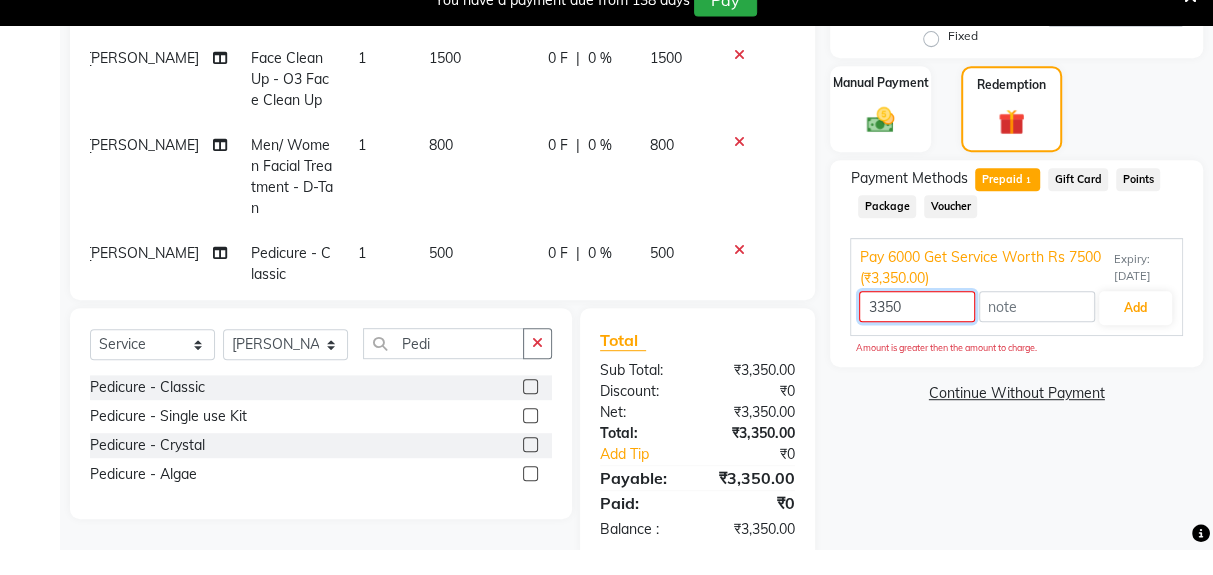 scroll, scrollTop: 491, scrollLeft: 0, axis: vertical 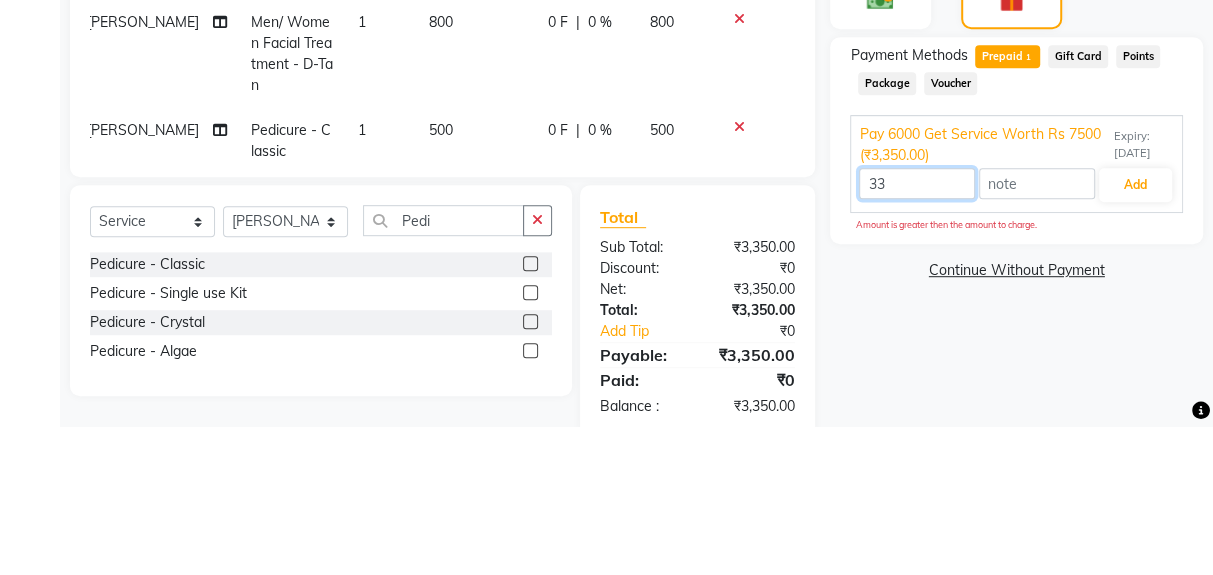 type on "3" 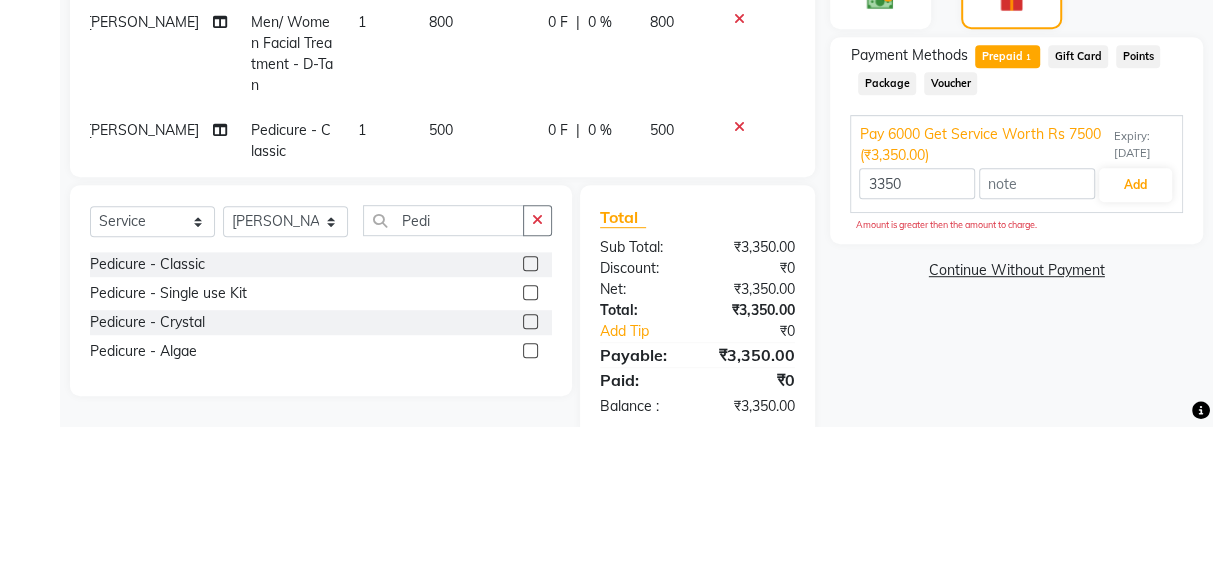 click on "Services Stylist Service Qty Price Disc Total Action Raj Shave - Beard Trimming 1 250 0 F | 0 % 250 Raj Men Hair Service - Hair Cut (Adult) 1 300 0 F | 0 % 300 Raj Face Clean Up - O3 Face Clean Up 1 1500 0 F | 0 % 1500 Raj Men/ Women Facial Treatment - D-Tan 1 800 0 F | 0 % 800 Rony Pedicure - Classic 1 500 0 F | 0 % 500" 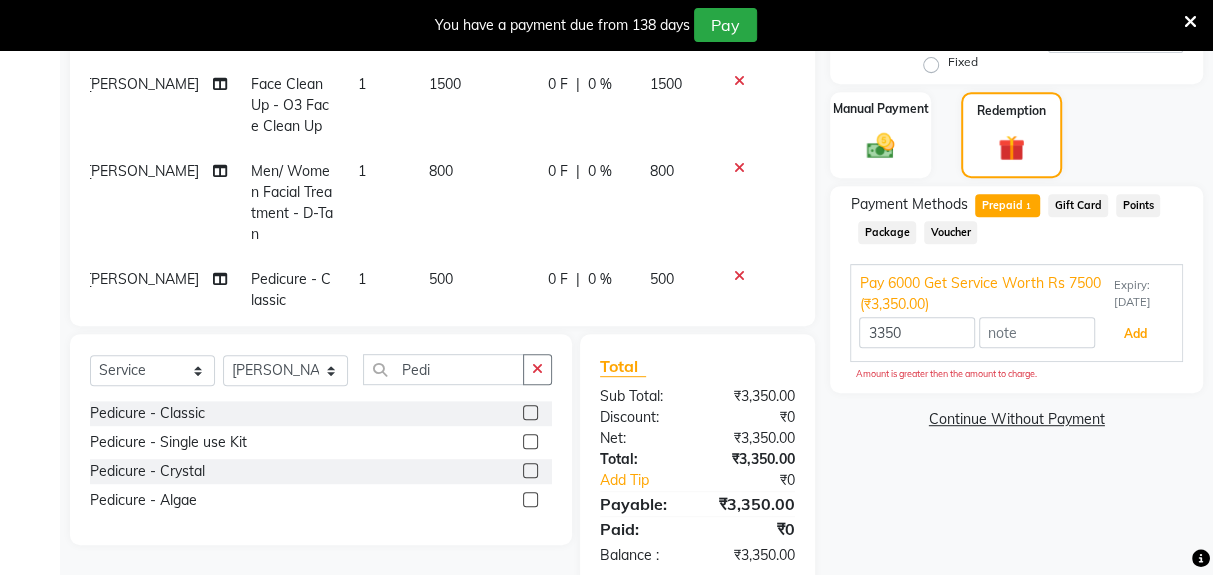 click on "Add" at bounding box center (1135, 334) 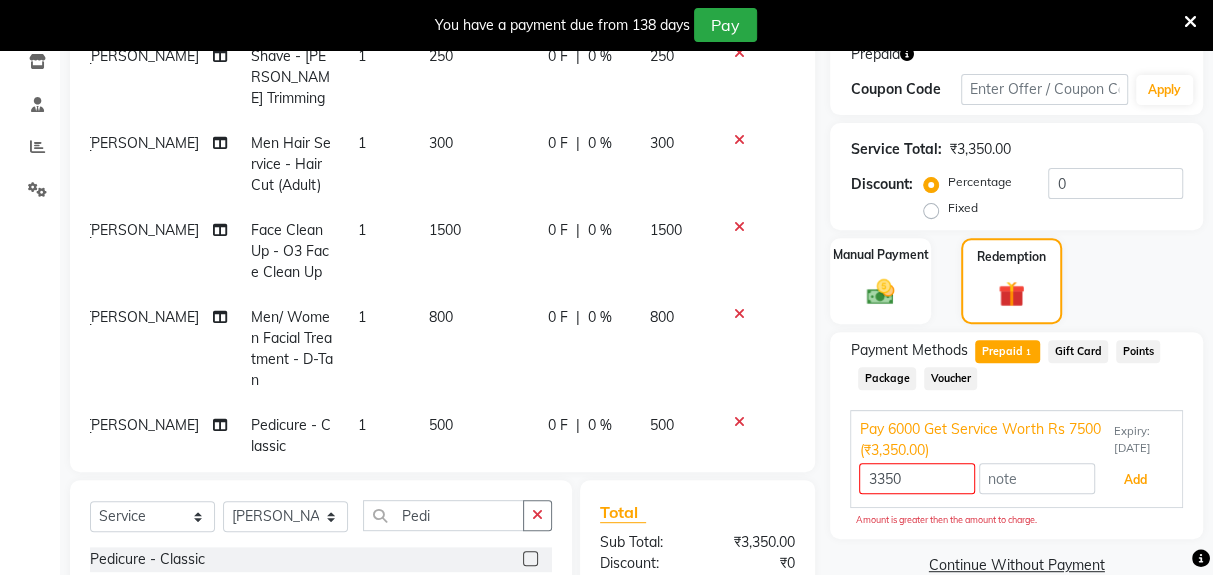scroll, scrollTop: 434, scrollLeft: 0, axis: vertical 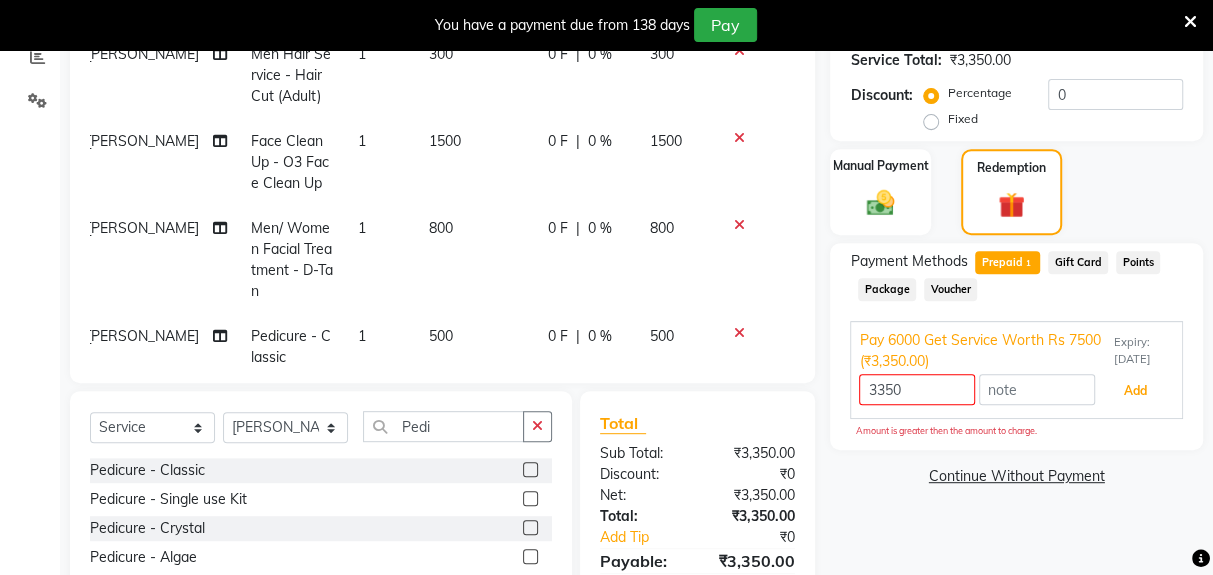 click on "Add" at bounding box center [1135, 391] 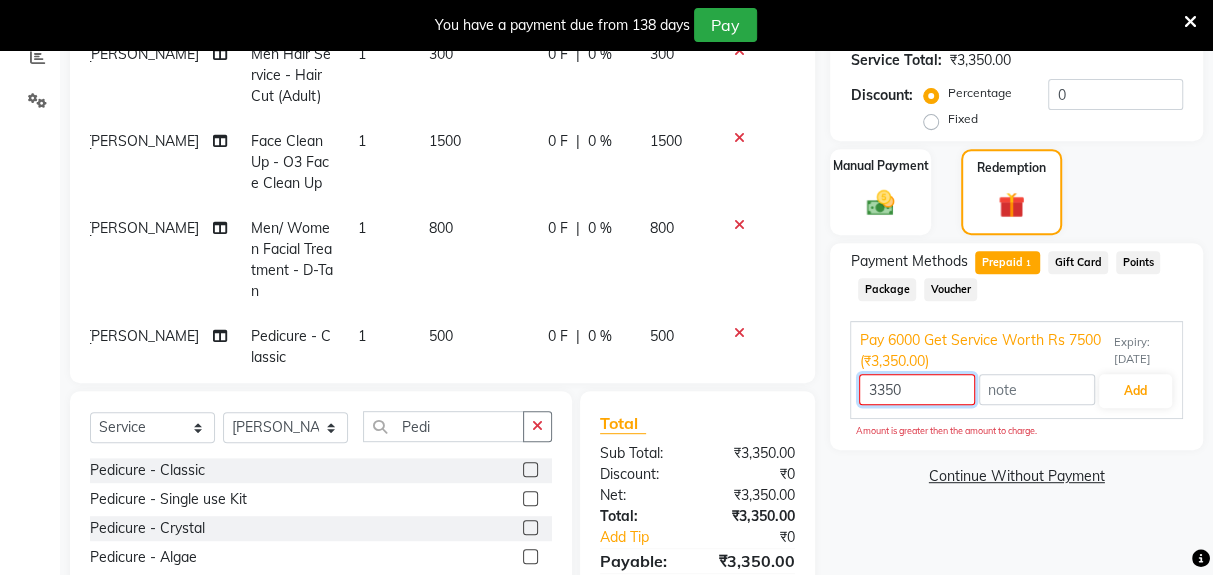 click on "3350" at bounding box center [917, 389] 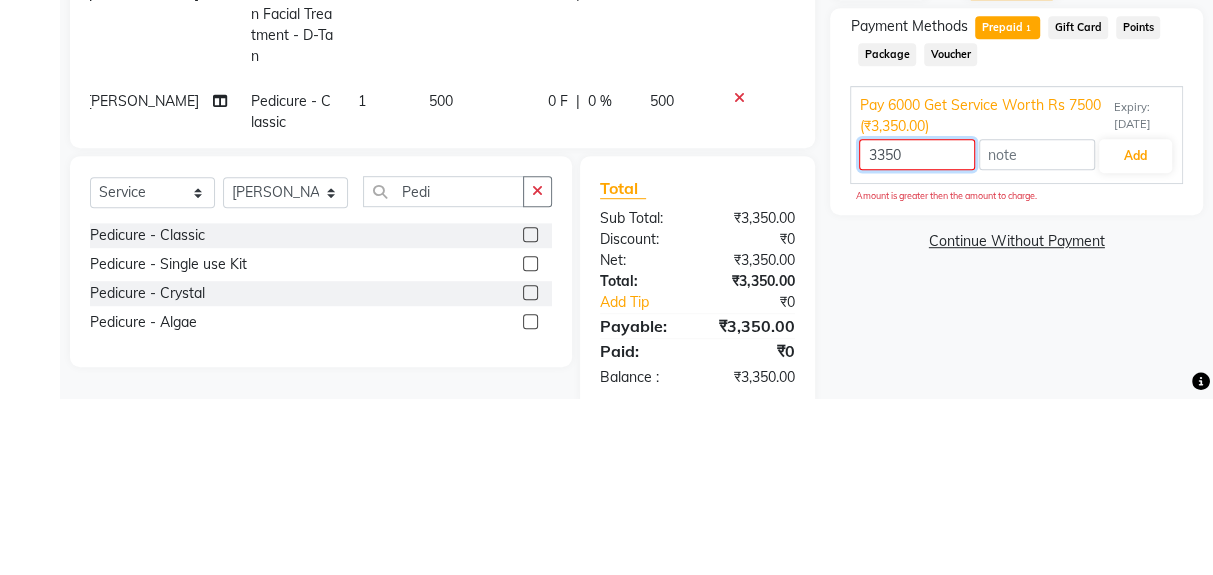 scroll, scrollTop: 492, scrollLeft: 0, axis: vertical 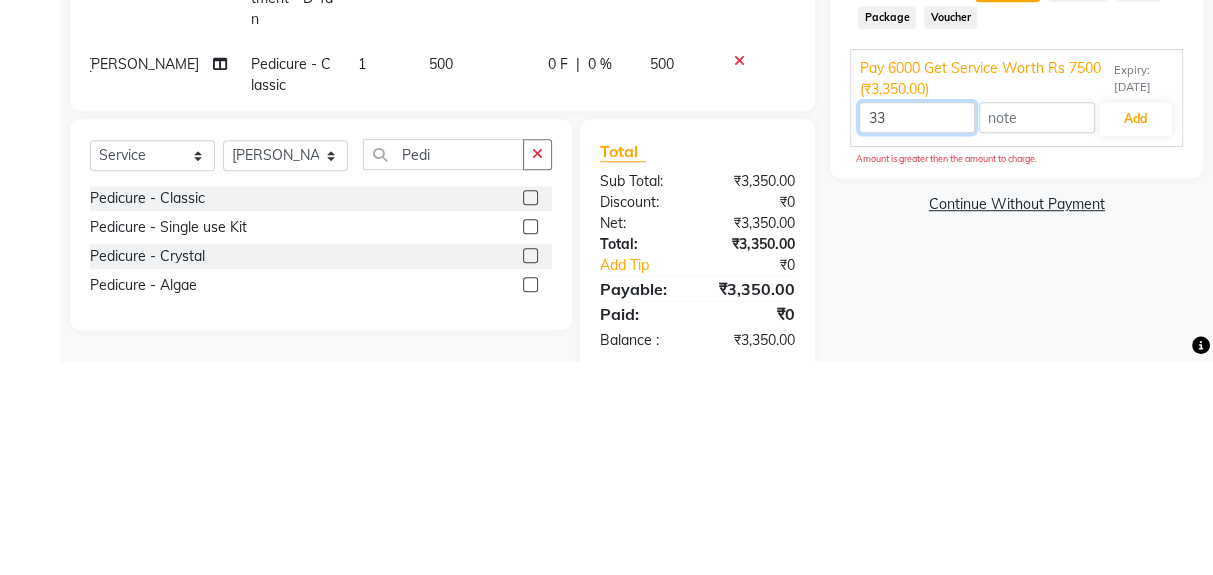 type on "3" 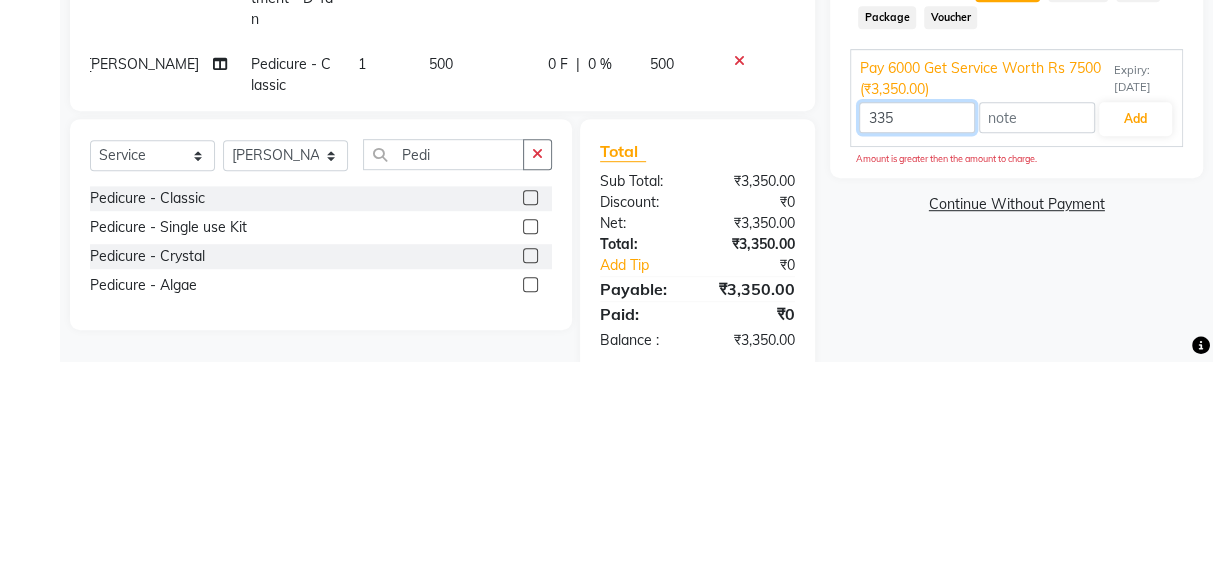 type on "3350" 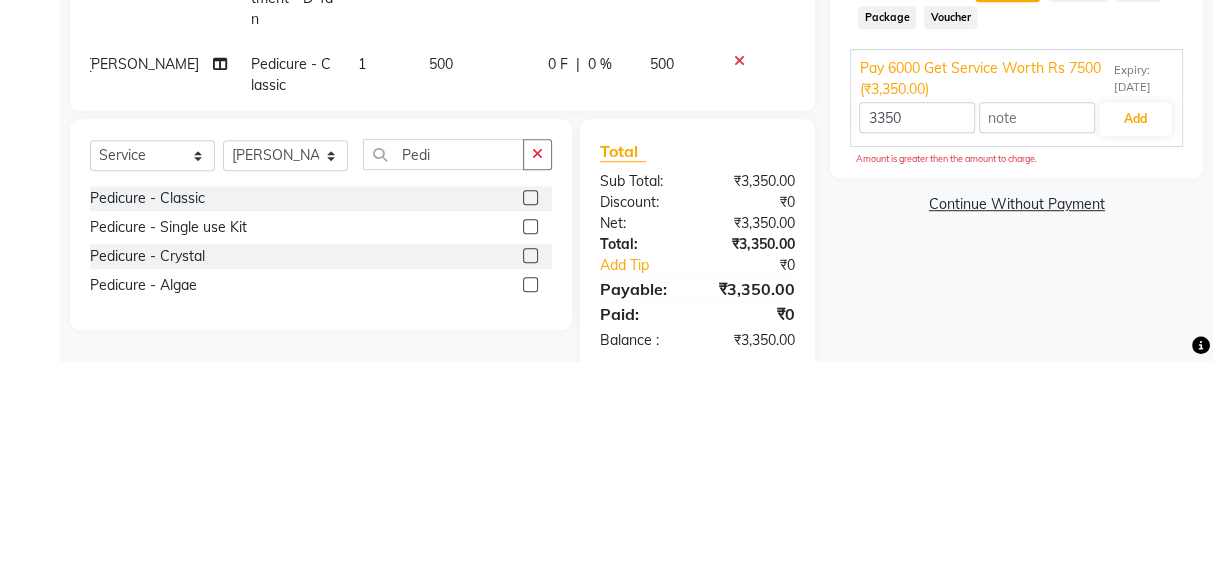 click on "Client +91 7042741512 Date 12-07-2025 Invoice Number V/2025 V/2025-26 2747 Services Stylist Service Qty Price Disc Total Action Raj Shave - Beard Trimming 1 250 0 F | 0 % 250 Raj Men Hair Service - Hair Cut (Adult) 1 300 0 F | 0 % 300 Raj Face Clean Up - O3 Face Clean Up 1 1500 0 F | 0 % 1500 Raj Men/ Women Facial Treatment - D-Tan 1 800 0 F | 0 % 800 Rony Pedicure - Classic 1 500 0 F | 0 % 500" 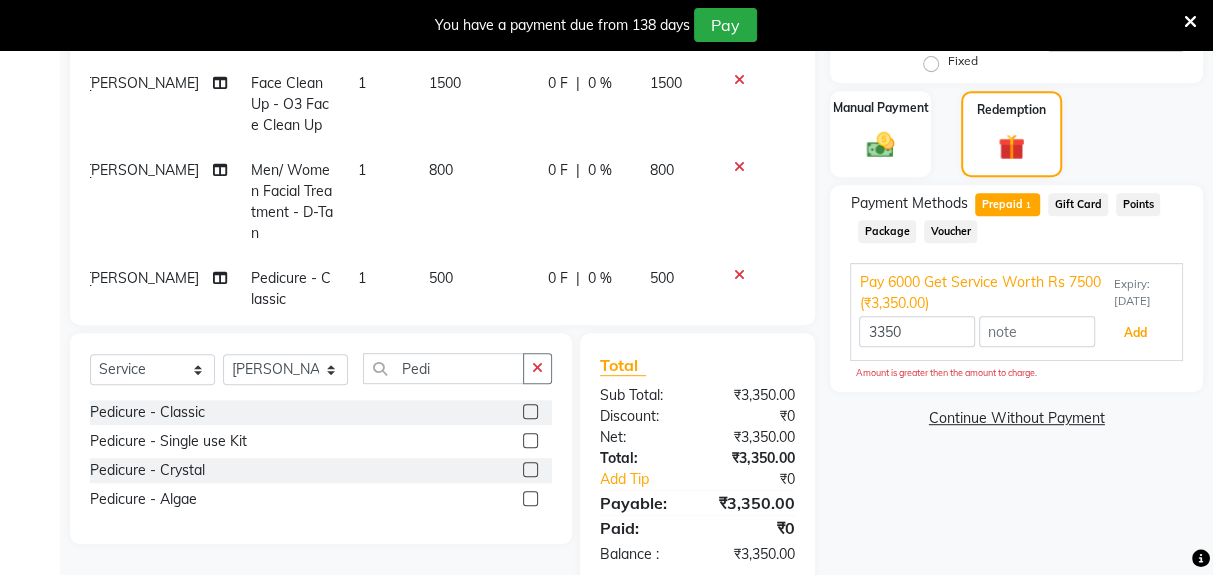 click on "Add" at bounding box center [1135, 333] 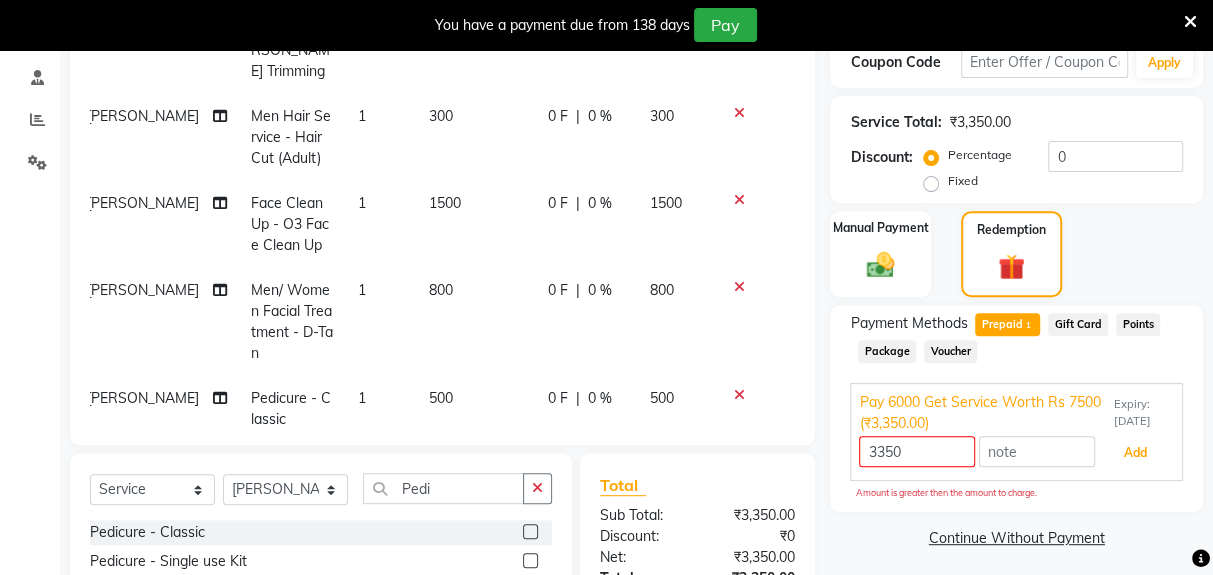 scroll, scrollTop: 357, scrollLeft: 0, axis: vertical 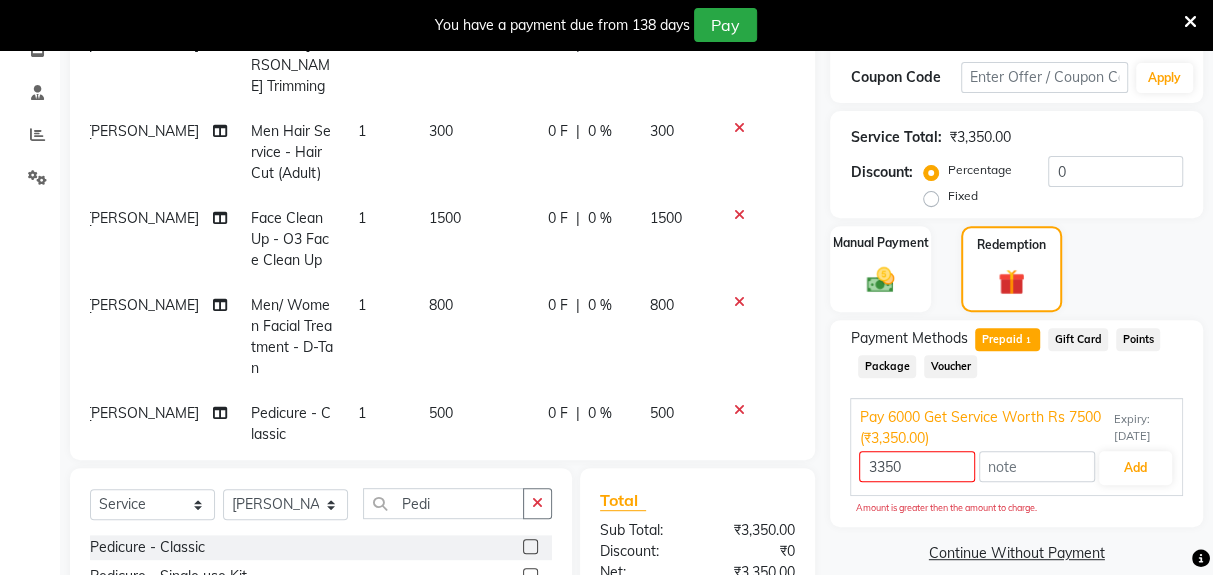 click on "Gift Card" 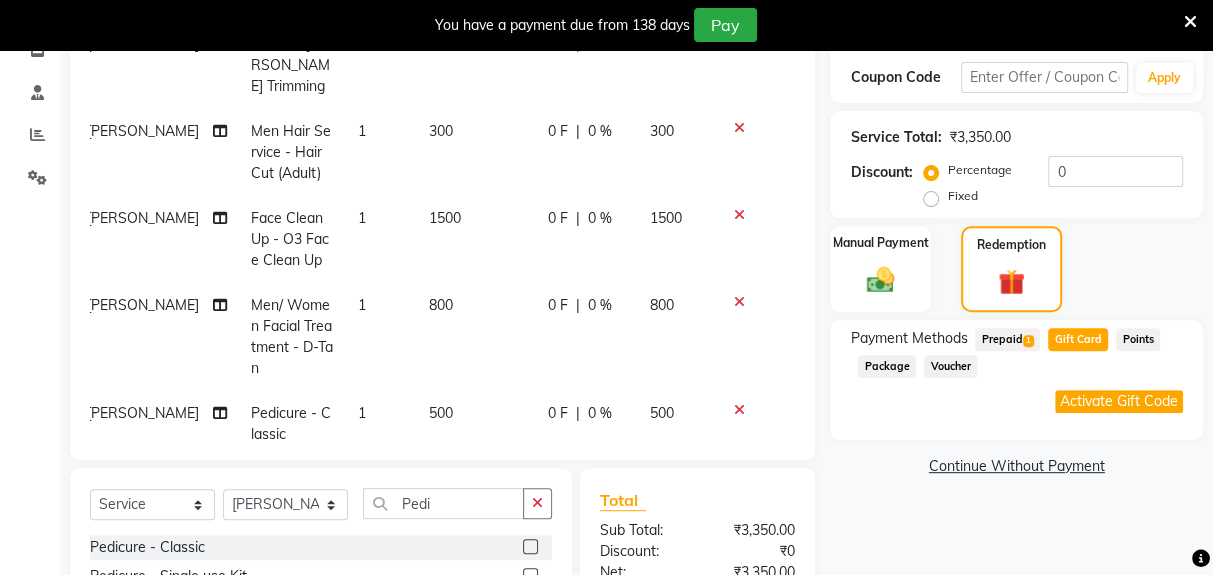 click on "Prepaid  1" 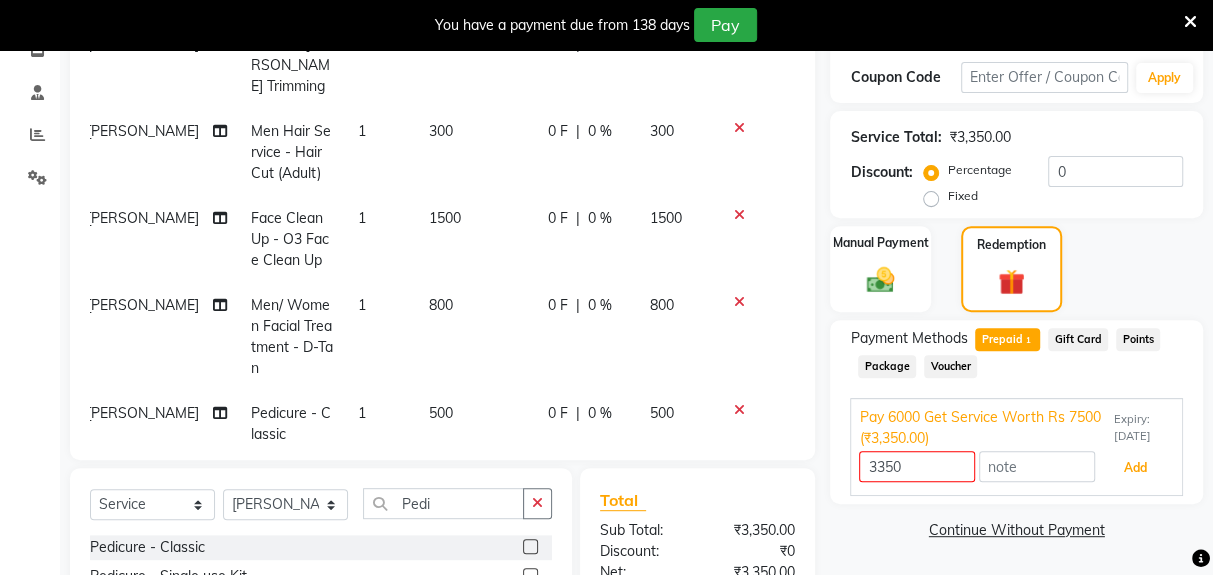 click on "Add" at bounding box center [1135, 468] 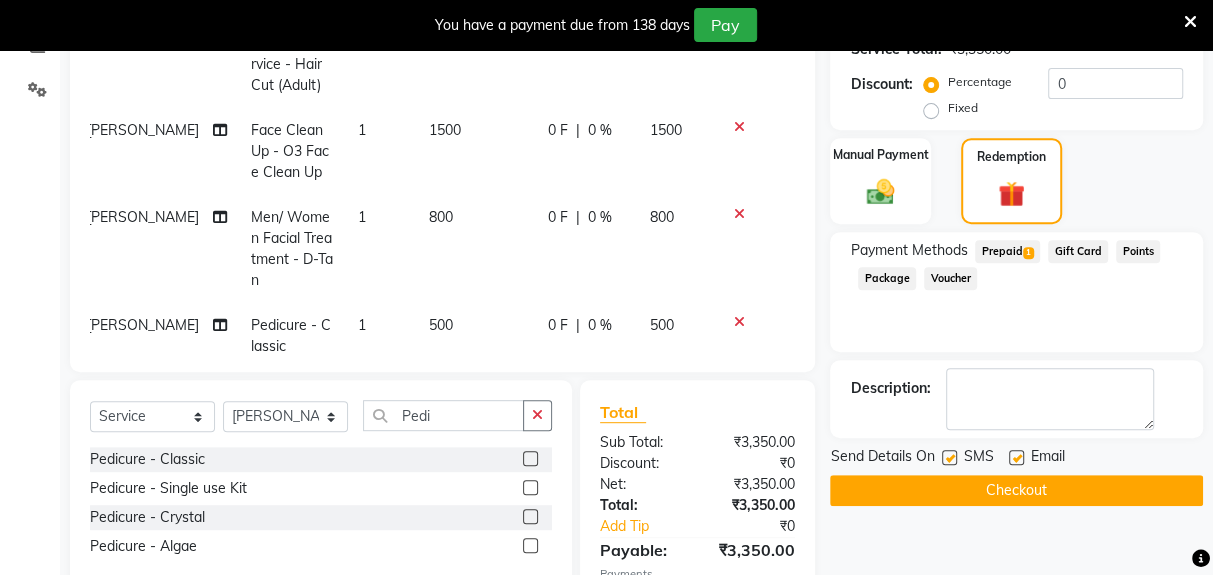 scroll, scrollTop: 496, scrollLeft: 0, axis: vertical 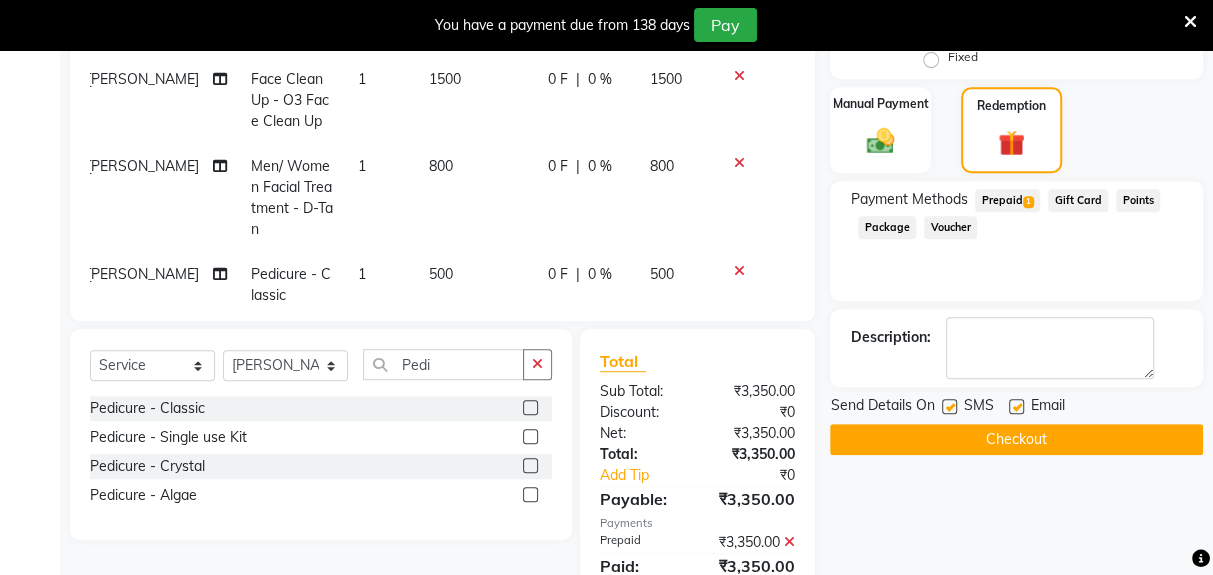 click on "Checkout" 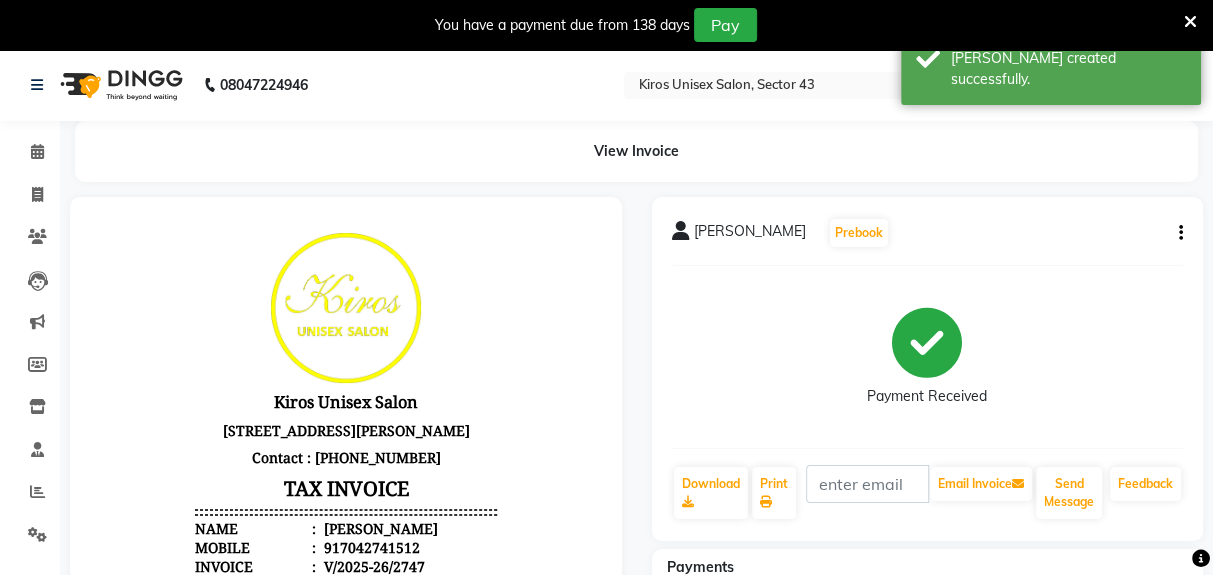 scroll, scrollTop: 0, scrollLeft: 0, axis: both 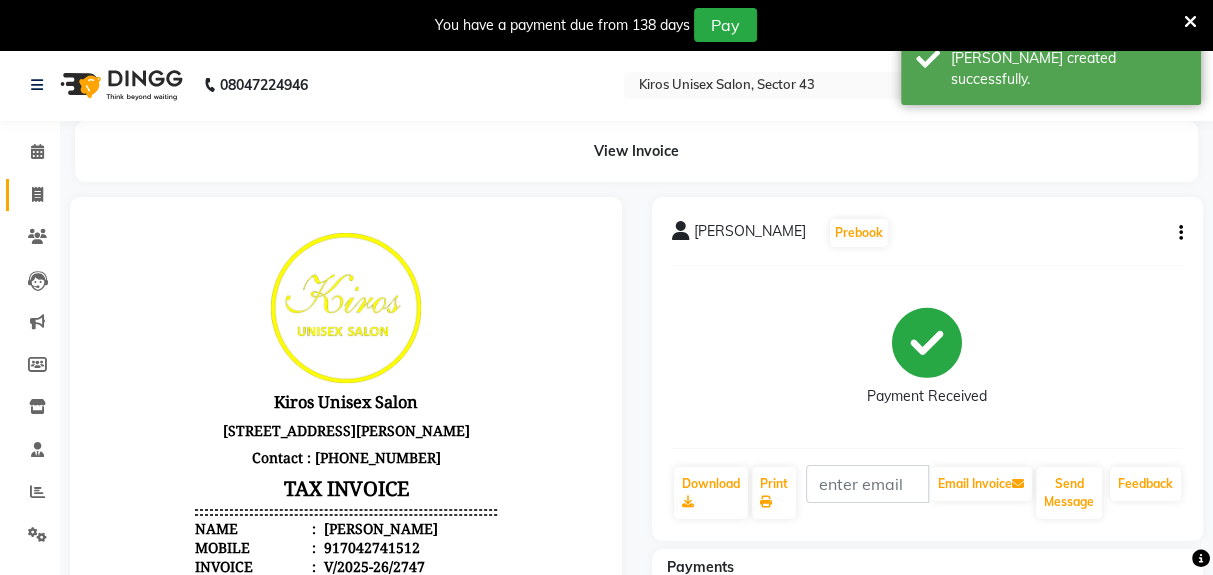 click 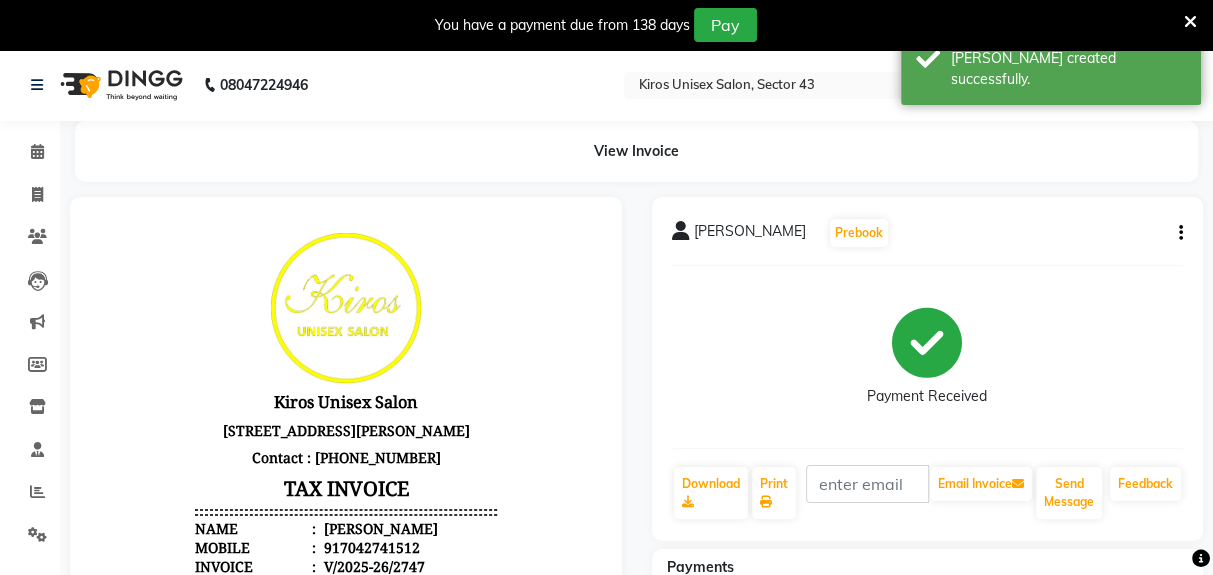select on "service" 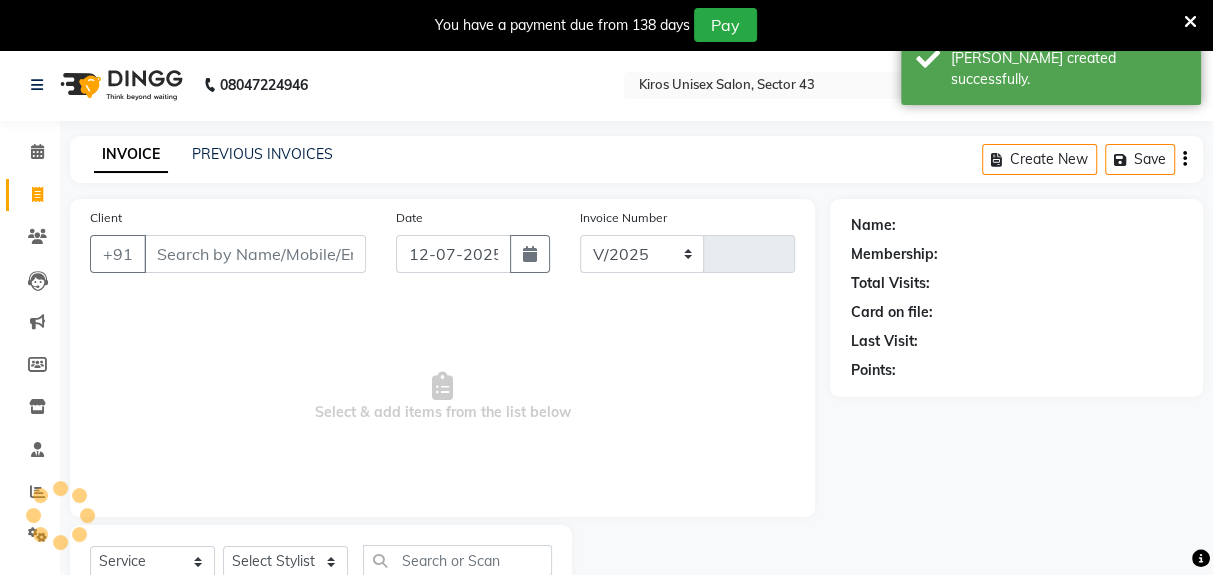 select on "5694" 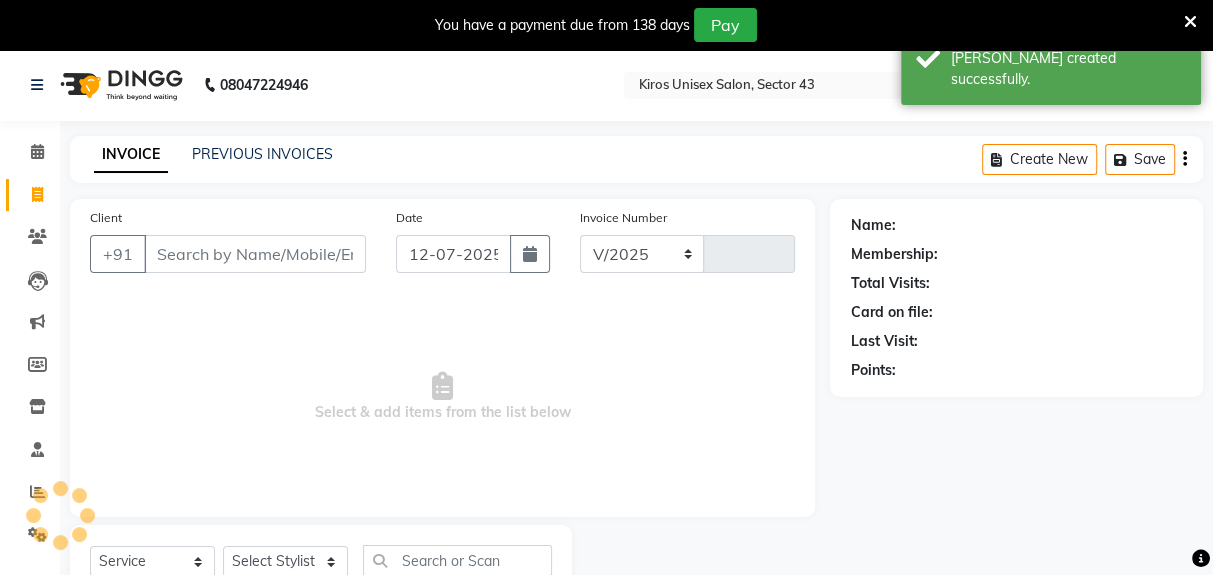 type on "2748" 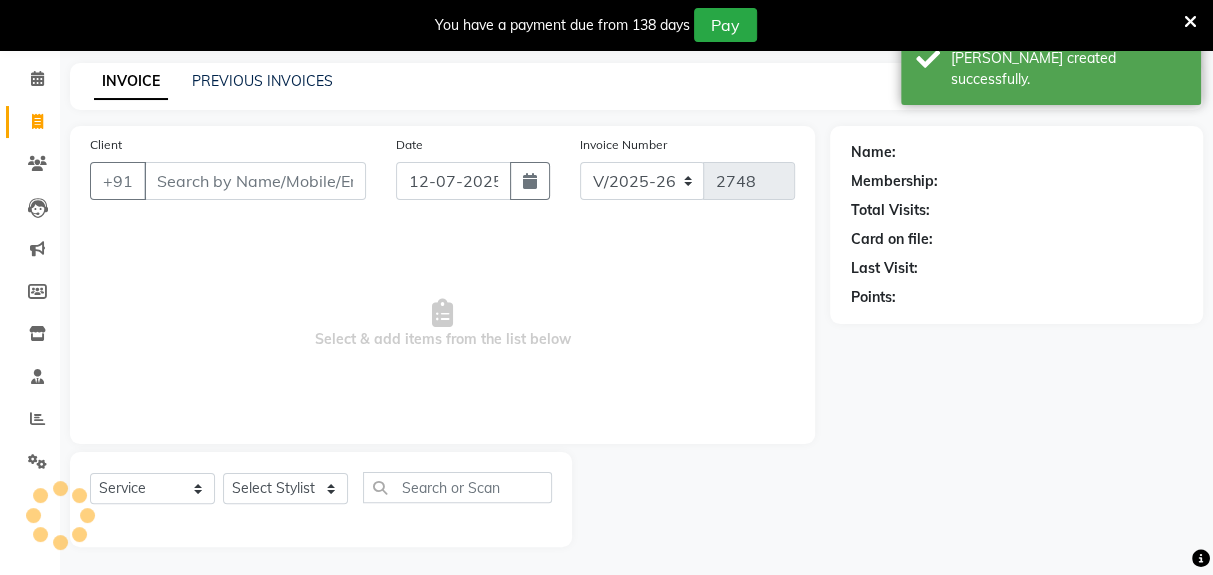 scroll, scrollTop: 73, scrollLeft: 0, axis: vertical 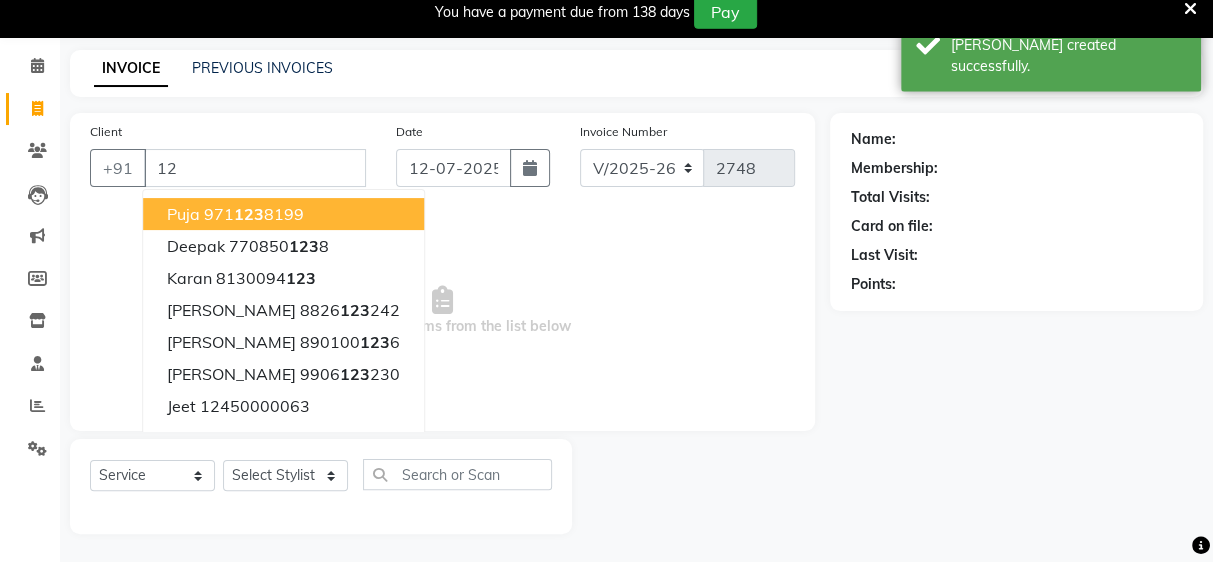 type on "1" 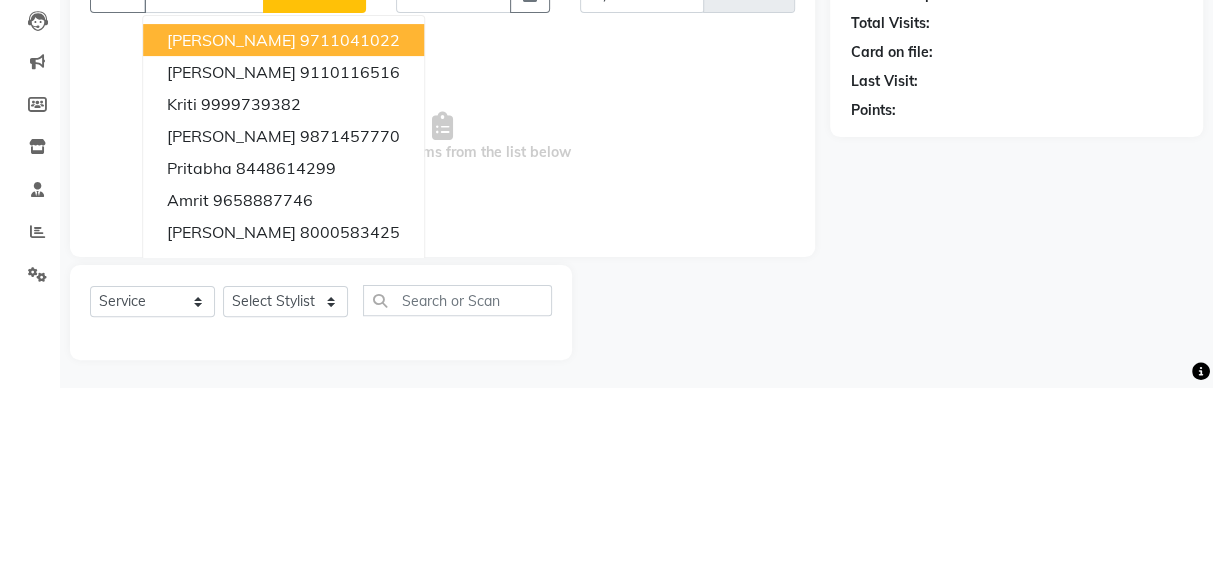 scroll, scrollTop: 73, scrollLeft: 0, axis: vertical 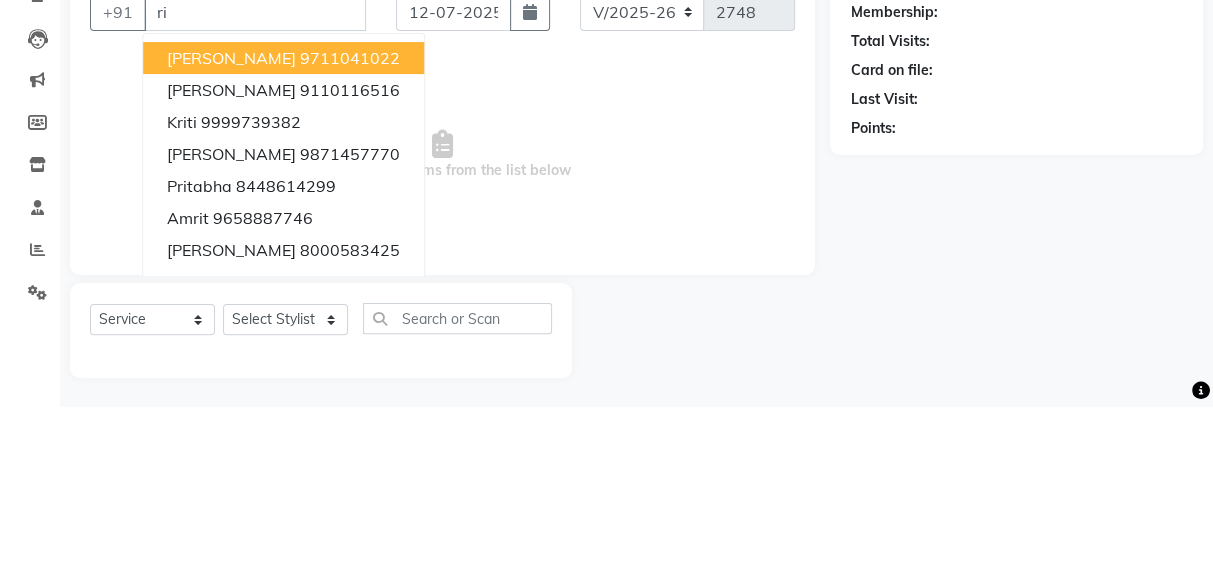 type on "r" 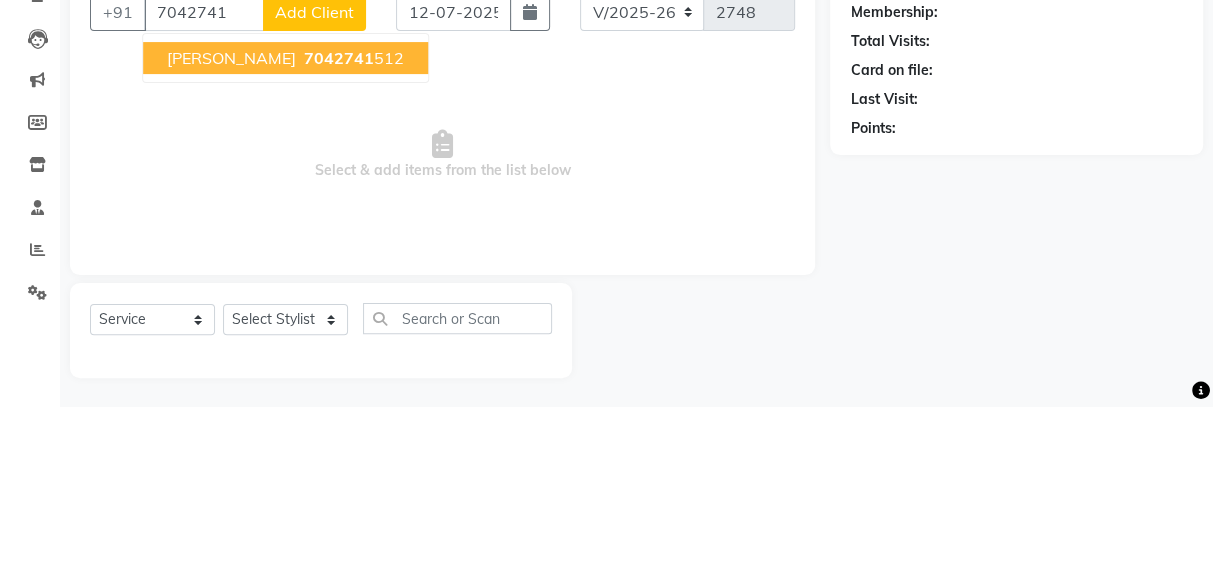 click on "7042741 512" at bounding box center [352, 227] 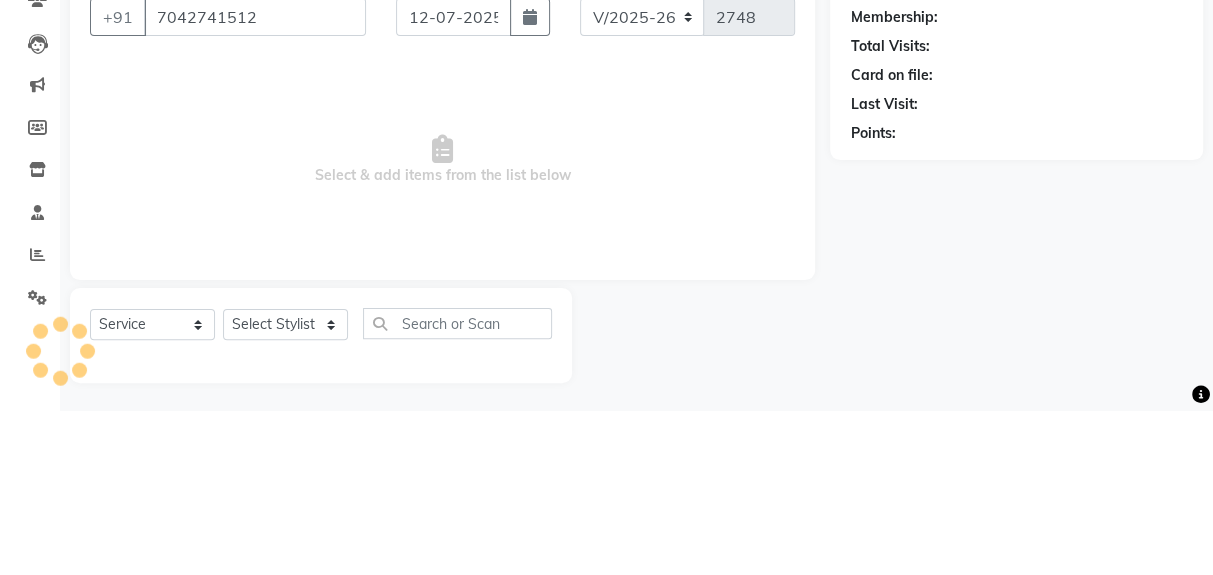 type on "7042741512" 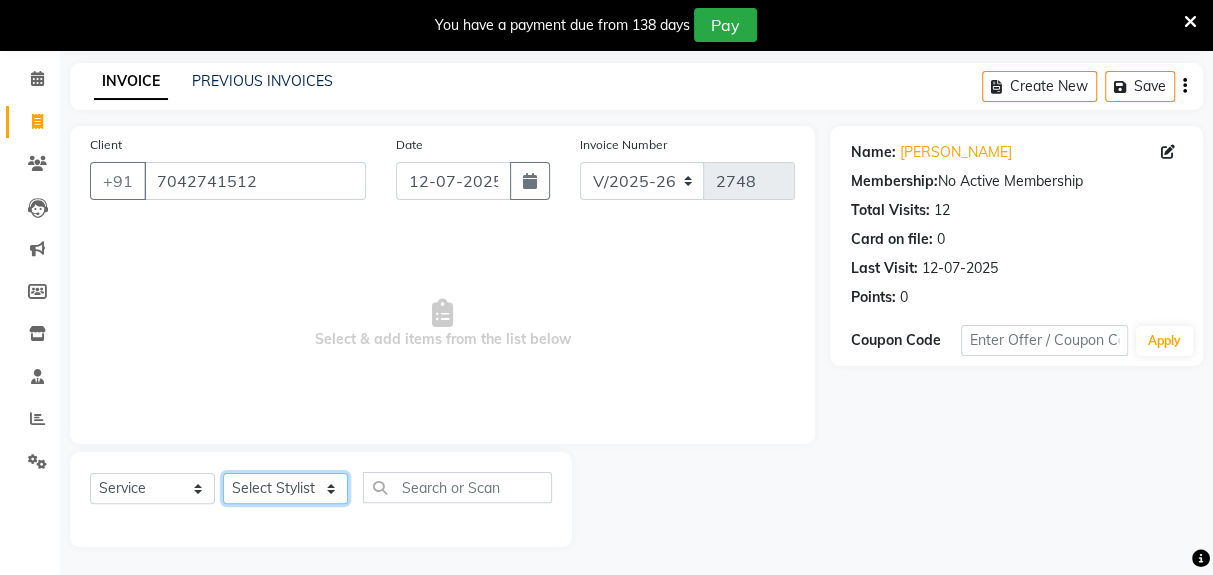 click on "Select Stylist Deepak [PERSON_NAME] [PERSON_NAME] Lamu [PERSON_NAME] [PERSON_NAME] Suraj" 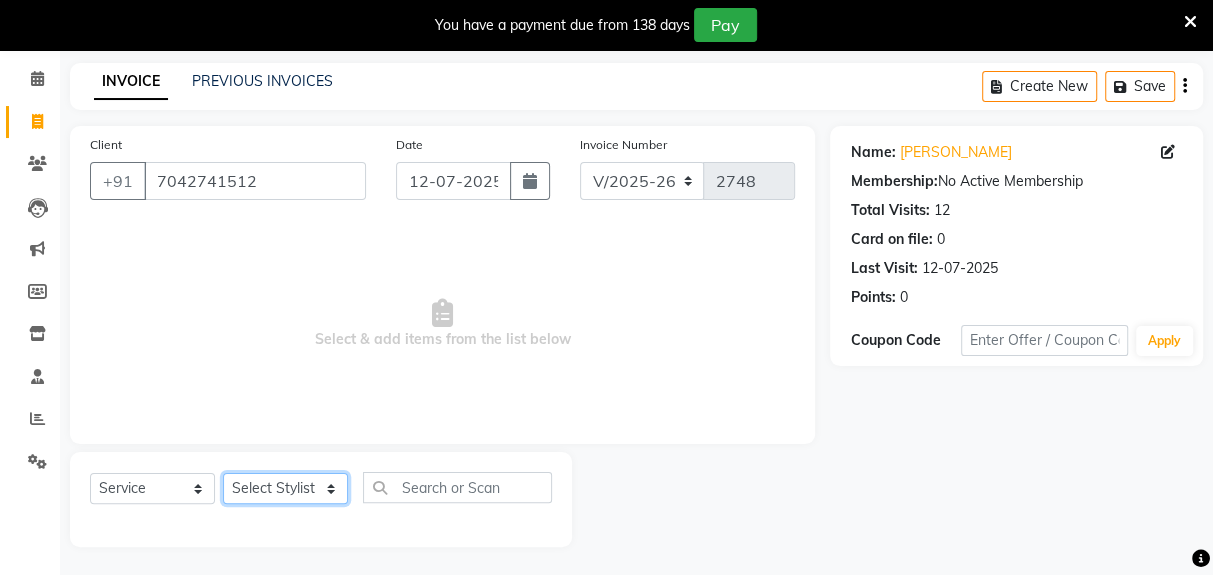 select on "39647" 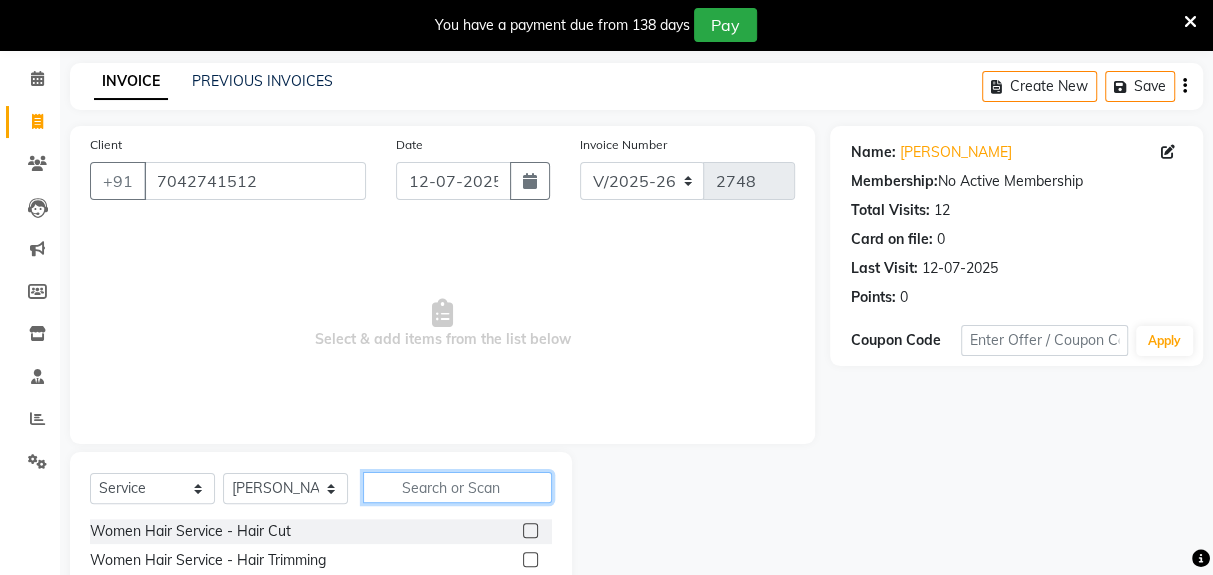 click 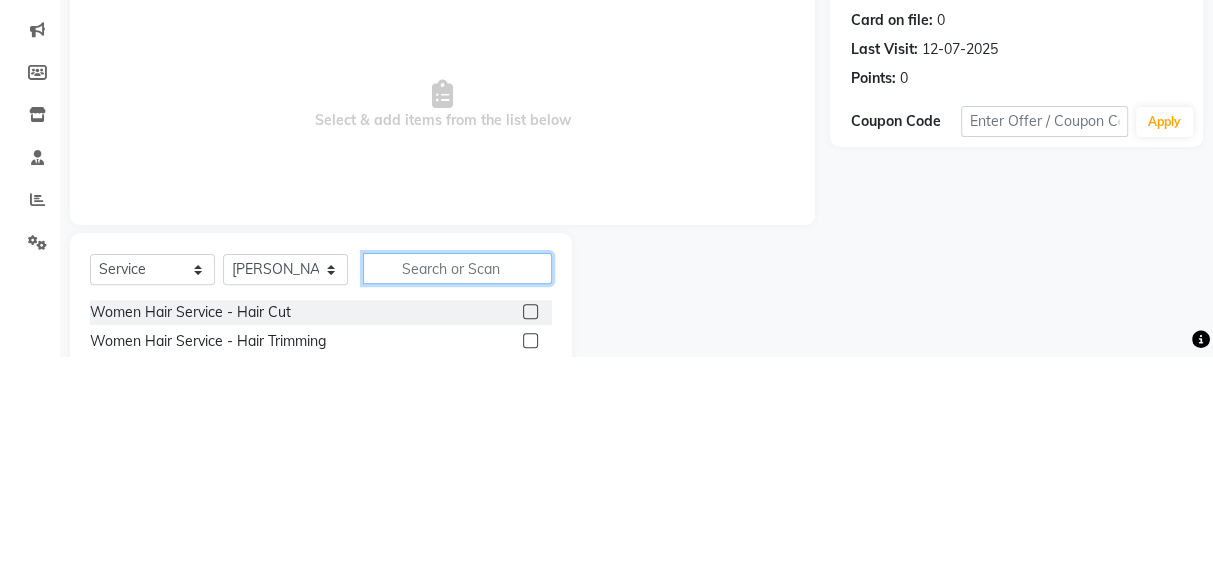 scroll, scrollTop: 123, scrollLeft: 0, axis: vertical 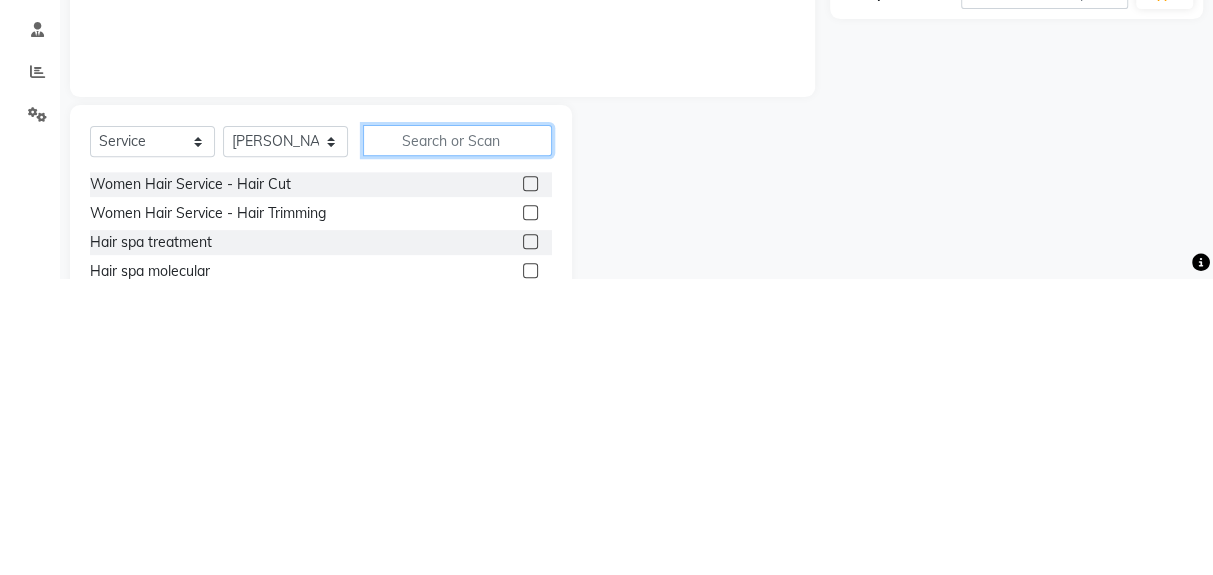 type on "P" 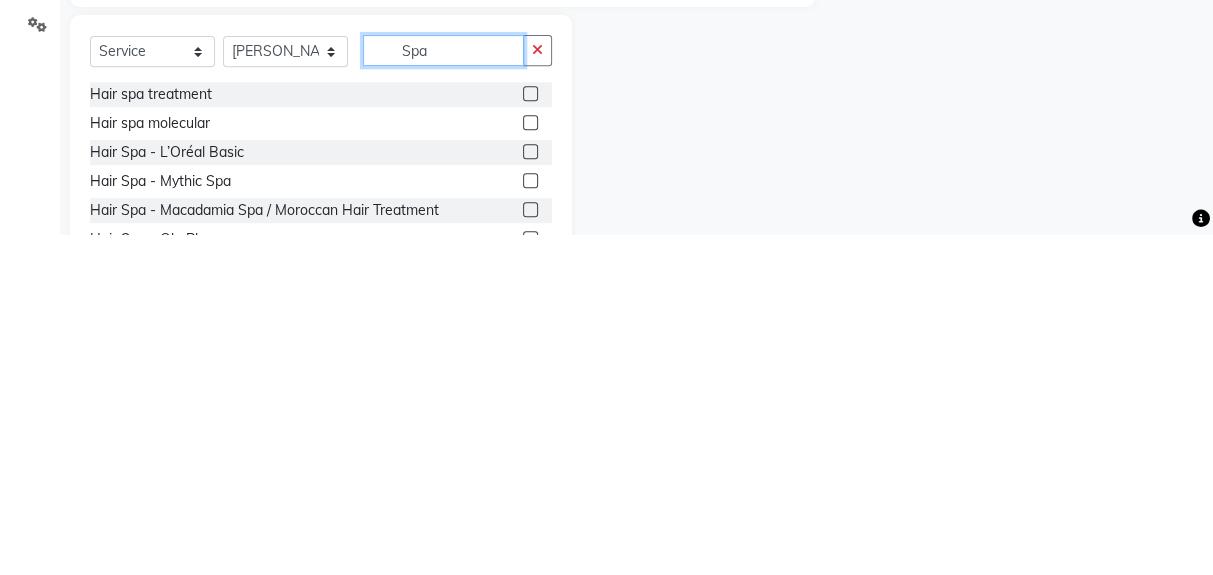 type on "Spa" 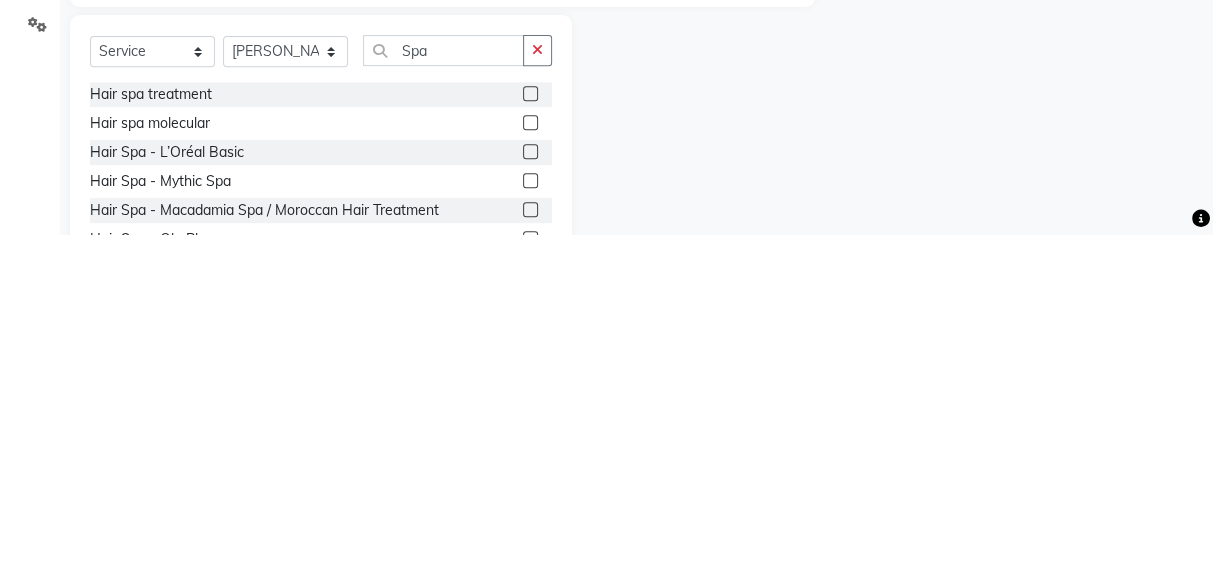 click 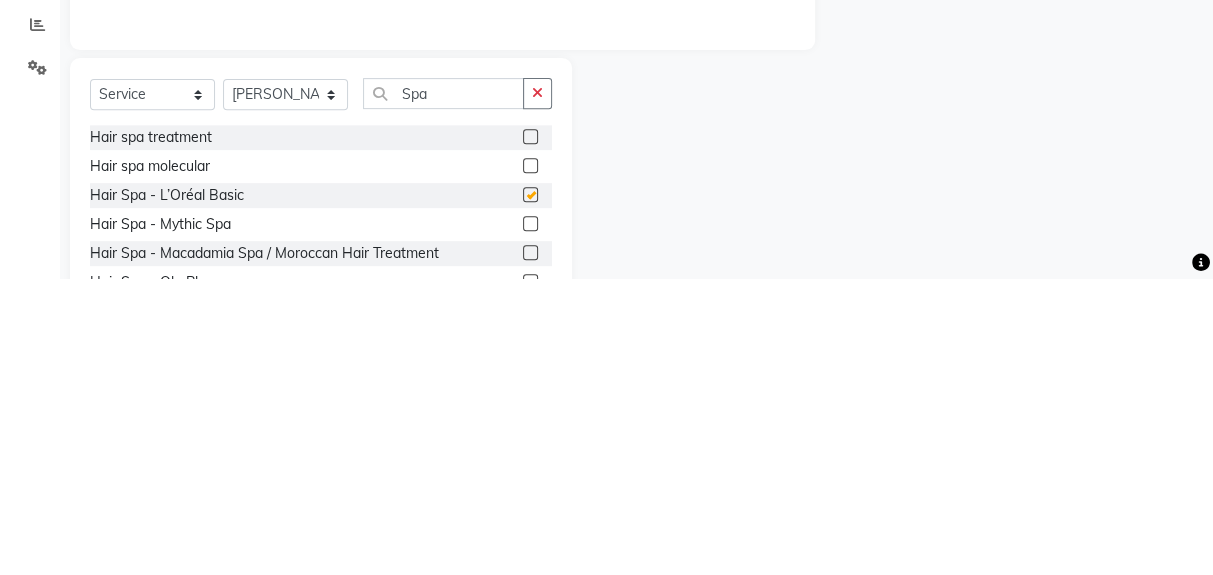 scroll, scrollTop: 170, scrollLeft: 0, axis: vertical 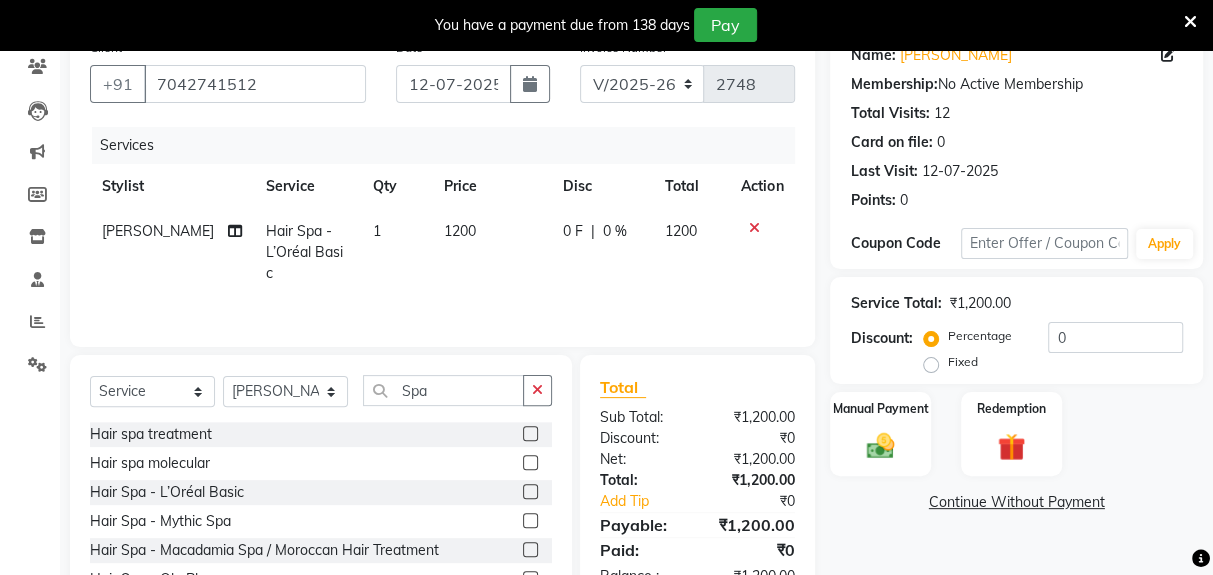 checkbox on "false" 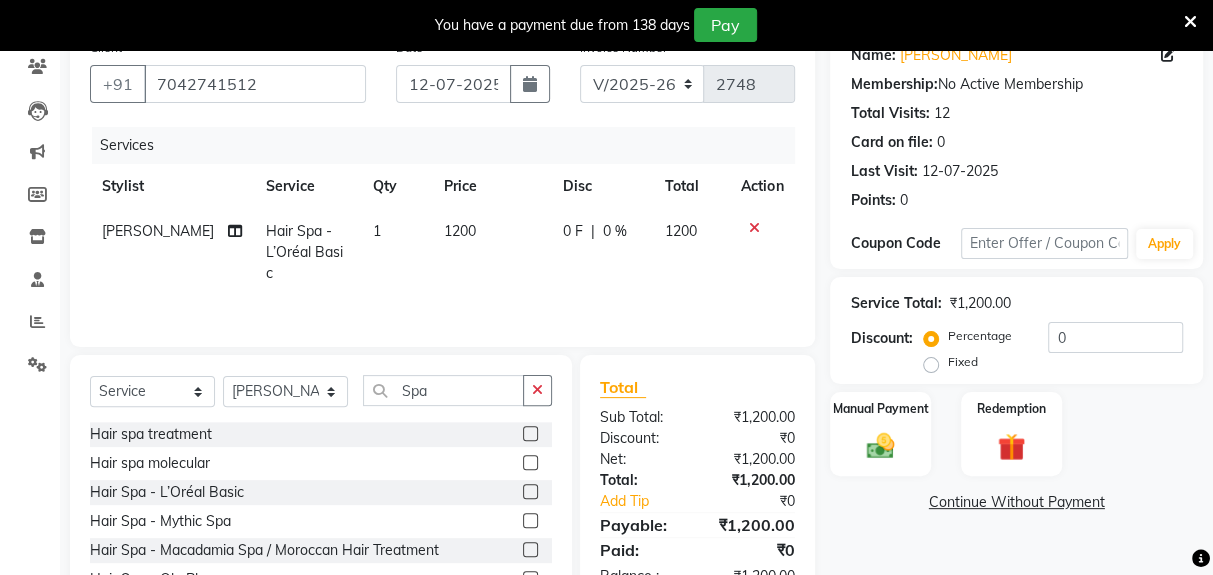 click 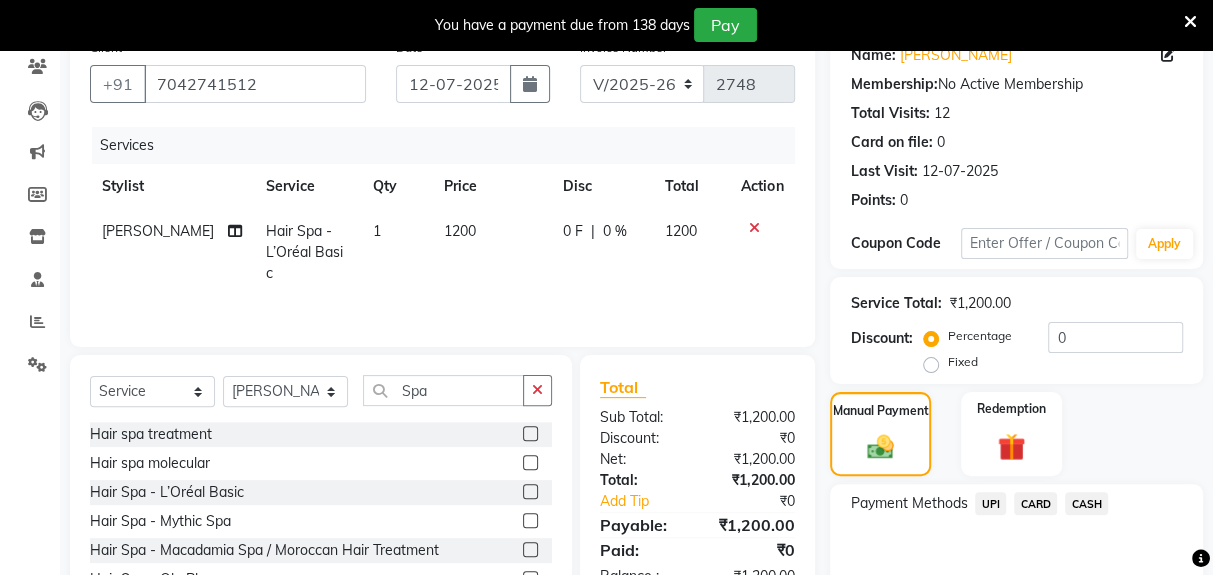 scroll, scrollTop: 180, scrollLeft: 0, axis: vertical 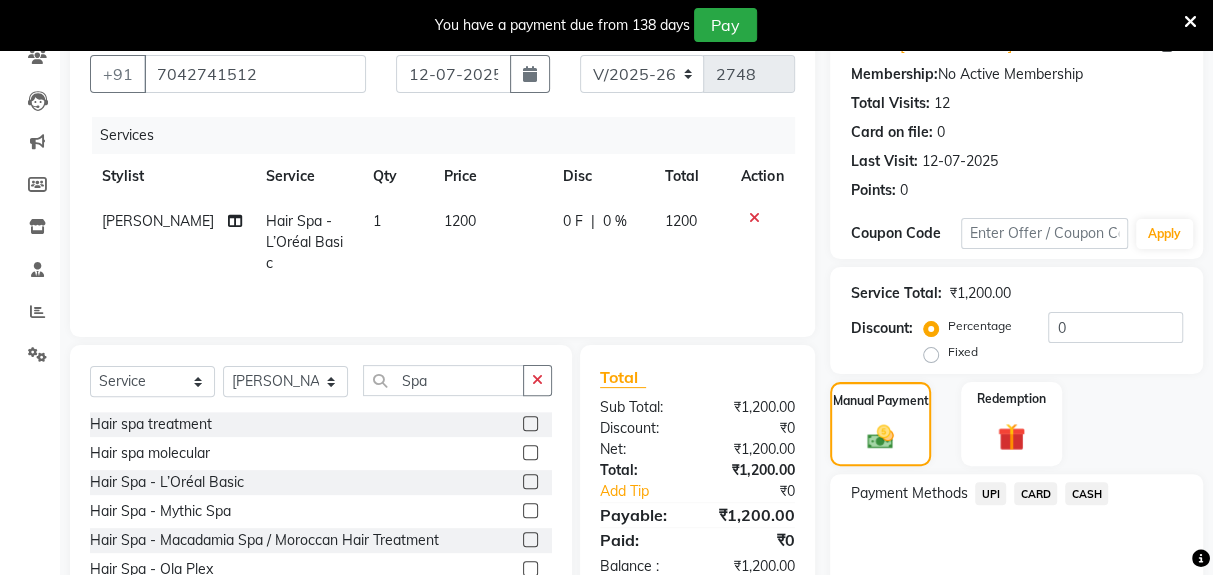click on "UPI" 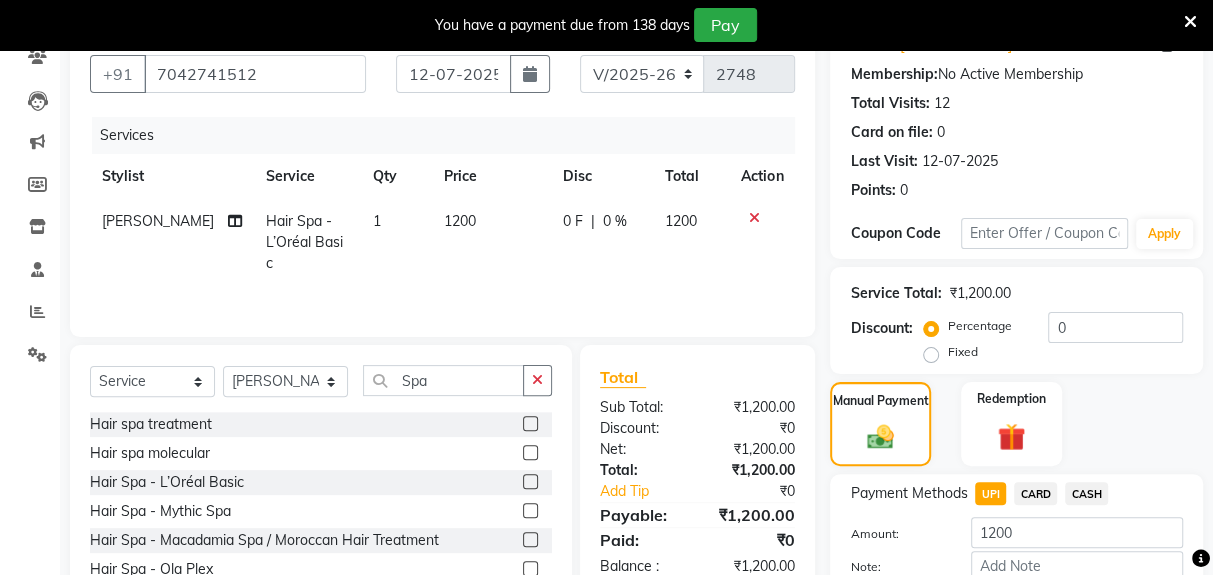 click on "Add Payment" 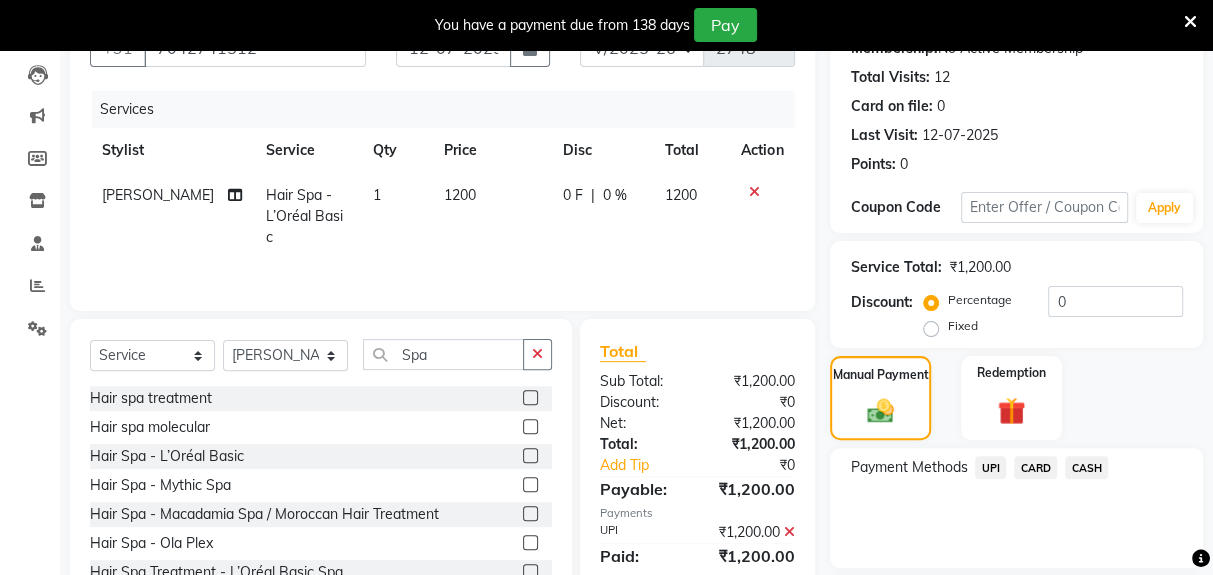 scroll, scrollTop: 294, scrollLeft: 0, axis: vertical 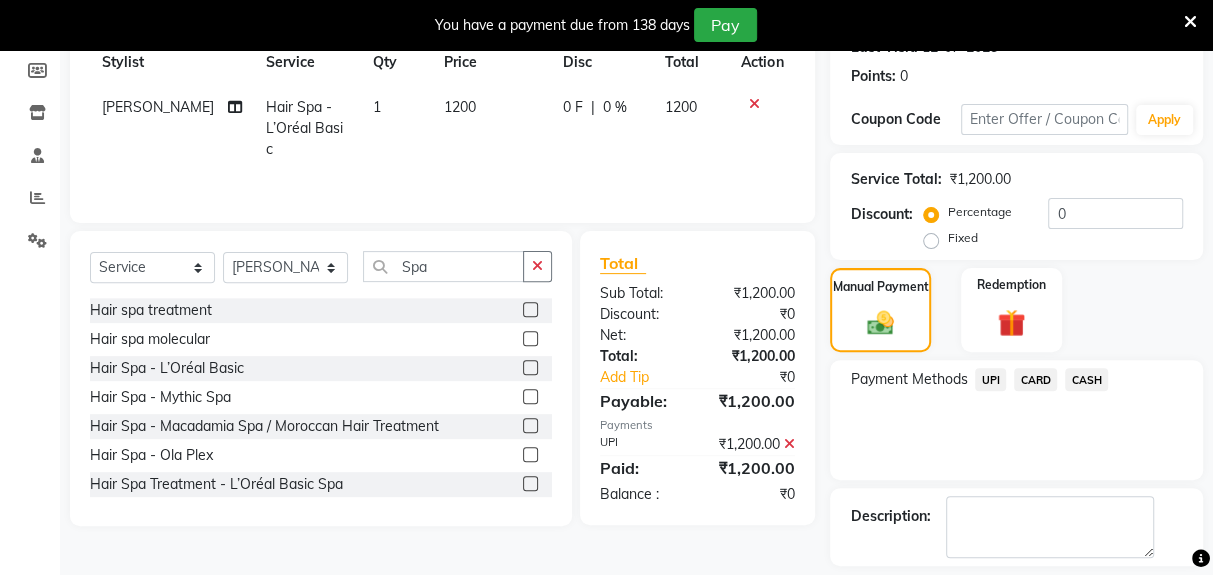 click on "Checkout" 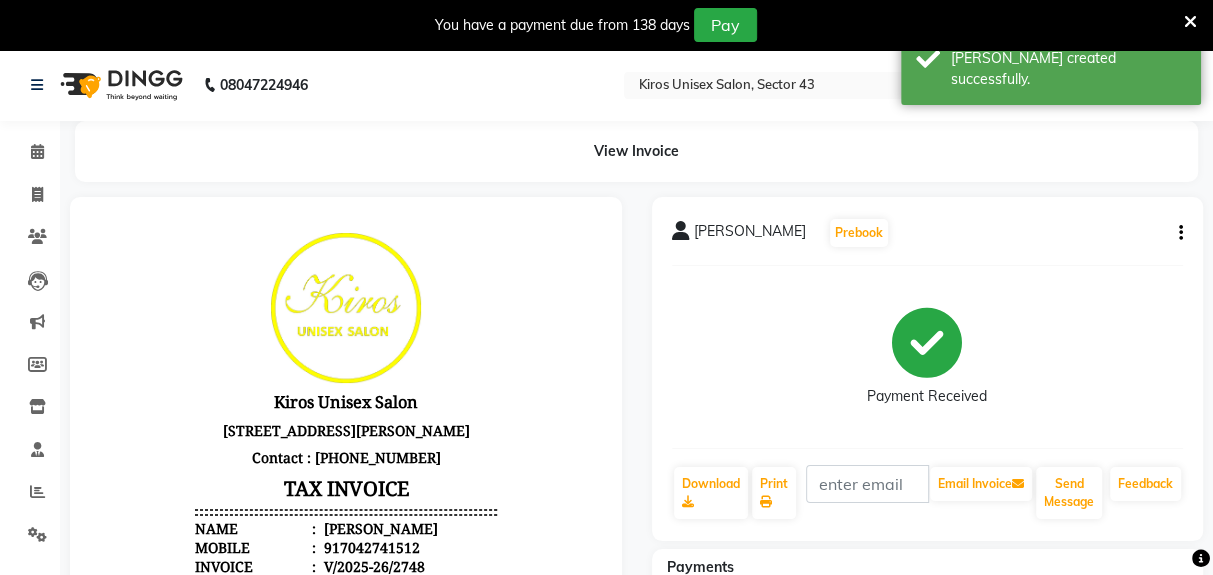 scroll, scrollTop: 0, scrollLeft: 0, axis: both 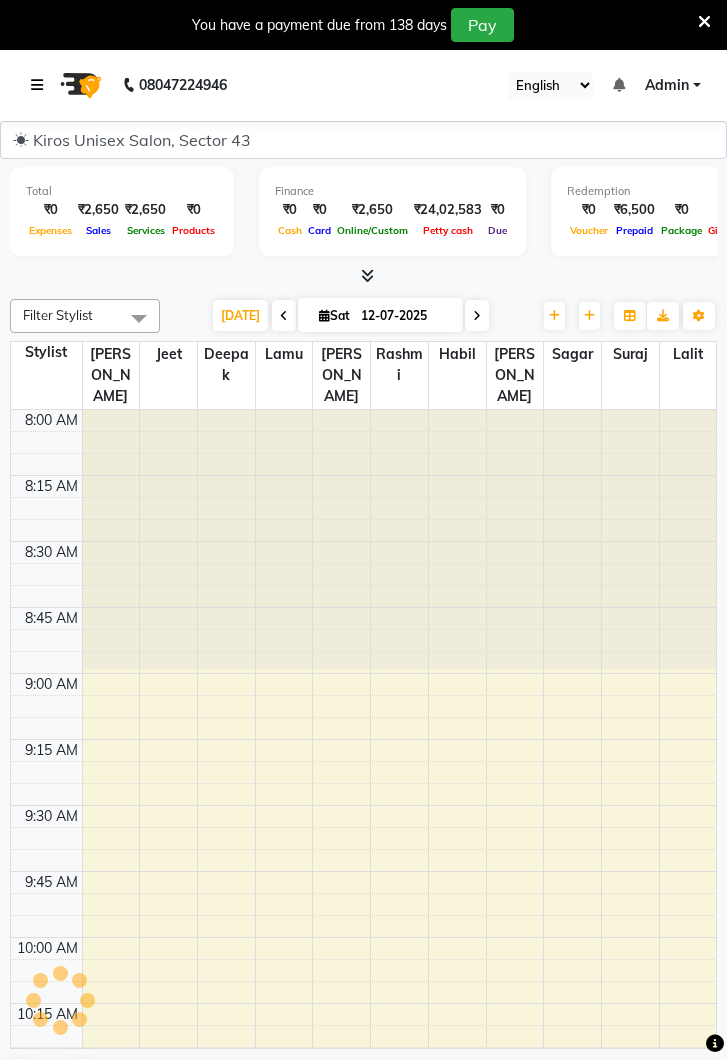 click at bounding box center [41, 85] 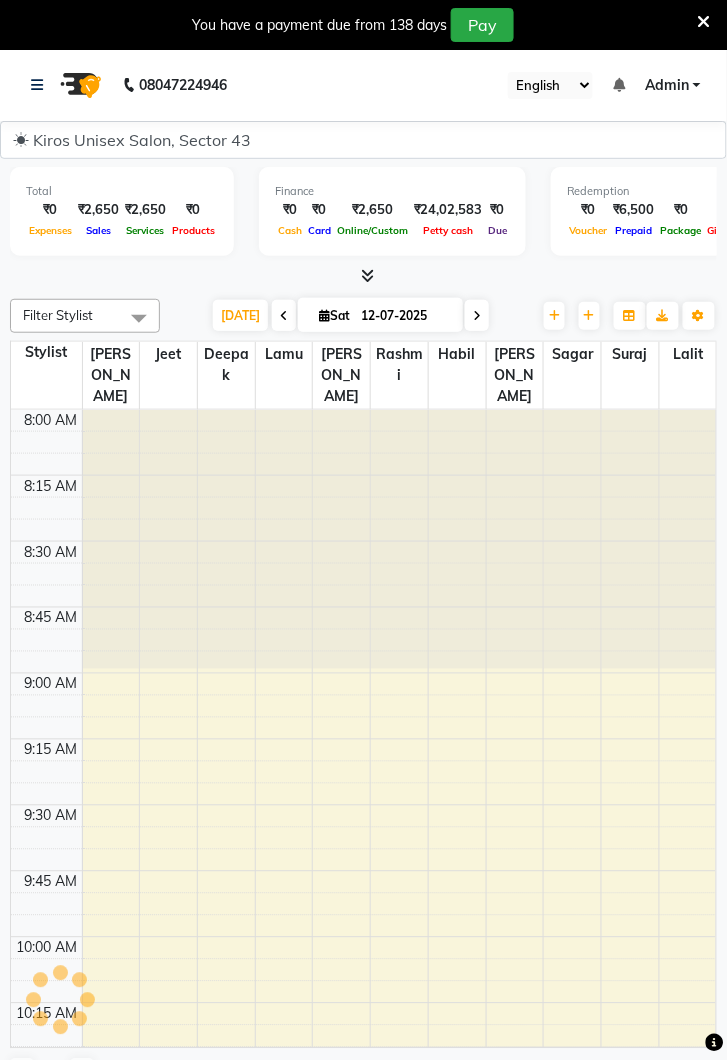 click on "Invoice" 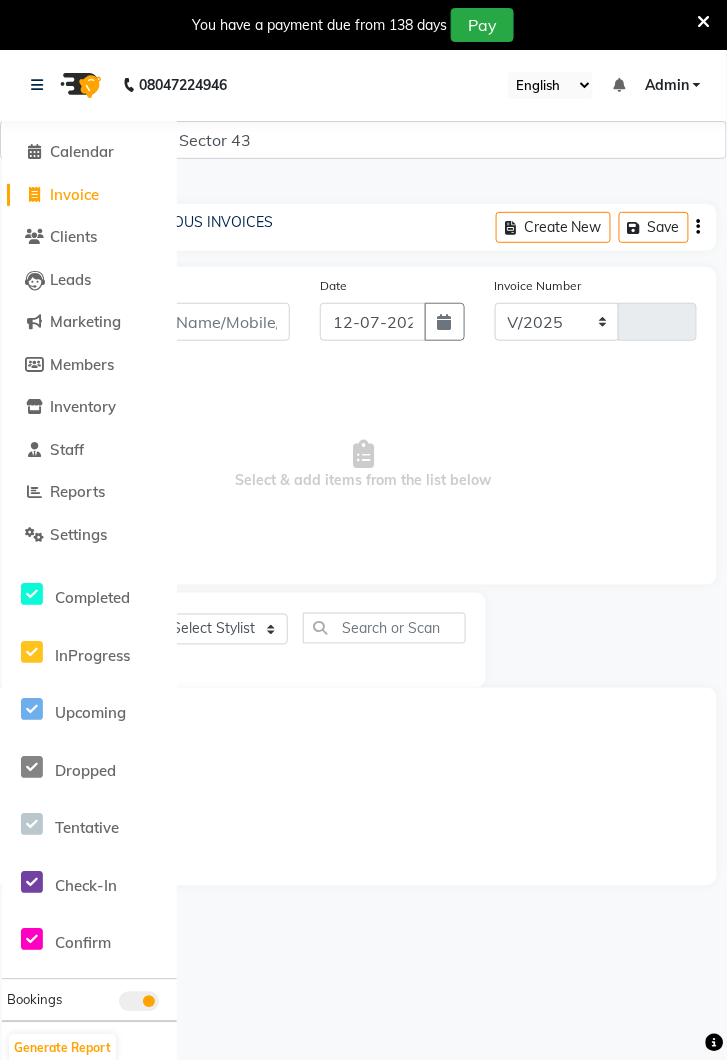 select on "5694" 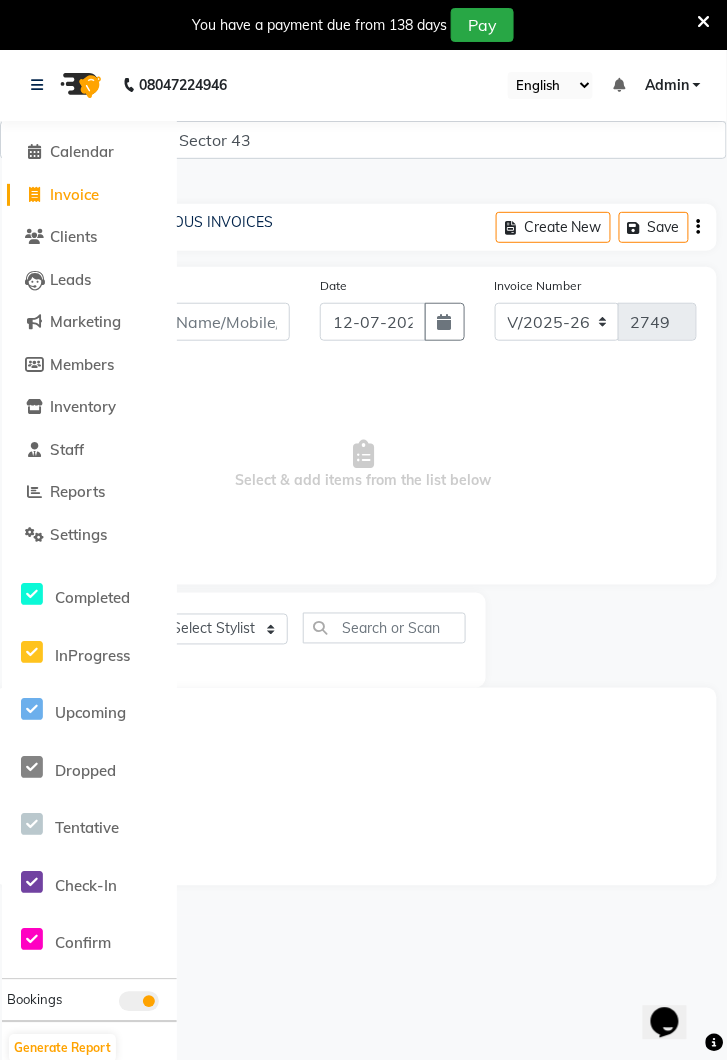 scroll, scrollTop: 0, scrollLeft: 0, axis: both 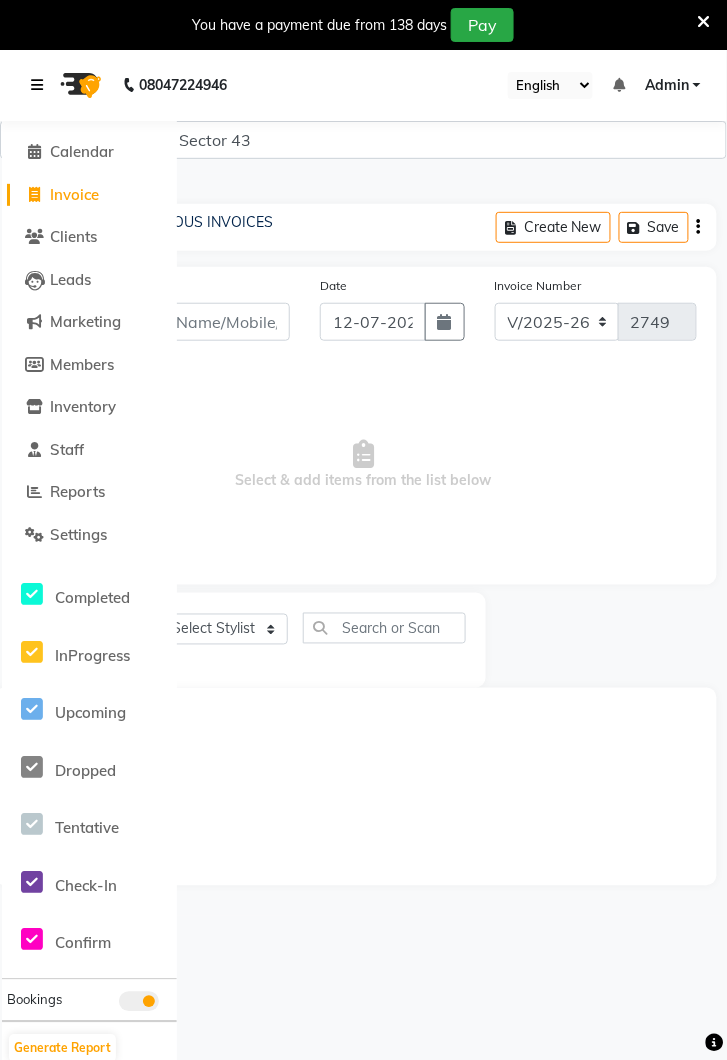 click at bounding box center (37, 85) 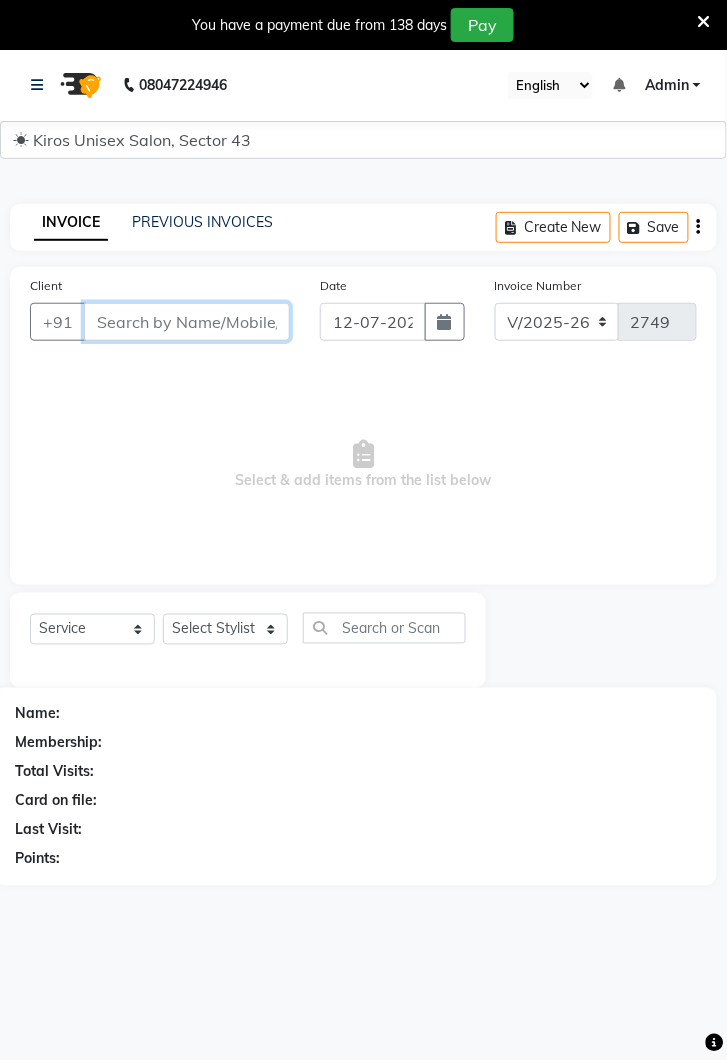 click on "Client" at bounding box center (187, 322) 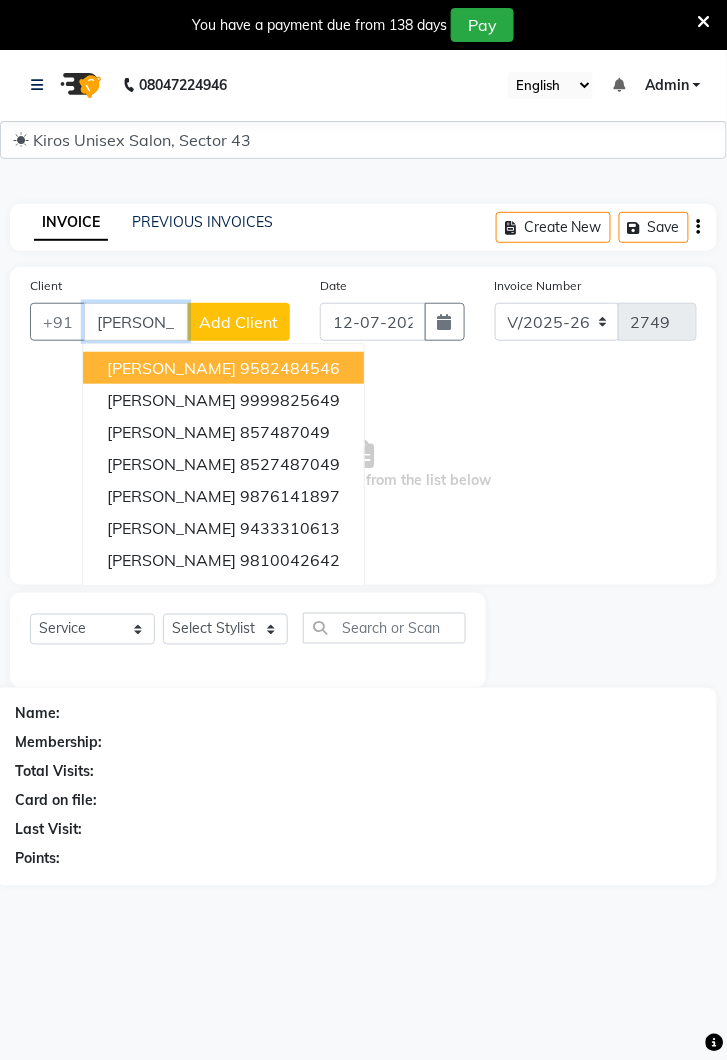 click on "[PERSON_NAME]  9582484546" at bounding box center [223, 368] 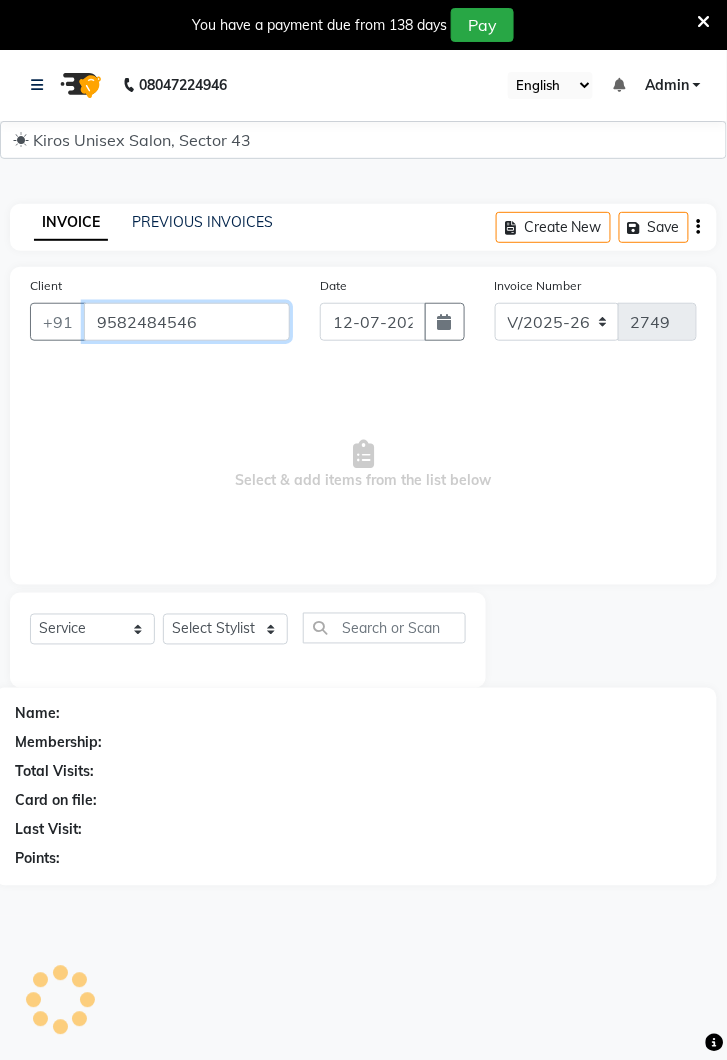 type on "9582484546" 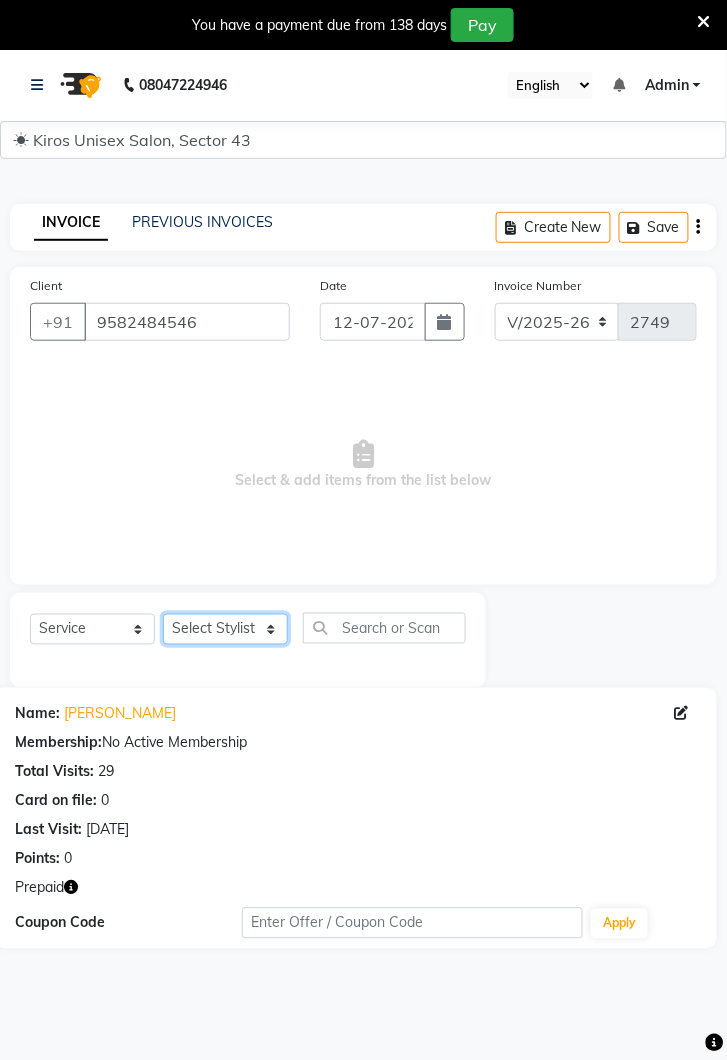 click on "Select Stylist Deepak [PERSON_NAME] [PERSON_NAME] Lamu [PERSON_NAME] [PERSON_NAME] Suraj" 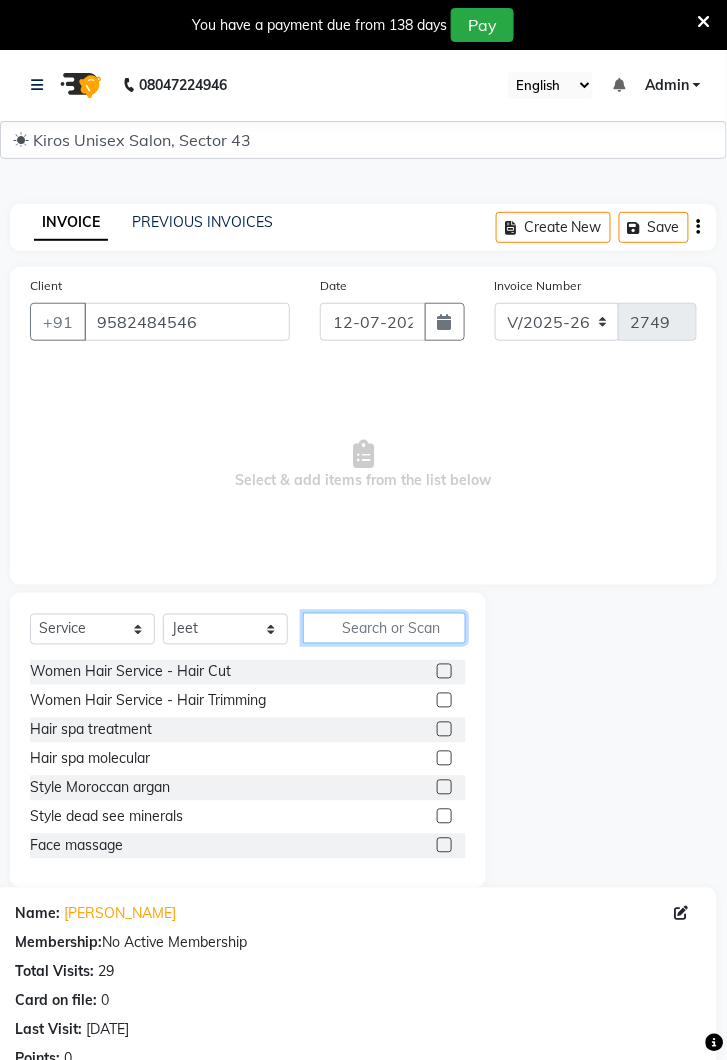 click 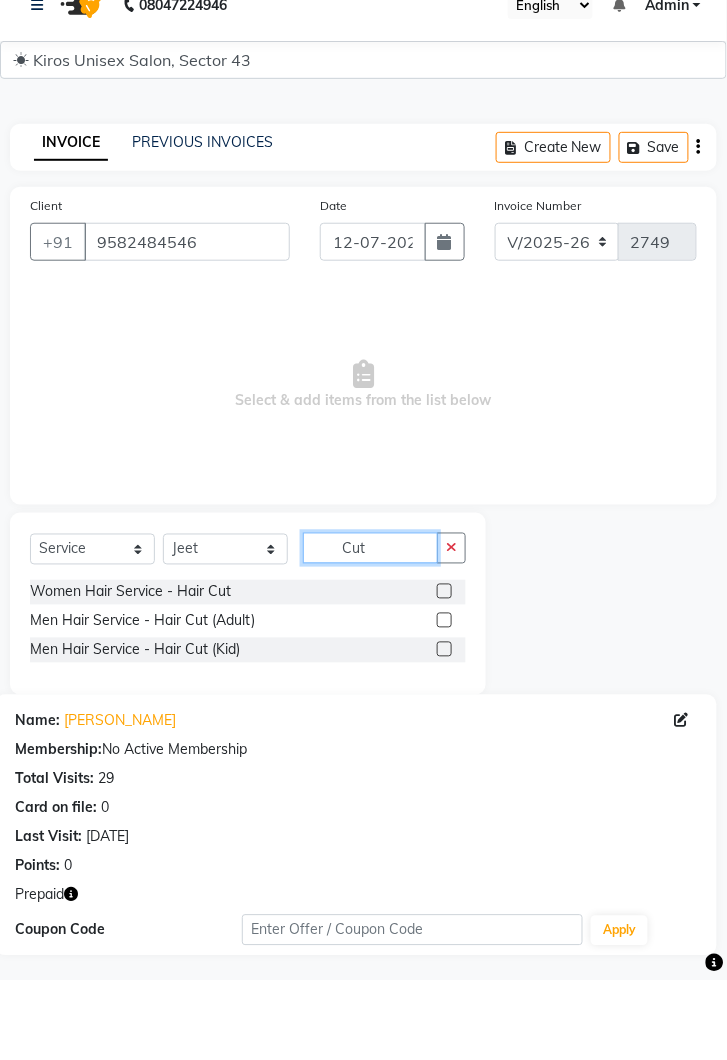 type on "Cut" 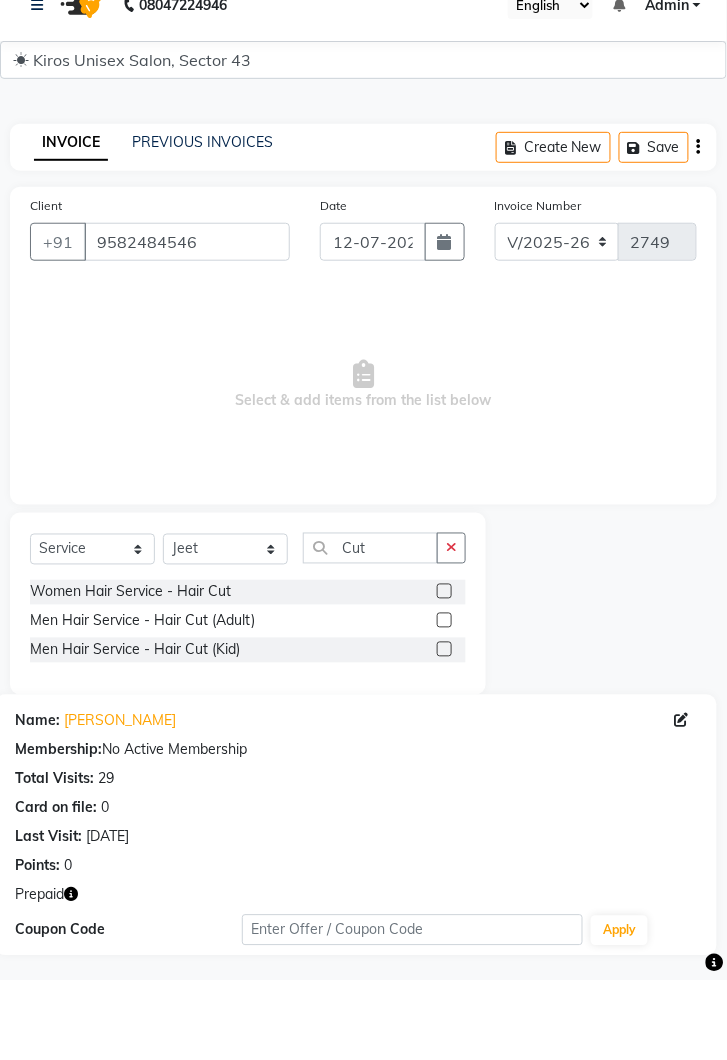 click 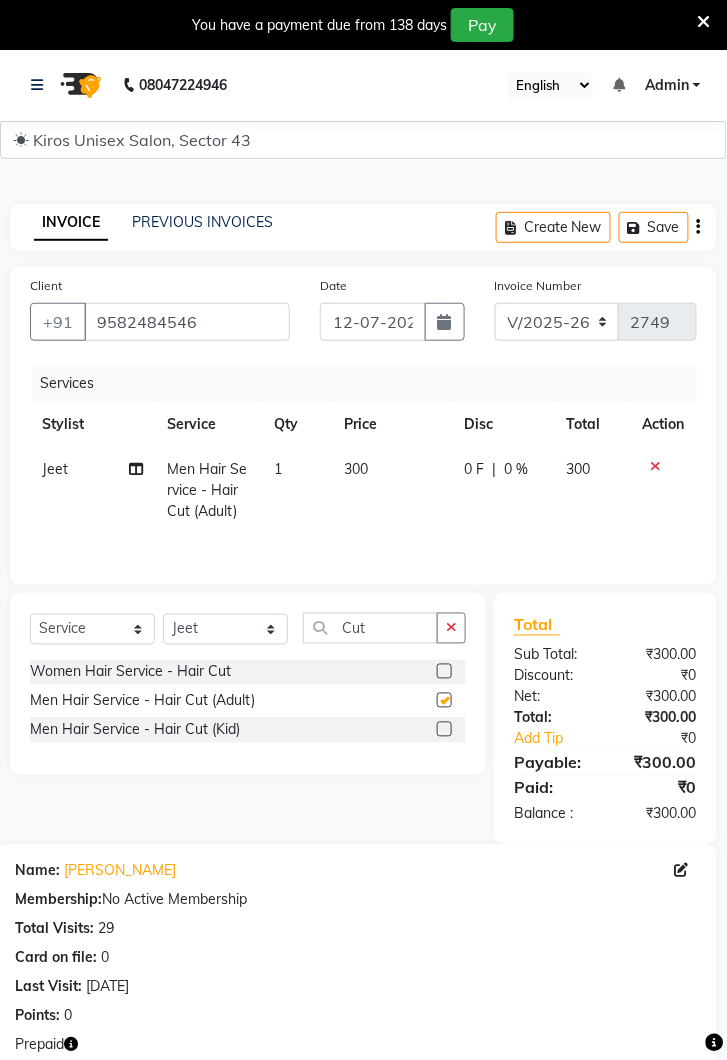 checkbox on "false" 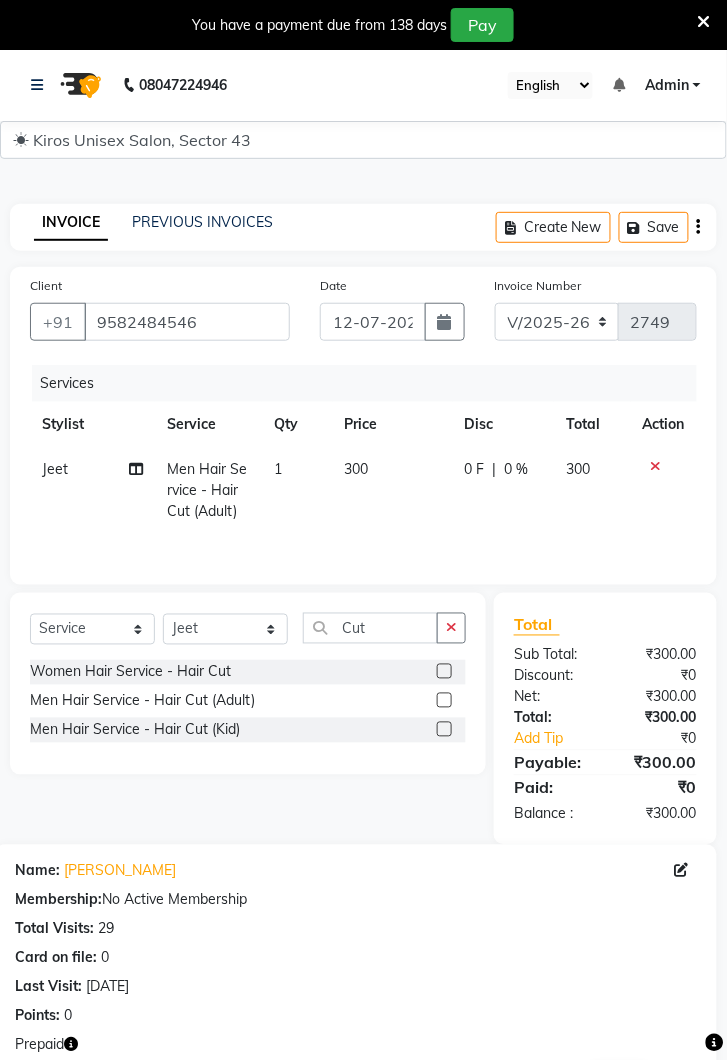 click 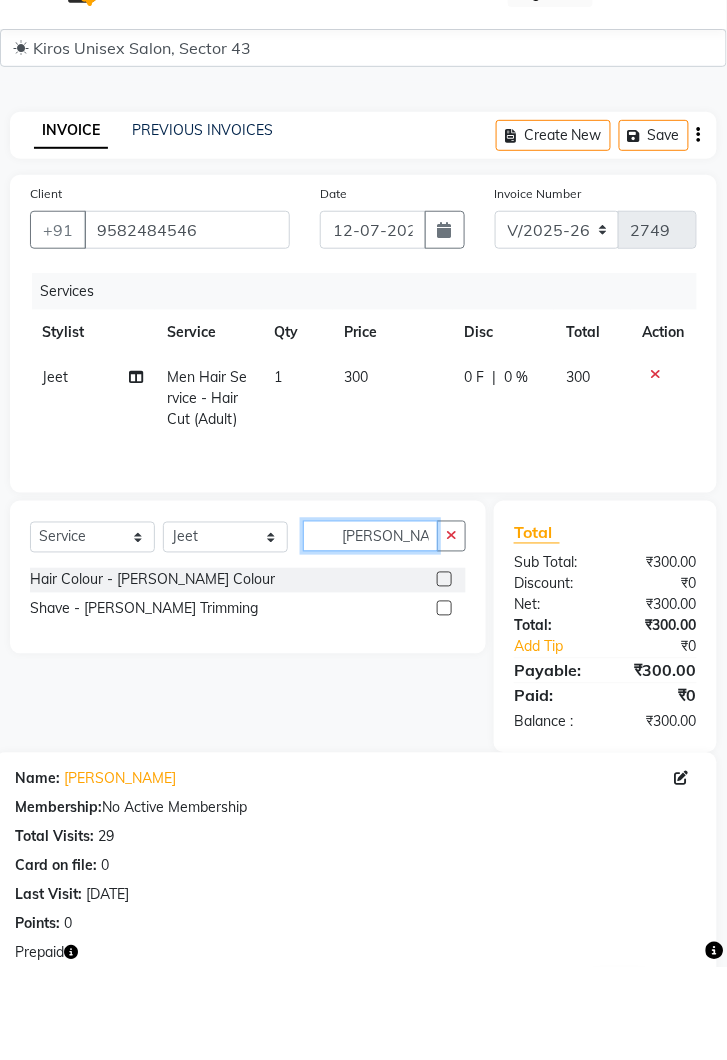 type on "[PERSON_NAME]" 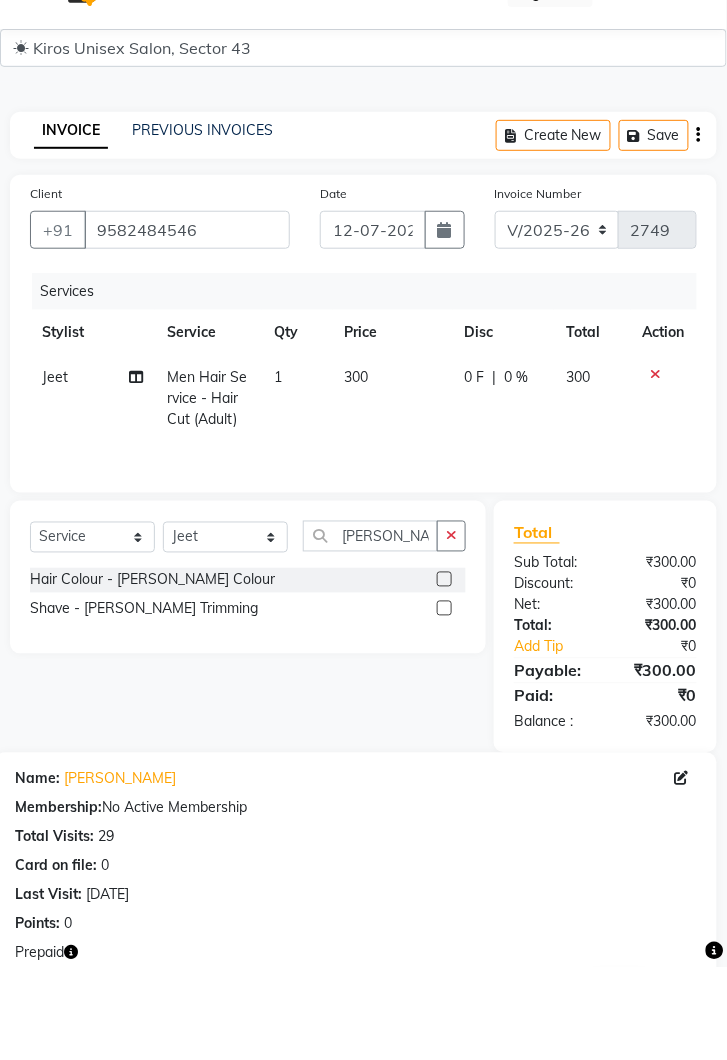 click on "Hair Colour - [PERSON_NAME] Colour  Shave - [PERSON_NAME] Trimming" 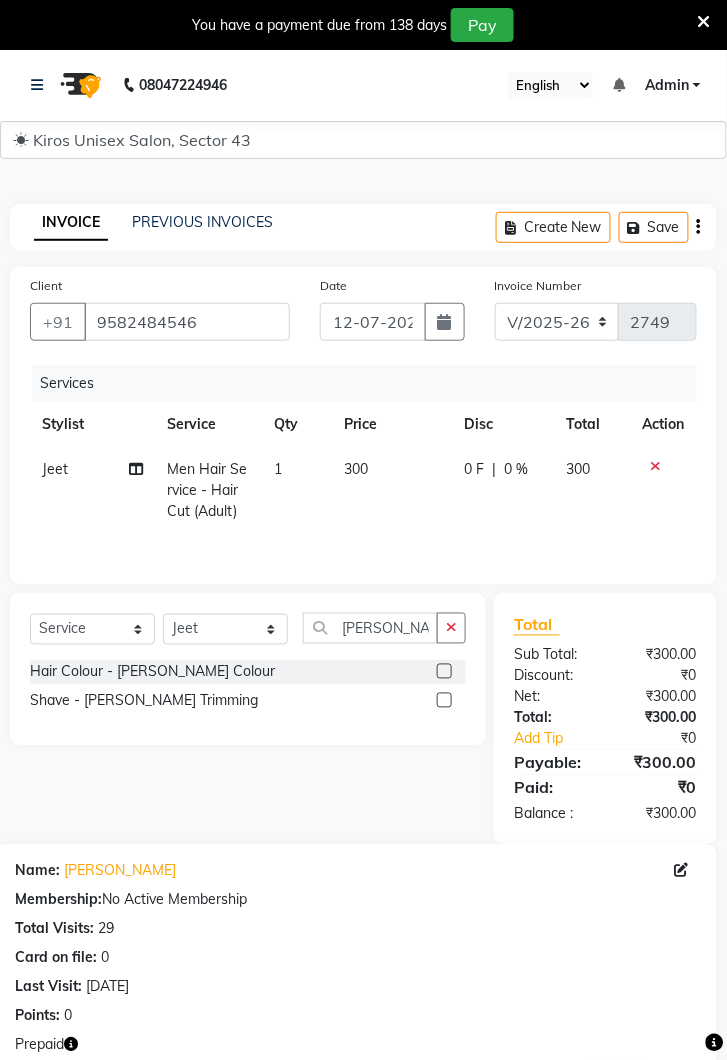 click 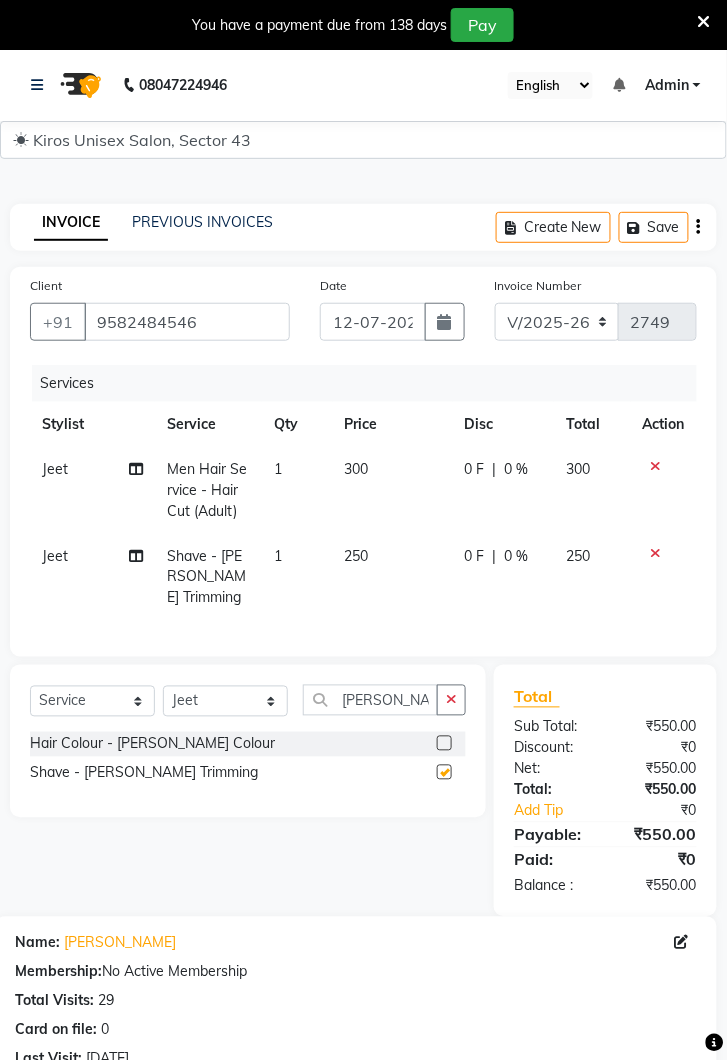 checkbox on "false" 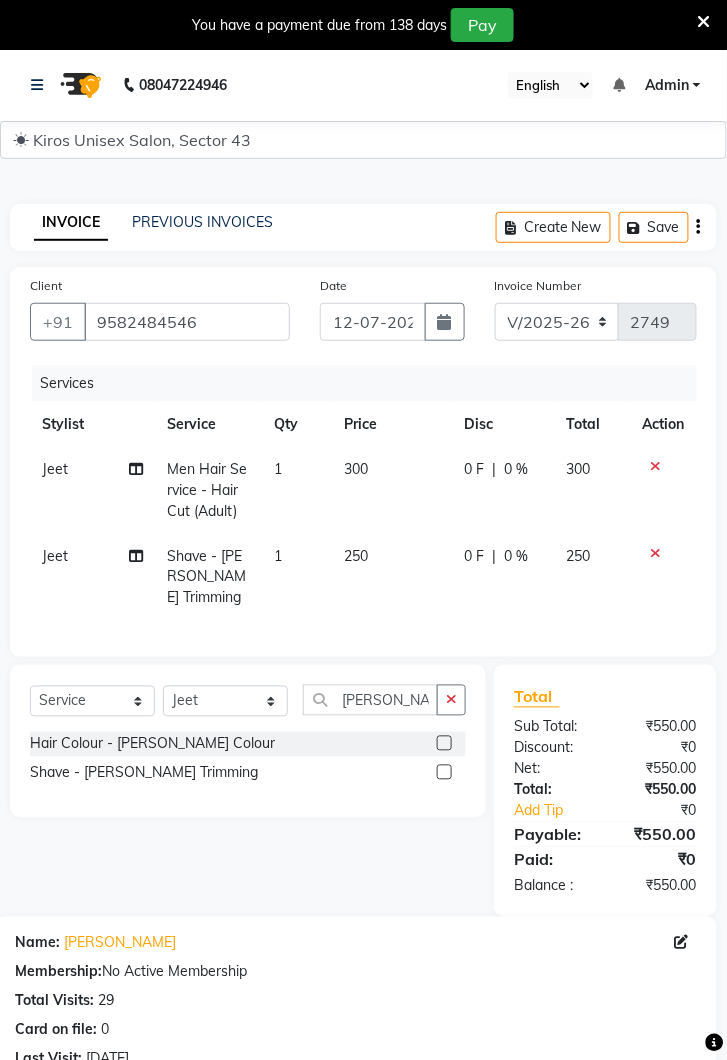 click 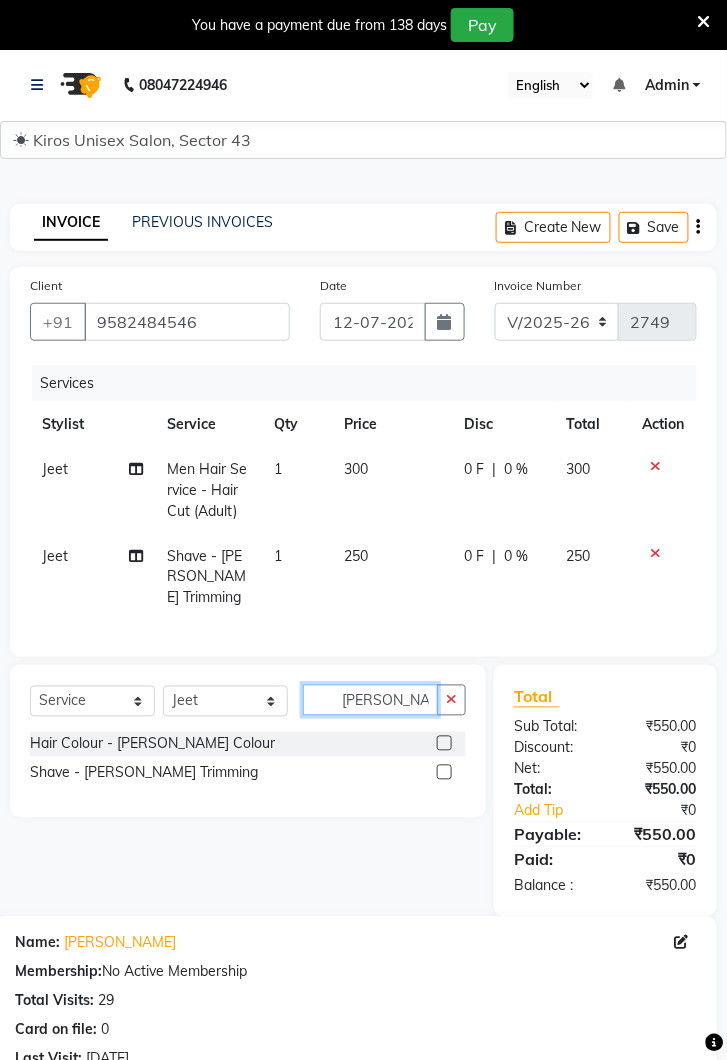 type 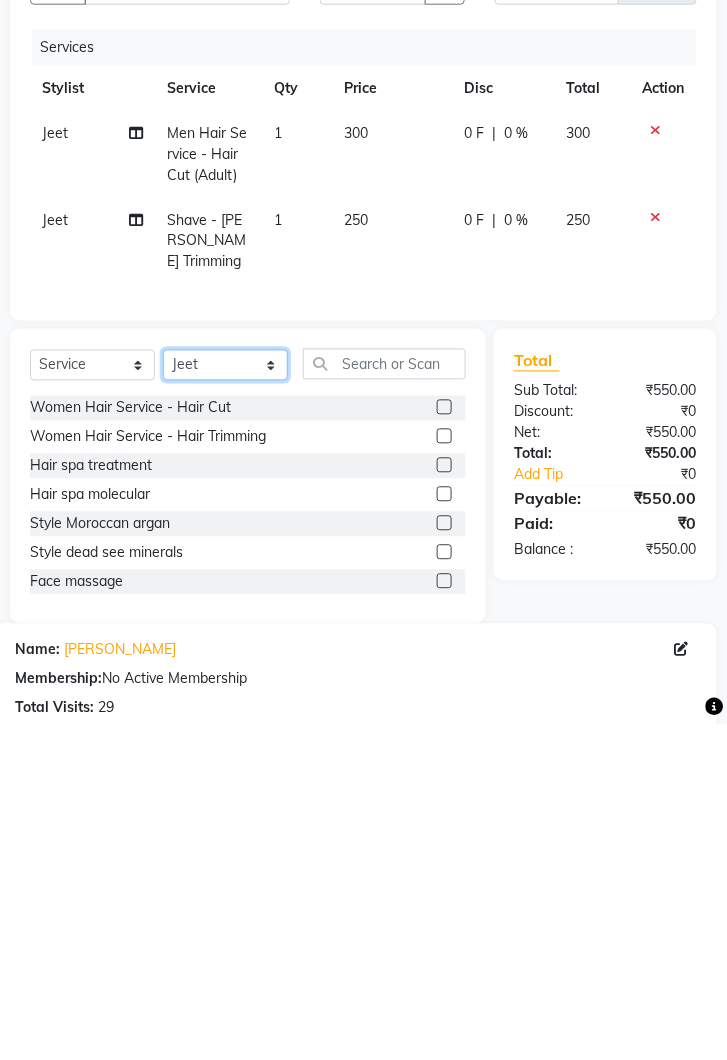 click on "Select Stylist Deepak [PERSON_NAME] [PERSON_NAME] Lamu [PERSON_NAME] [PERSON_NAME] Suraj" 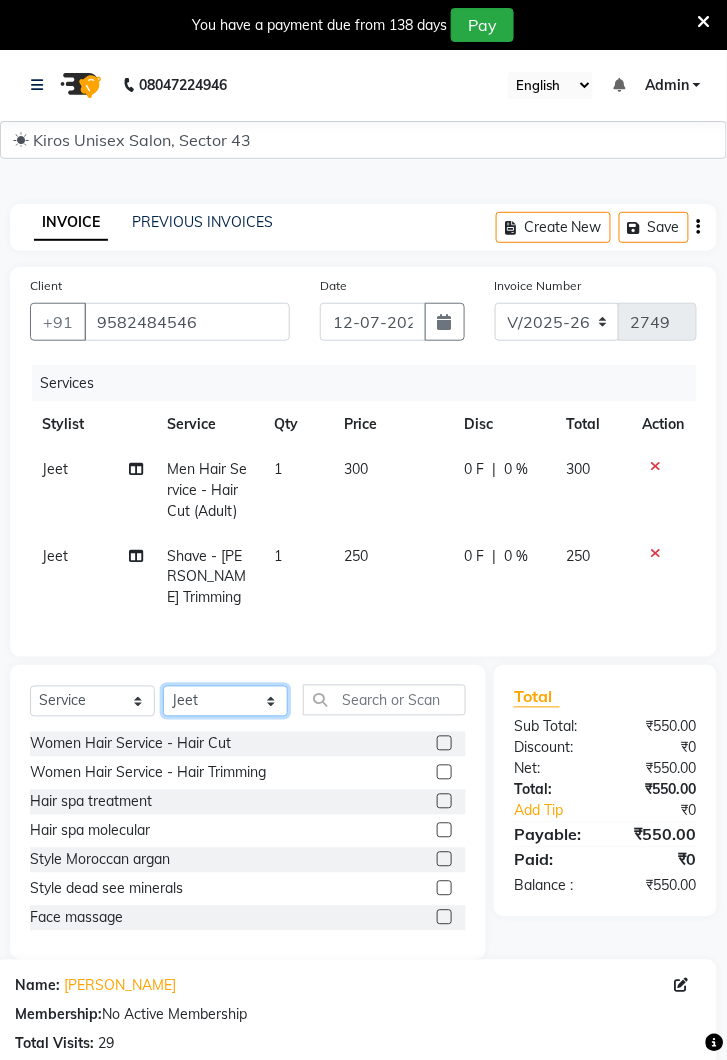 select on "65175" 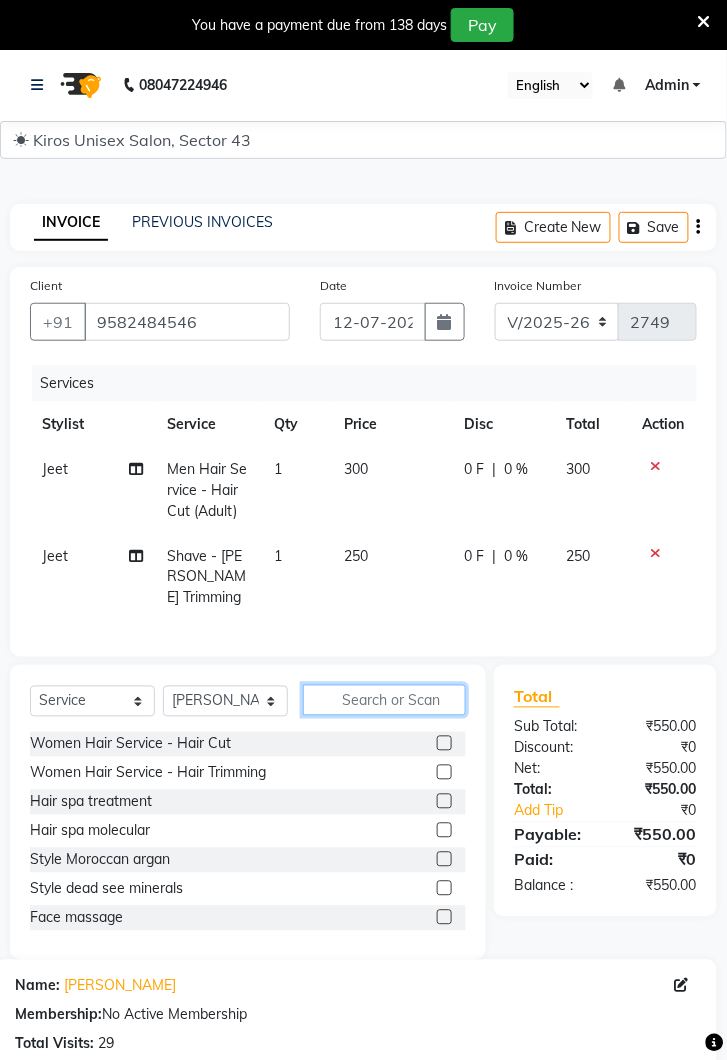 click 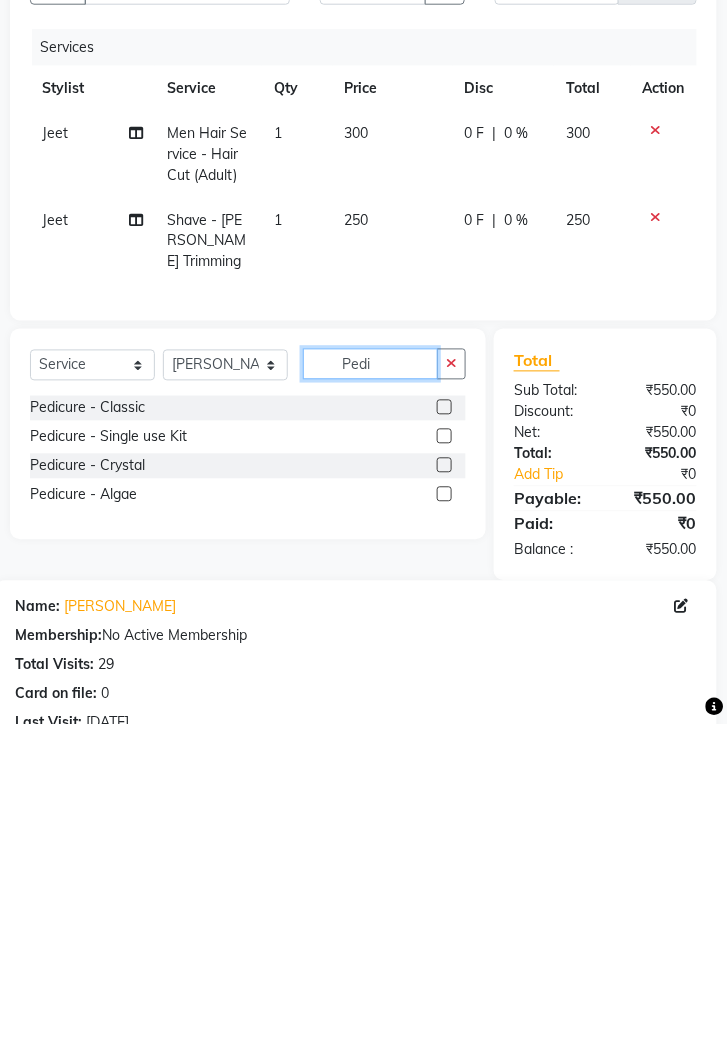 type on "Pedi" 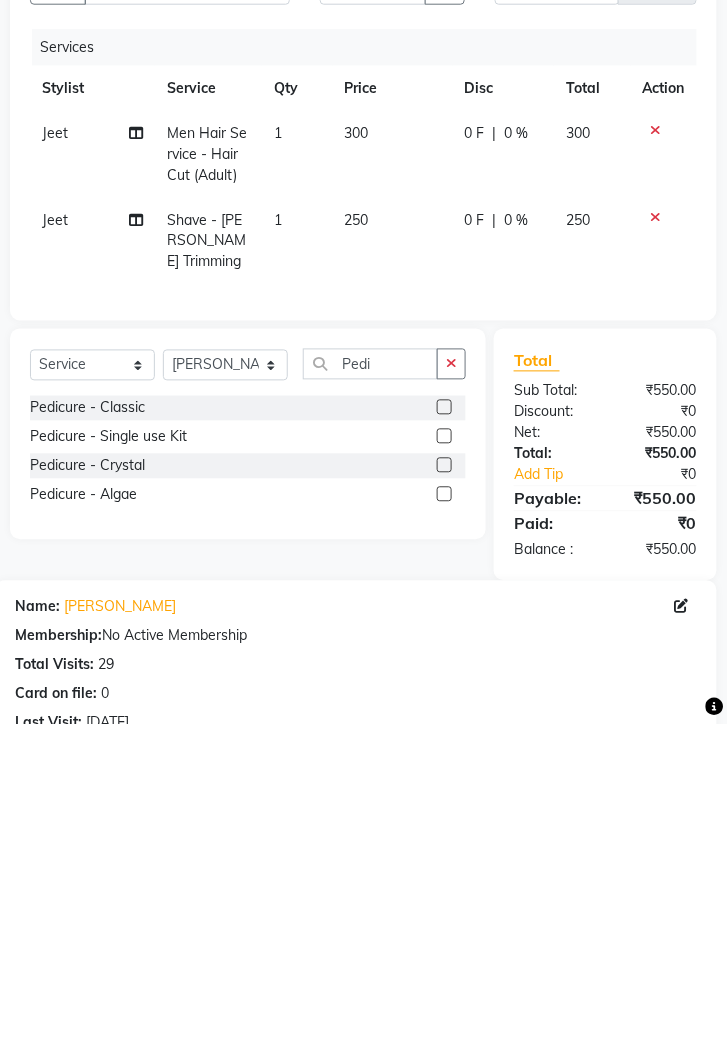 click 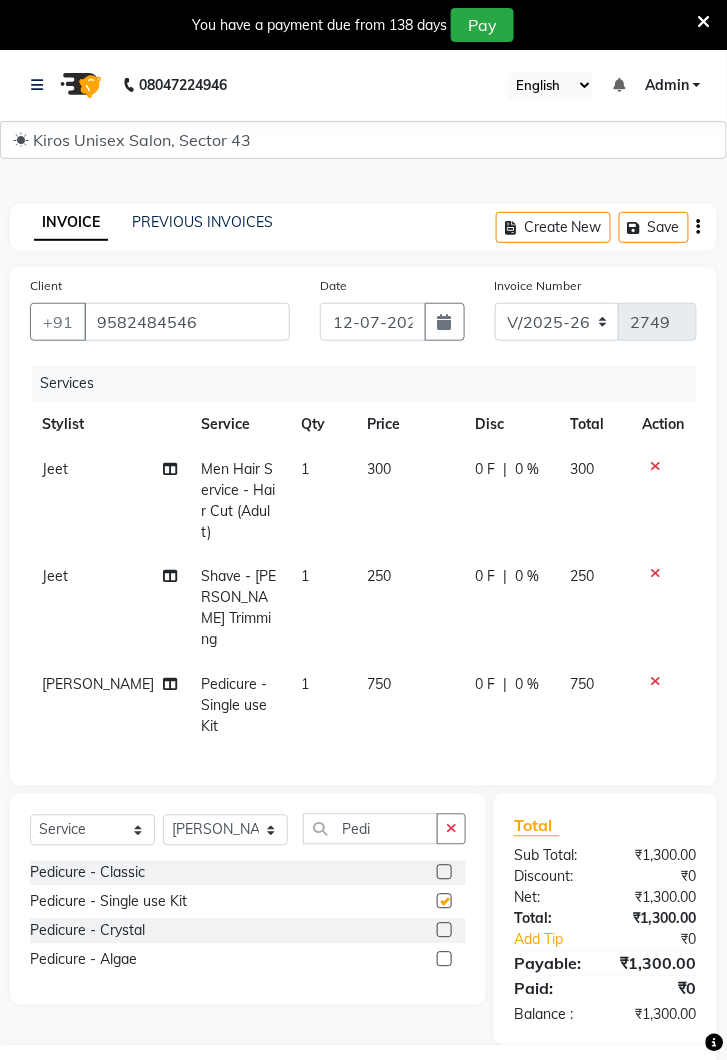 checkbox on "false" 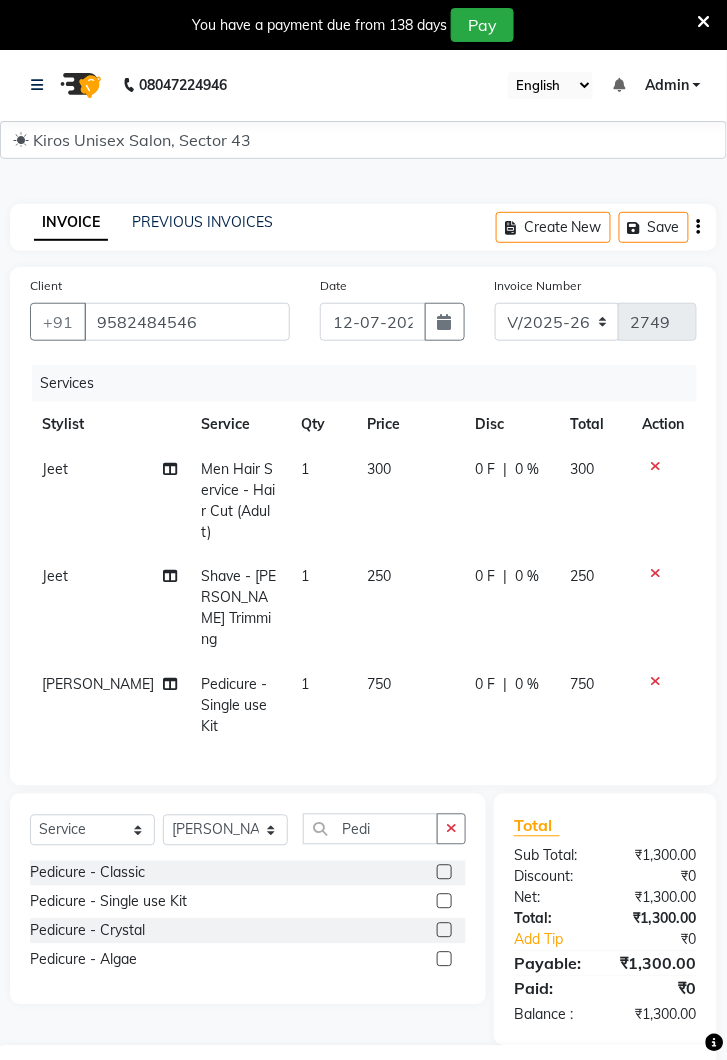 click 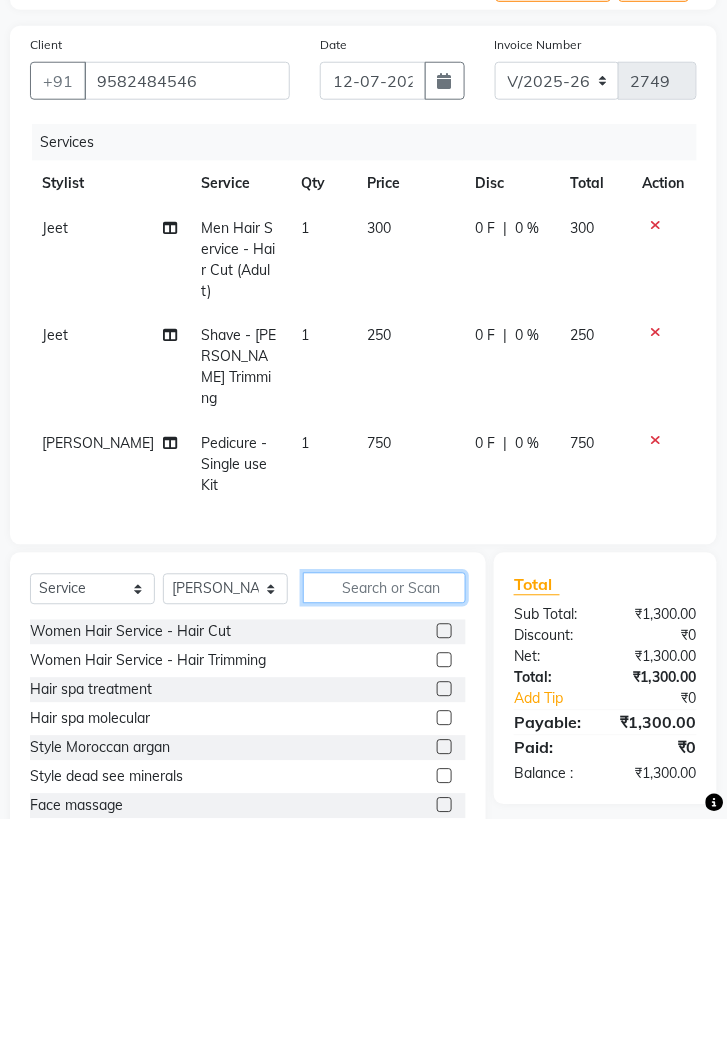 scroll, scrollTop: 49, scrollLeft: 0, axis: vertical 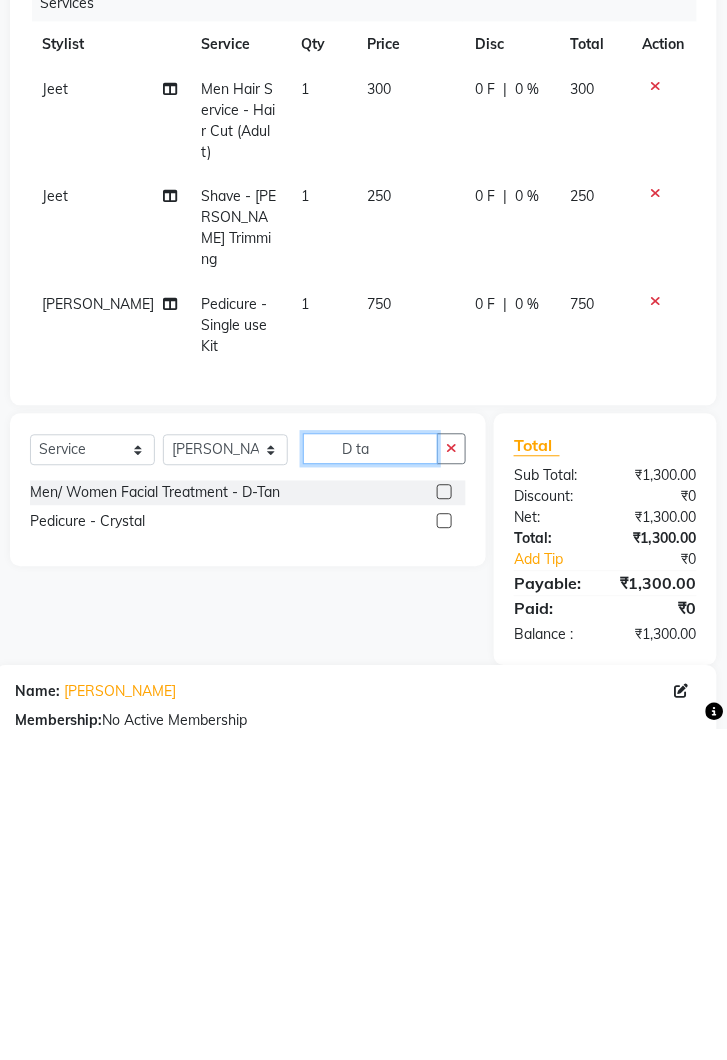 type on "D ta" 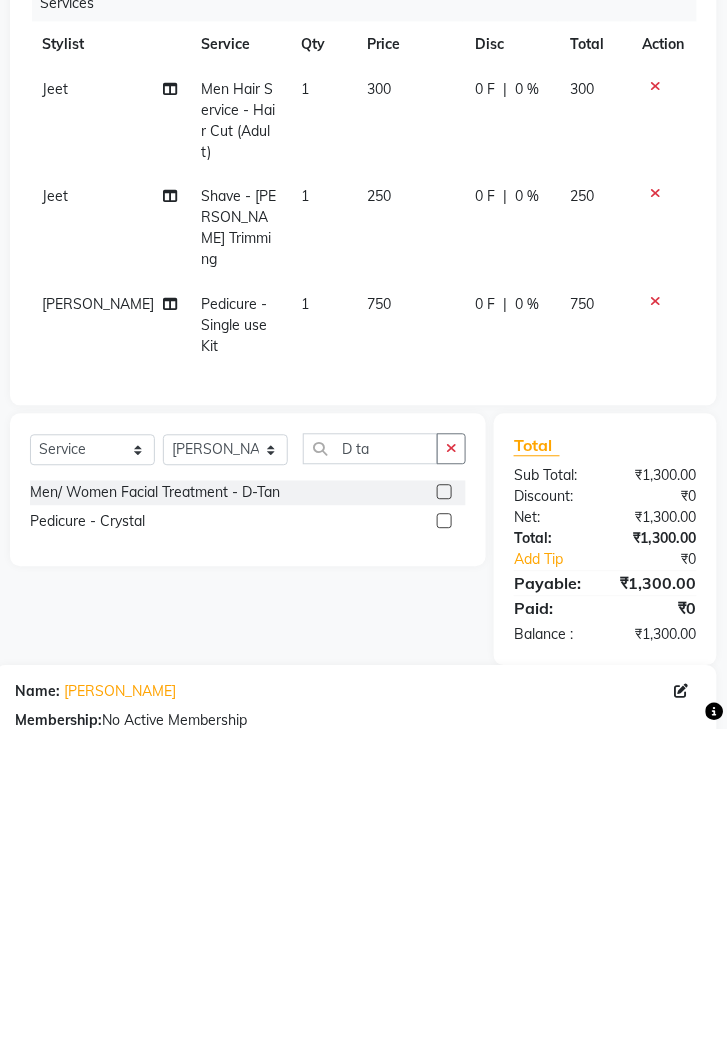 click 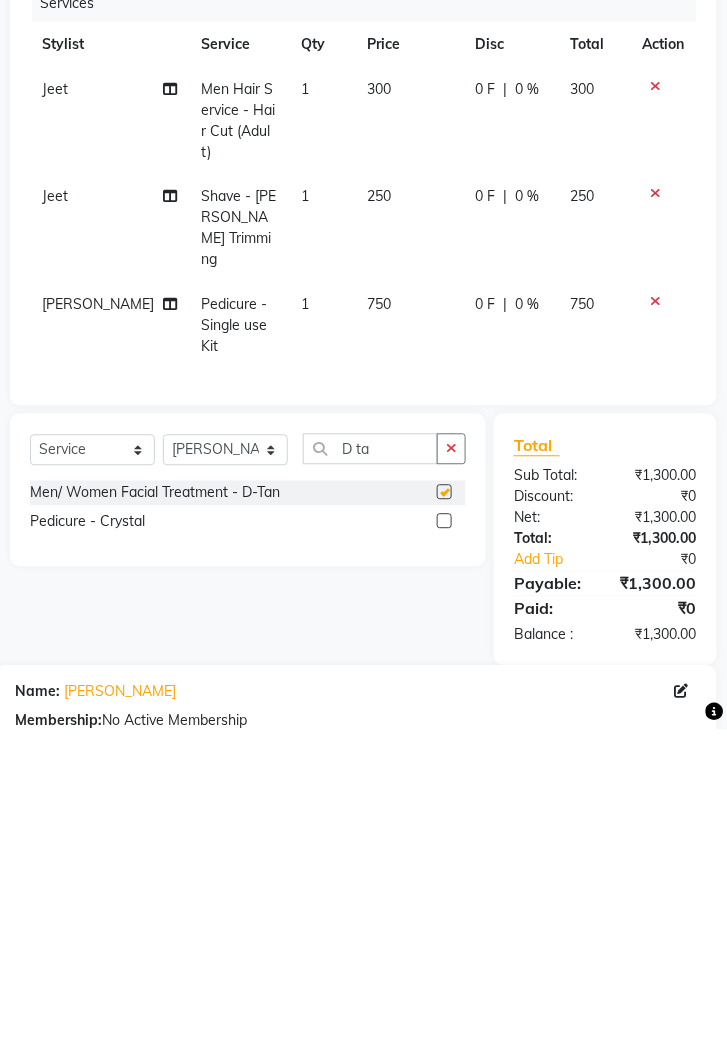 scroll, scrollTop: 49, scrollLeft: 0, axis: vertical 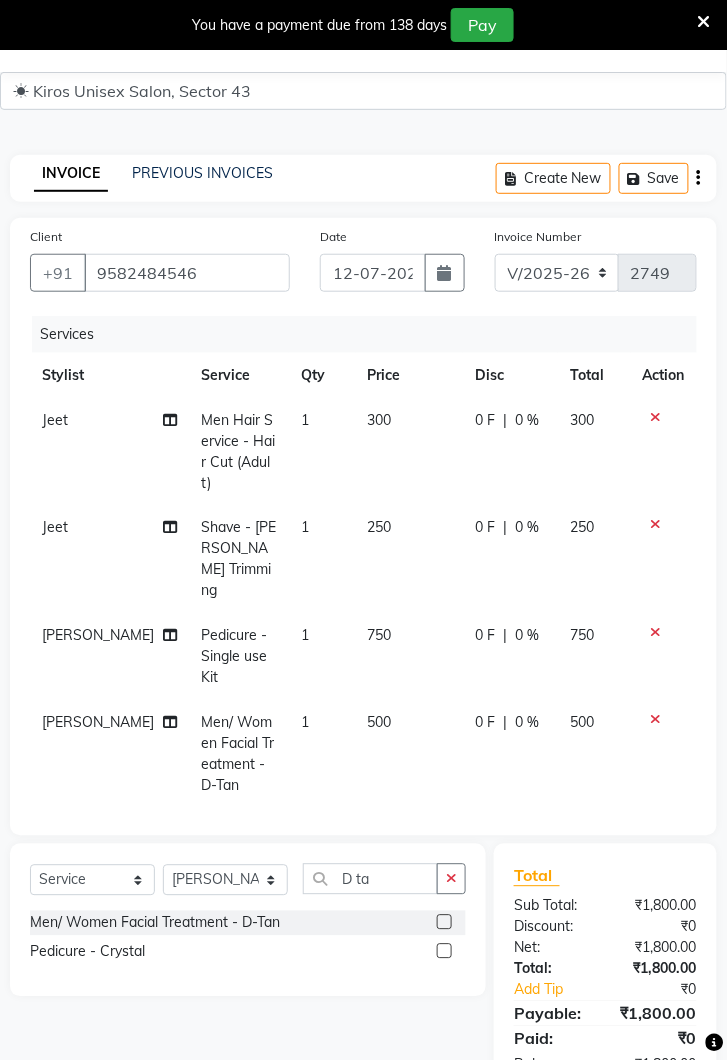 checkbox on "false" 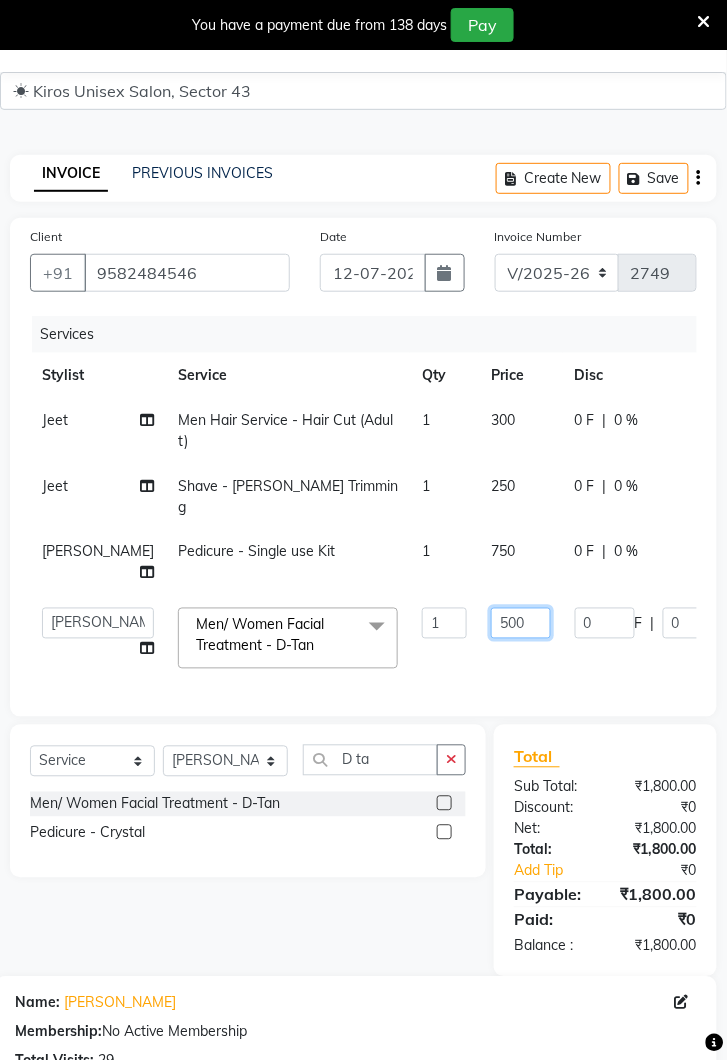 click on "500" 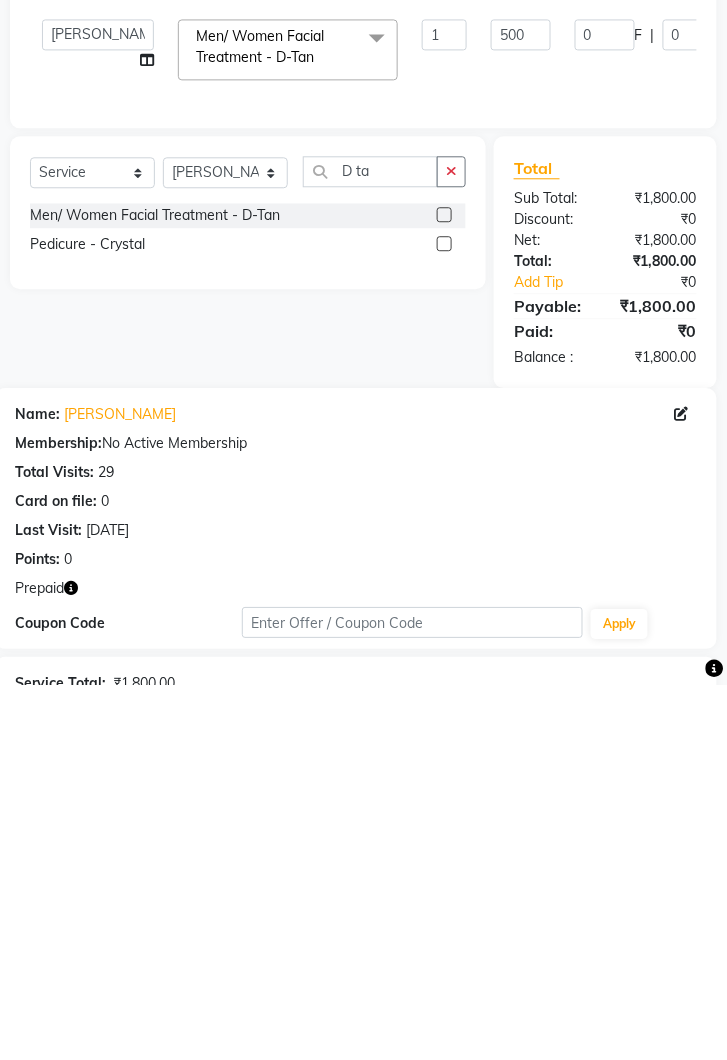 click on "Name: [PERSON_NAME]  Membership:  No Active Membership  Total Visits:  29 Card on file:  0 Last Visit:   [DATE] Points:   0" 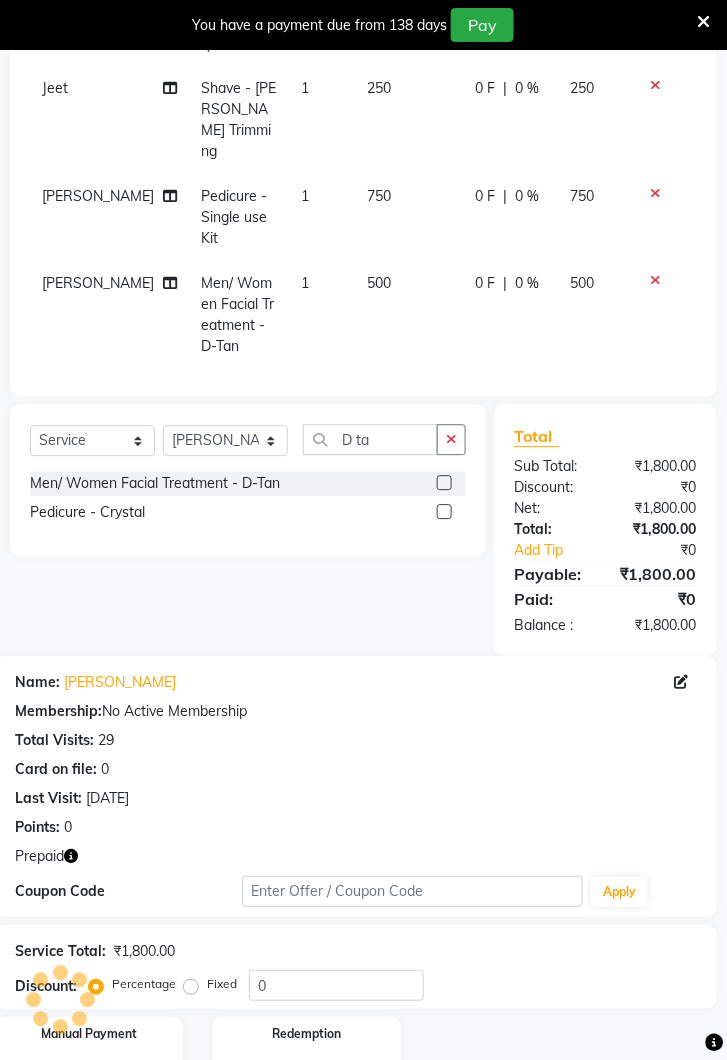 click 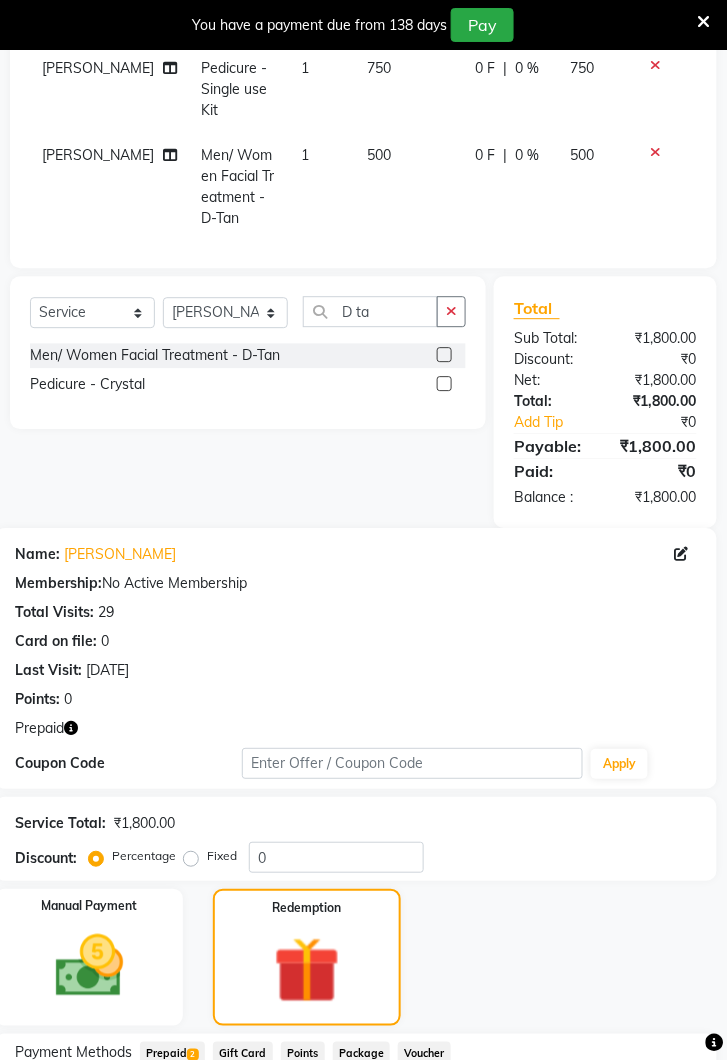 click on "2" 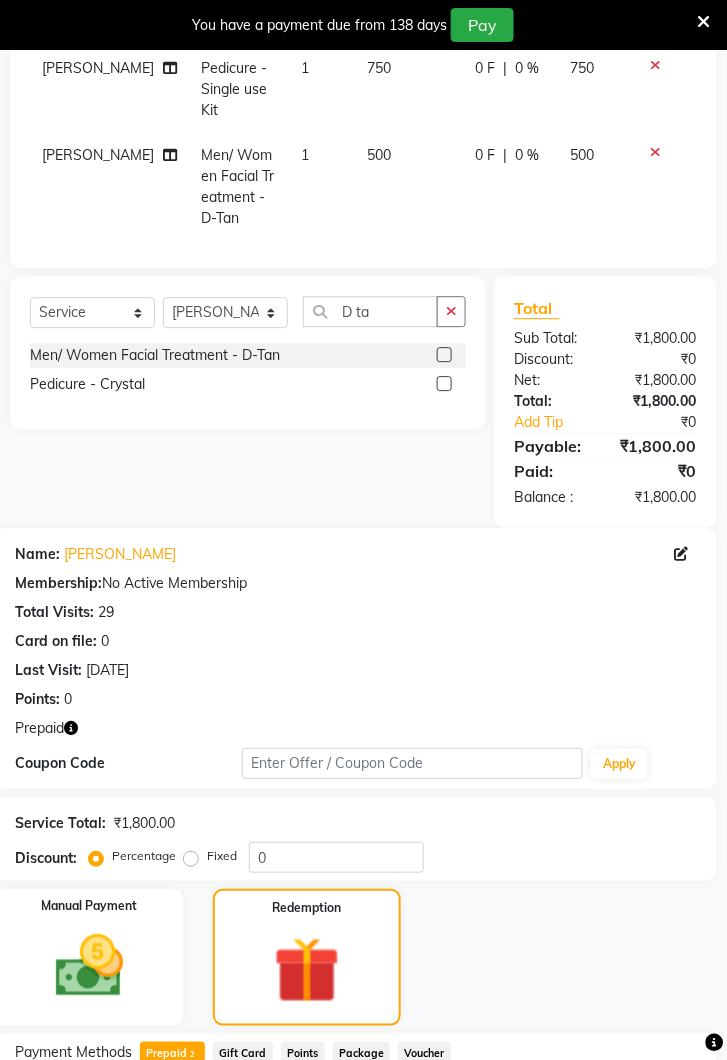 scroll, scrollTop: 679, scrollLeft: 0, axis: vertical 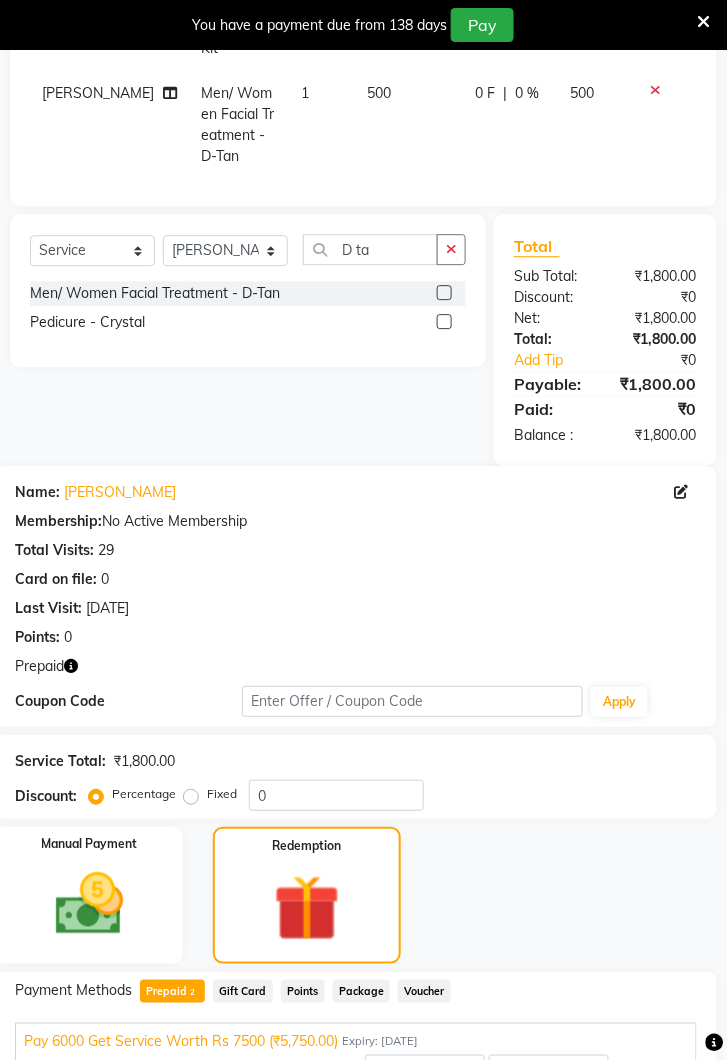 click on "Add" at bounding box center [649, 1072] 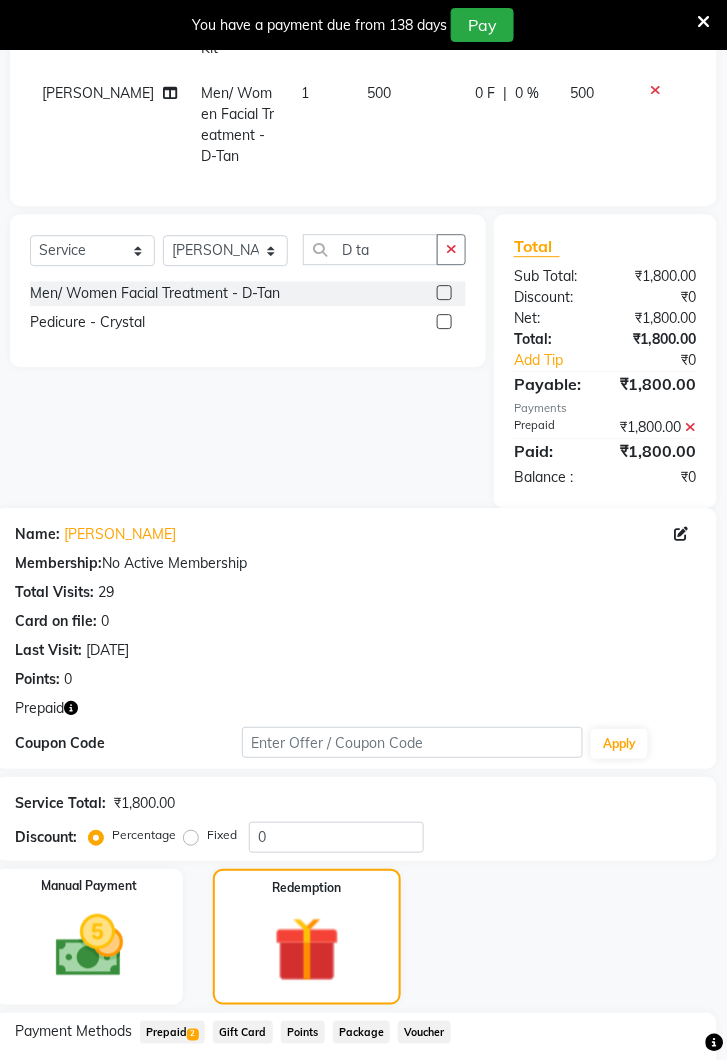 scroll, scrollTop: 792, scrollLeft: 0, axis: vertical 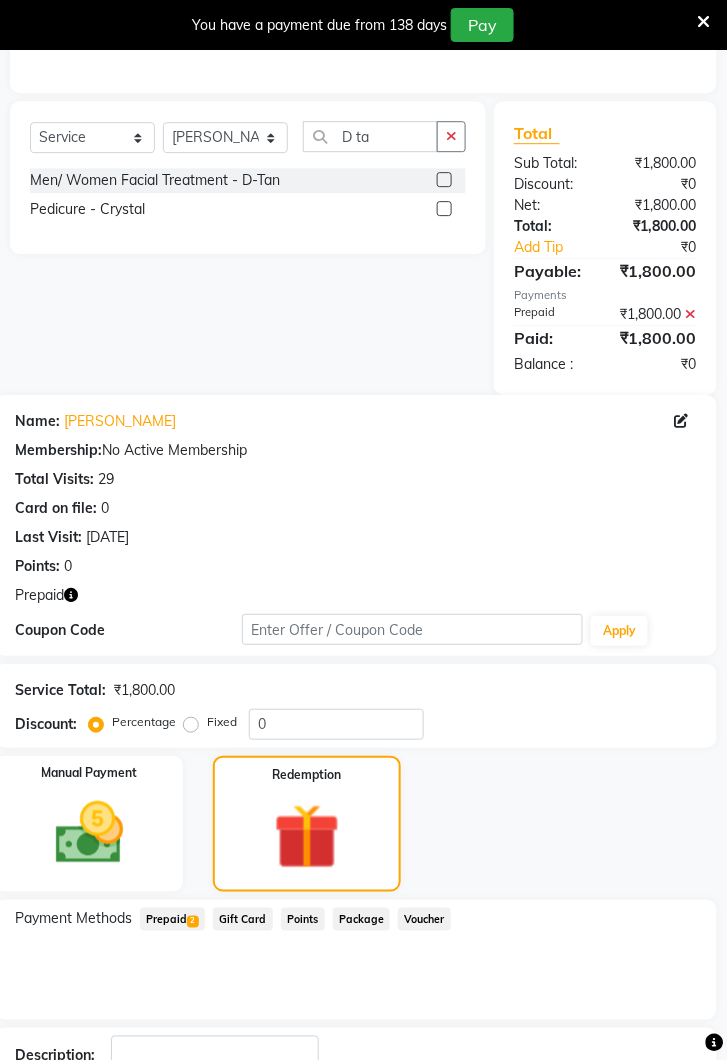 click on "Checkout" 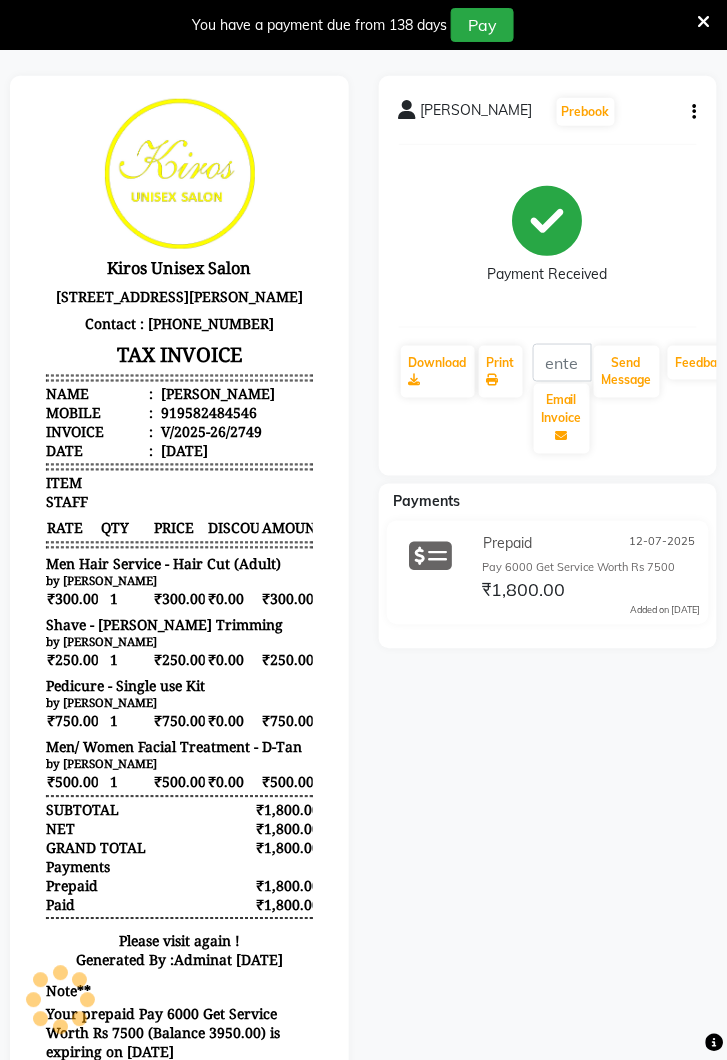scroll, scrollTop: 100, scrollLeft: 0, axis: vertical 